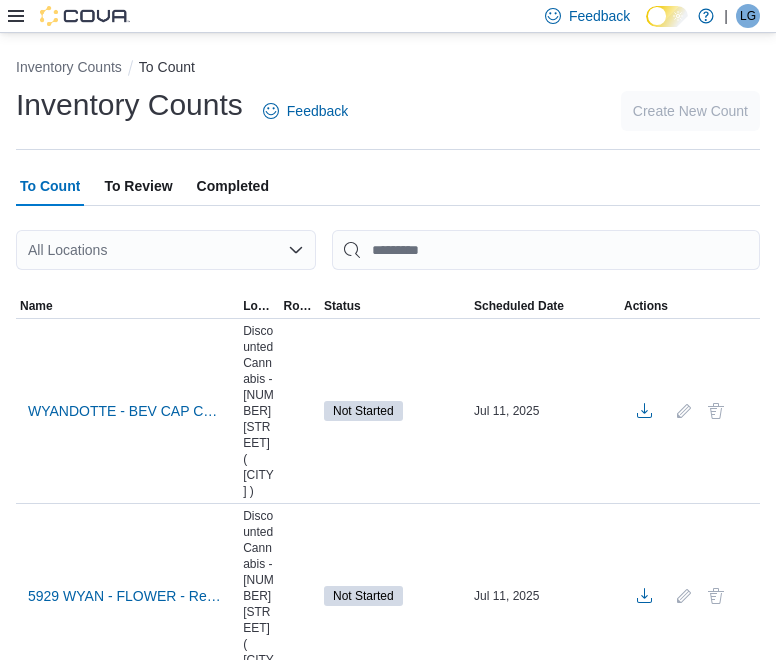scroll, scrollTop: 0, scrollLeft: 0, axis: both 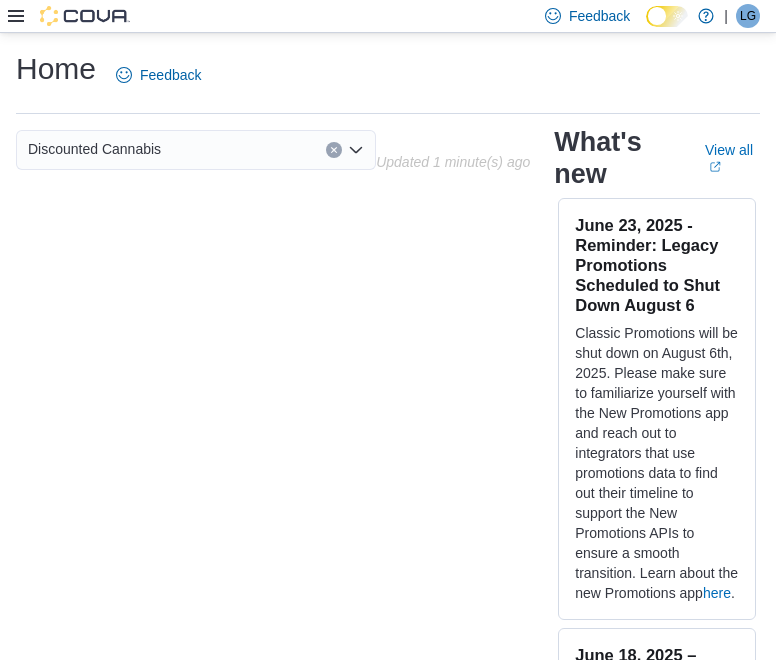 click 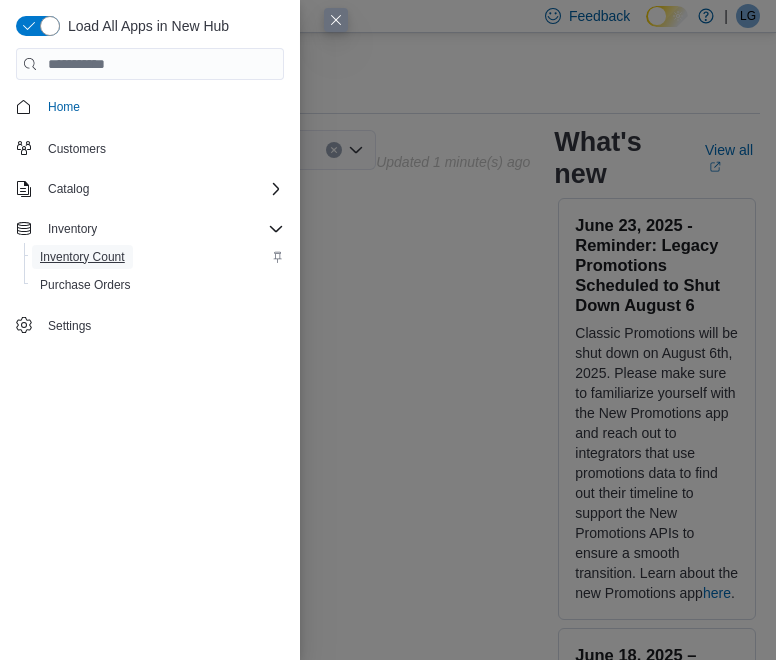 click on "Inventory Count" at bounding box center [82, 257] 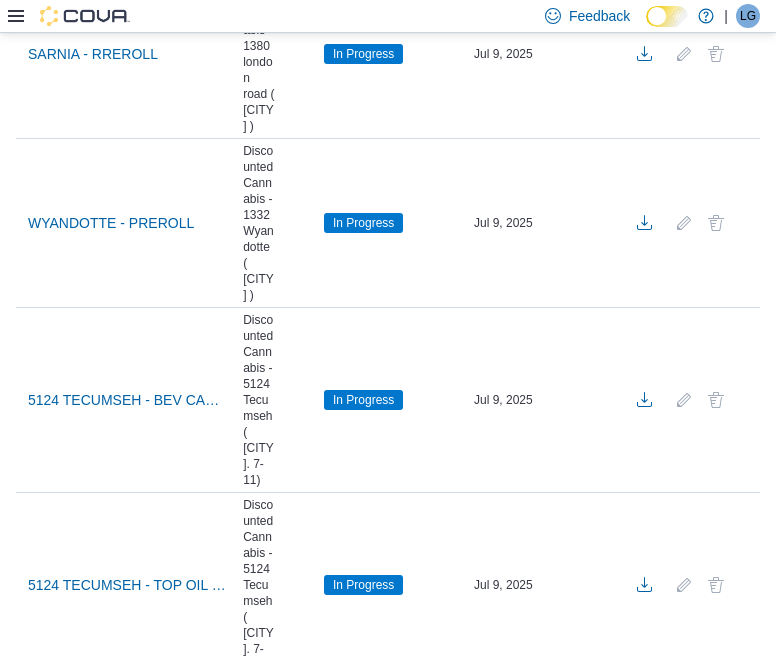 scroll, scrollTop: 8500, scrollLeft: 0, axis: vertical 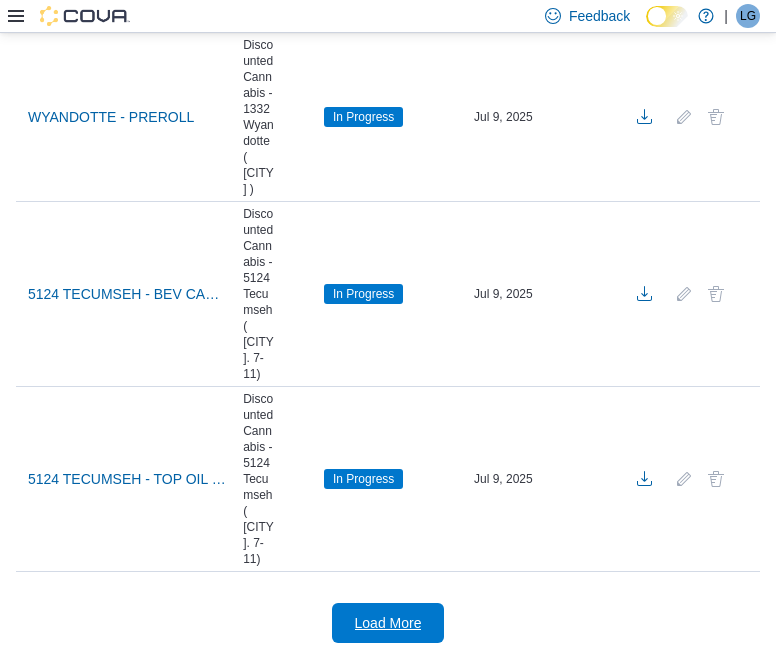 click on "Load More" at bounding box center (388, 623) 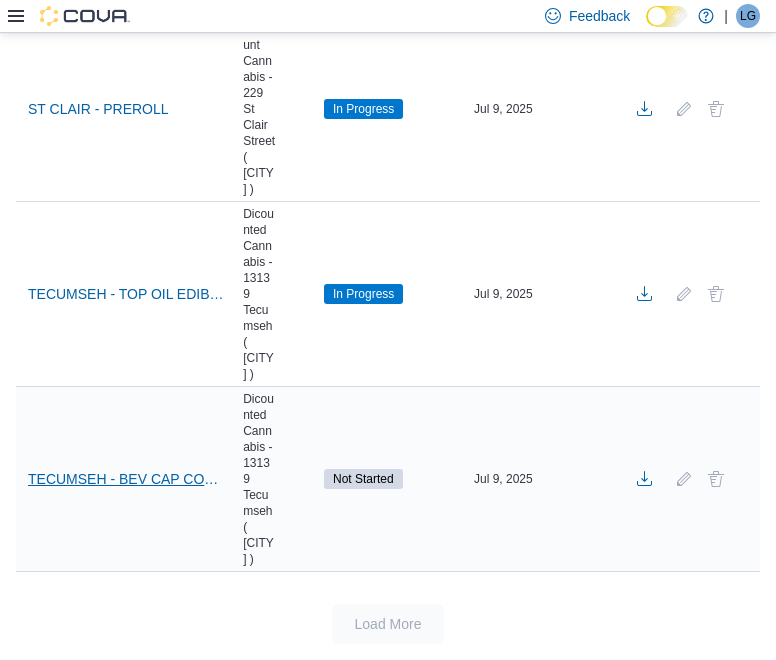 scroll, scrollTop: 11670, scrollLeft: 0, axis: vertical 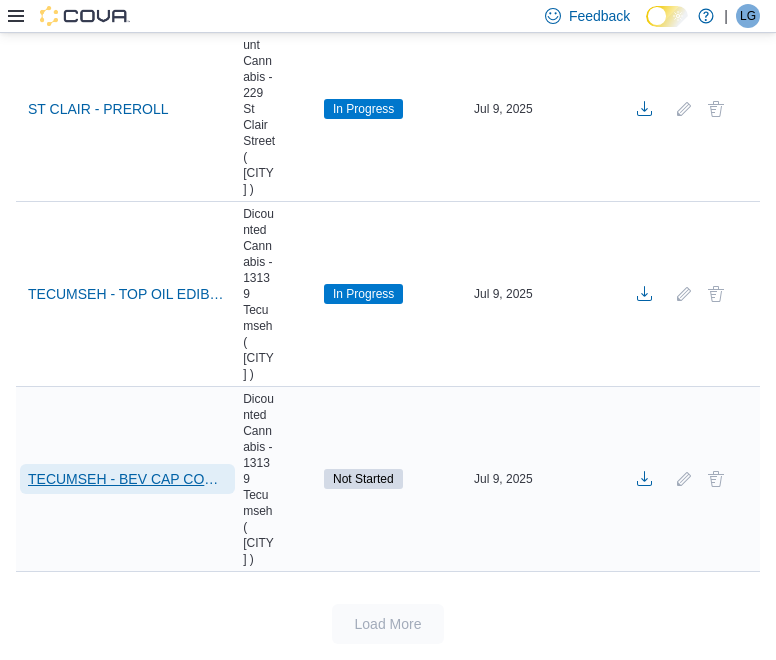 click on "TECUMSEH - BEV CAP CON SEED" at bounding box center (127, 479) 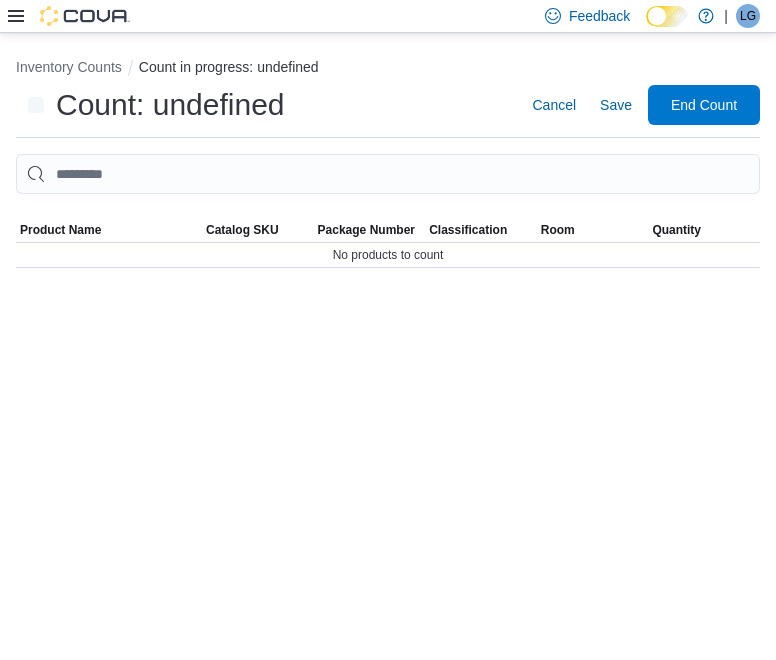 scroll, scrollTop: 0, scrollLeft: 0, axis: both 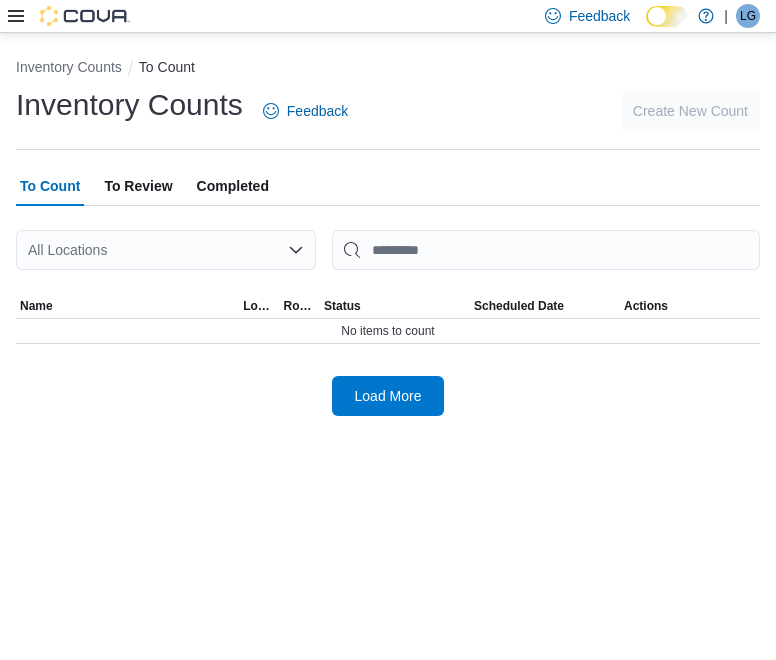 click on "Inventory Counts To Count Inventory Counts Feedback Create New Count To Count To Review Completed All Locations Sorting This table contains 0 rows. Name Location Rooms Status Scheduled Date Actions No items to count Load More" at bounding box center (388, 232) 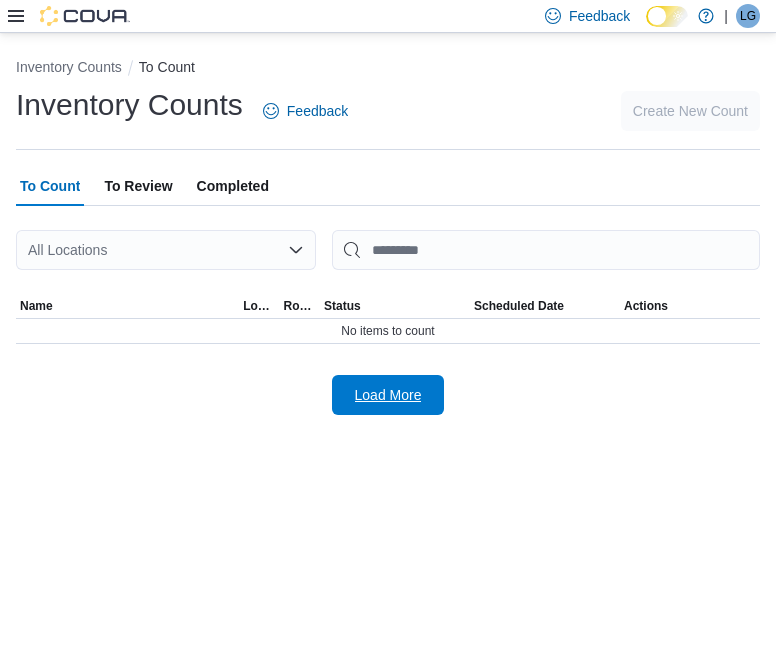 click on "Load More" at bounding box center (388, 395) 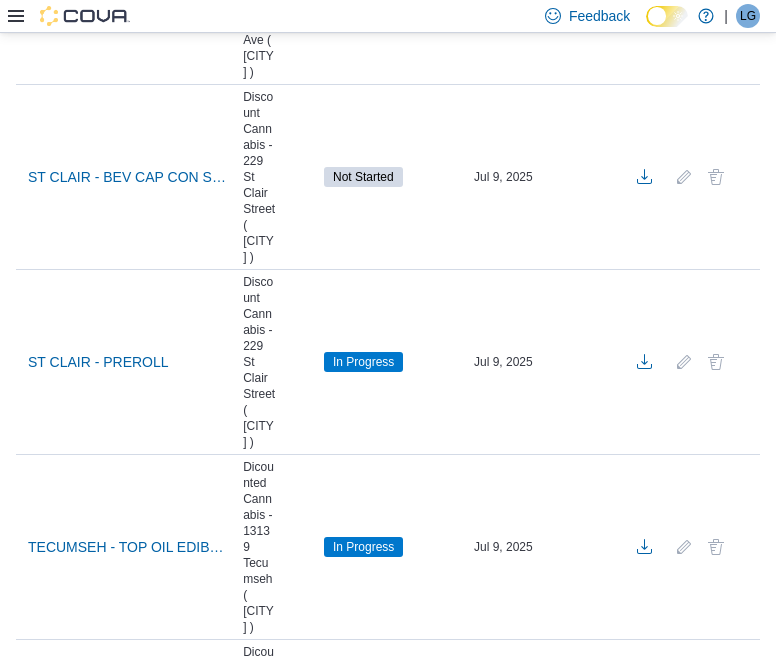 scroll, scrollTop: 2941, scrollLeft: 0, axis: vertical 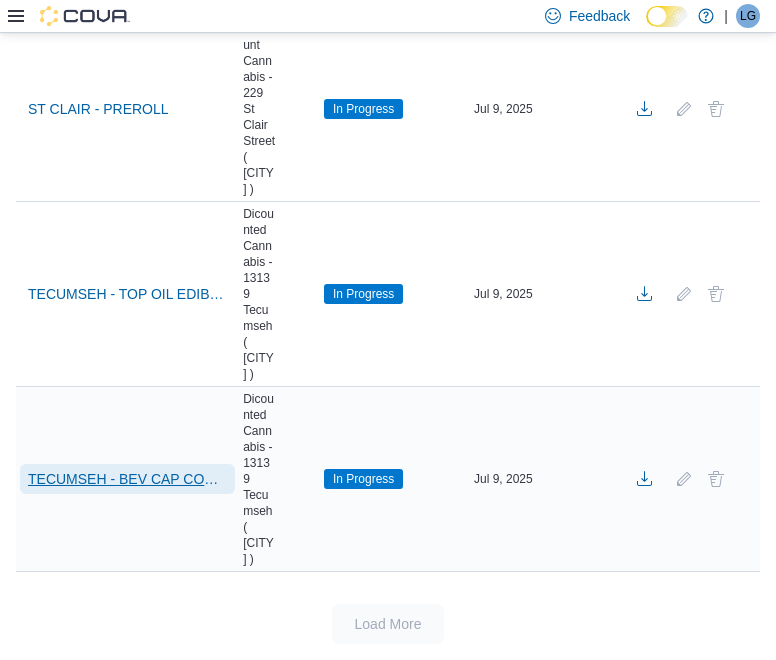 click on "TECUMSEH - BEV CAP CON SEED" at bounding box center (127, 479) 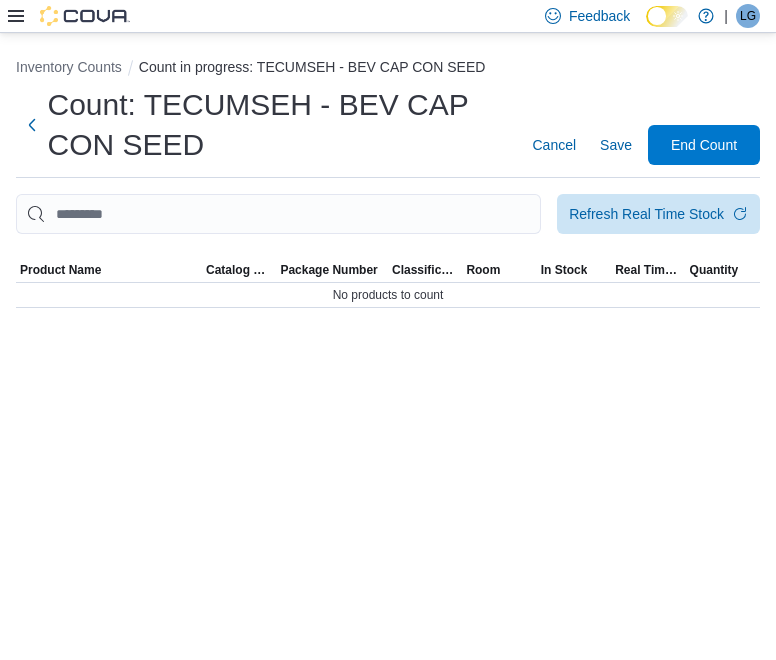 scroll, scrollTop: 0, scrollLeft: 0, axis: both 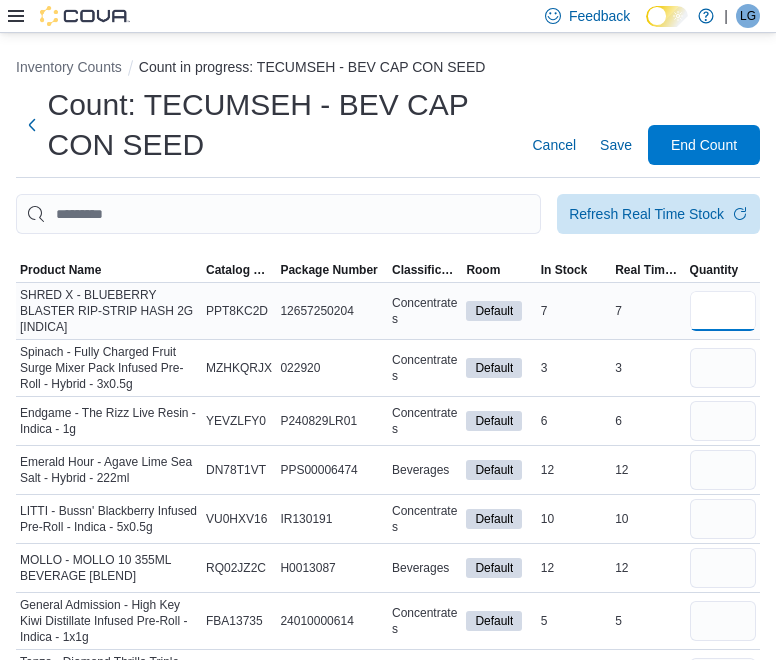 click at bounding box center (723, 311) 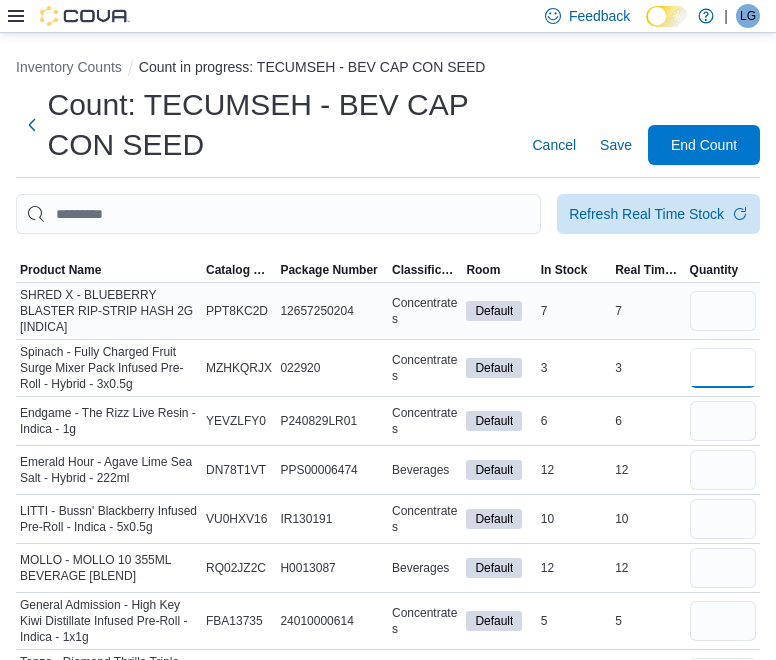 type 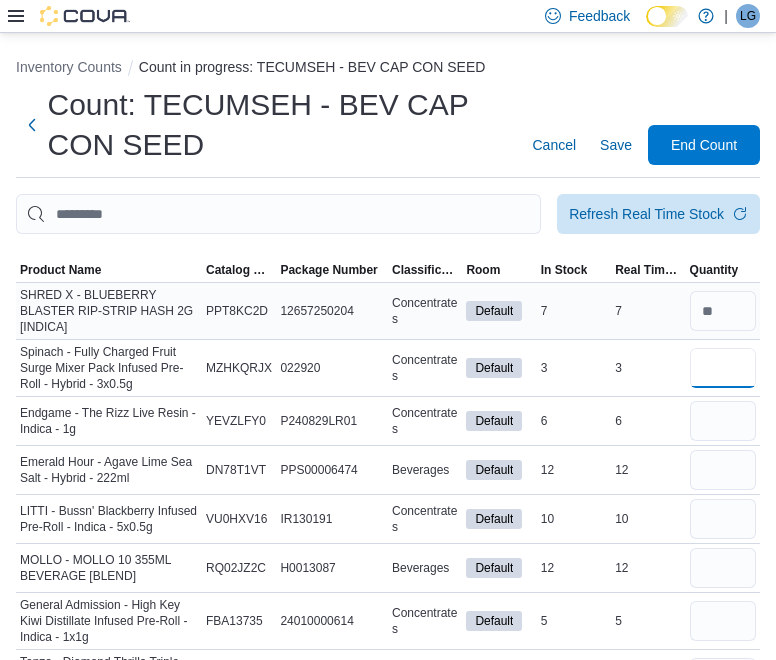 type on "*" 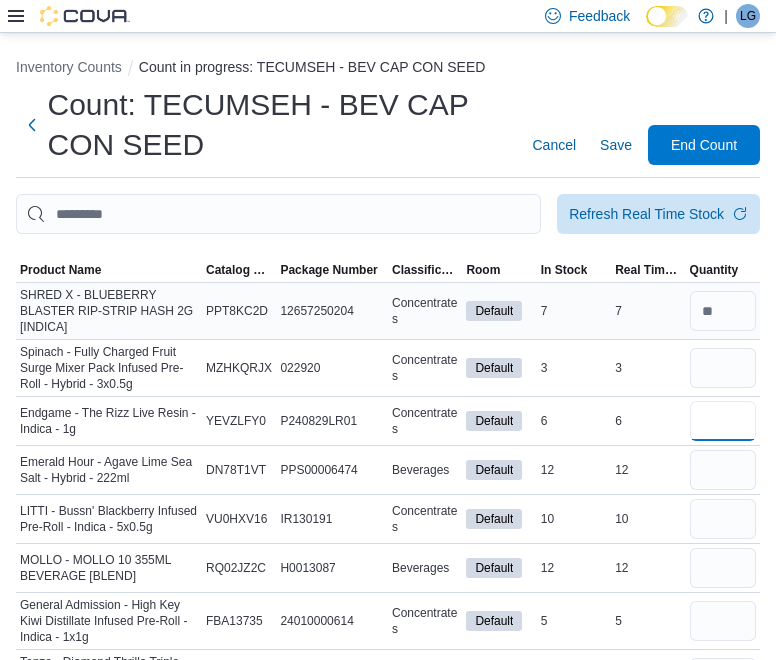 type 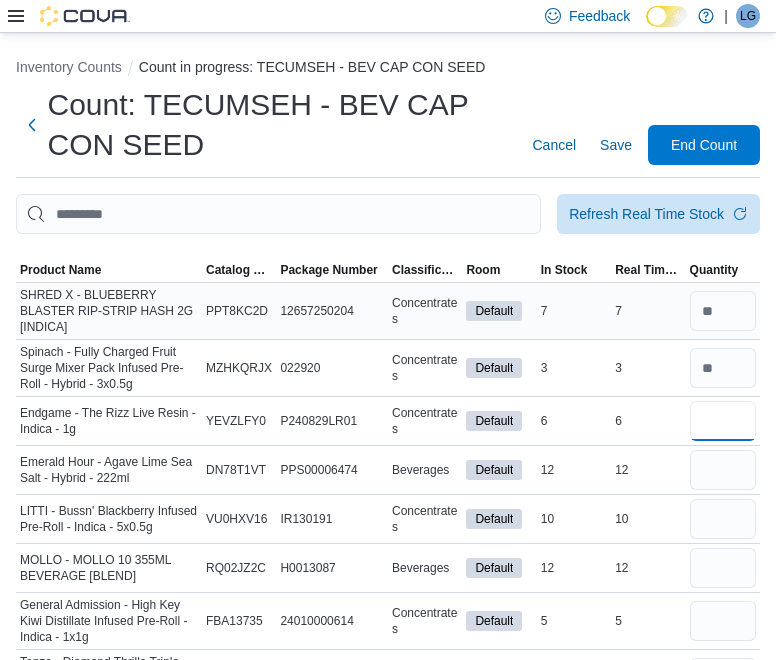 type on "*" 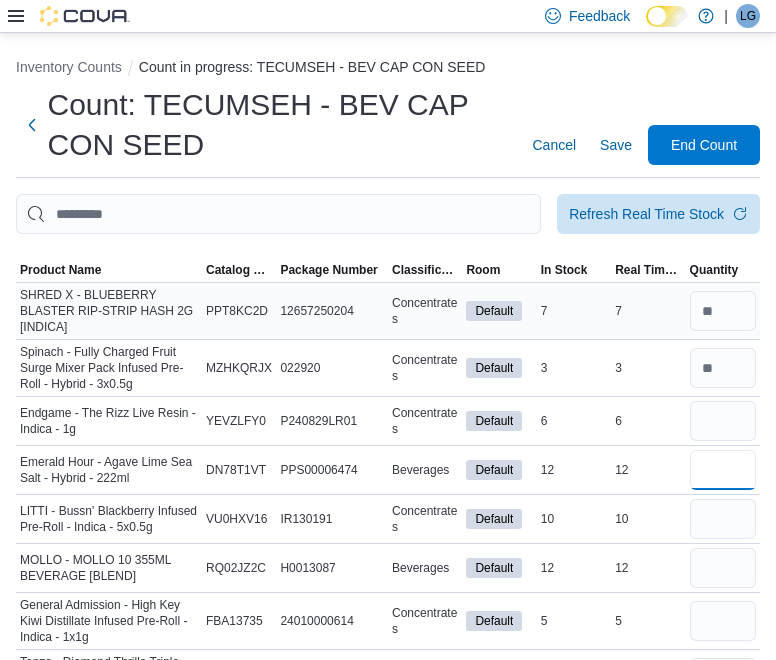 type 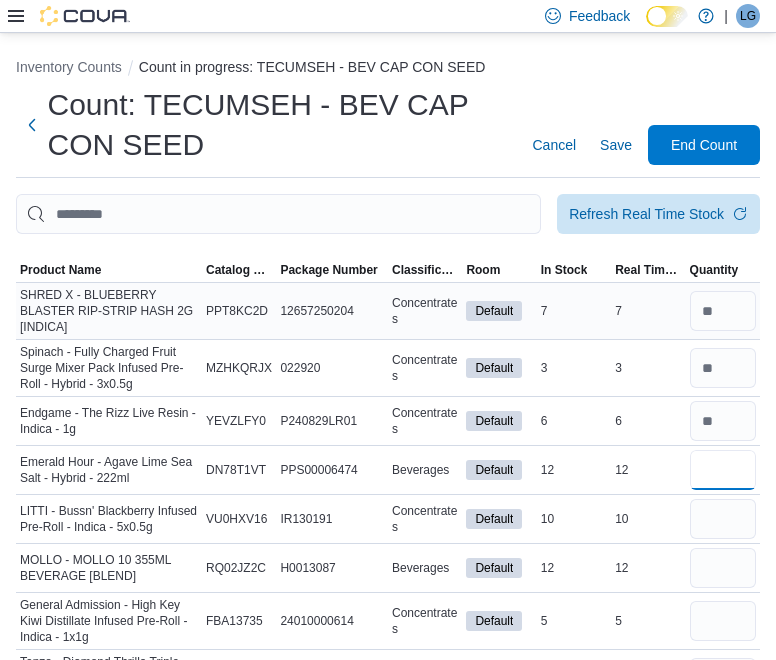 type on "**" 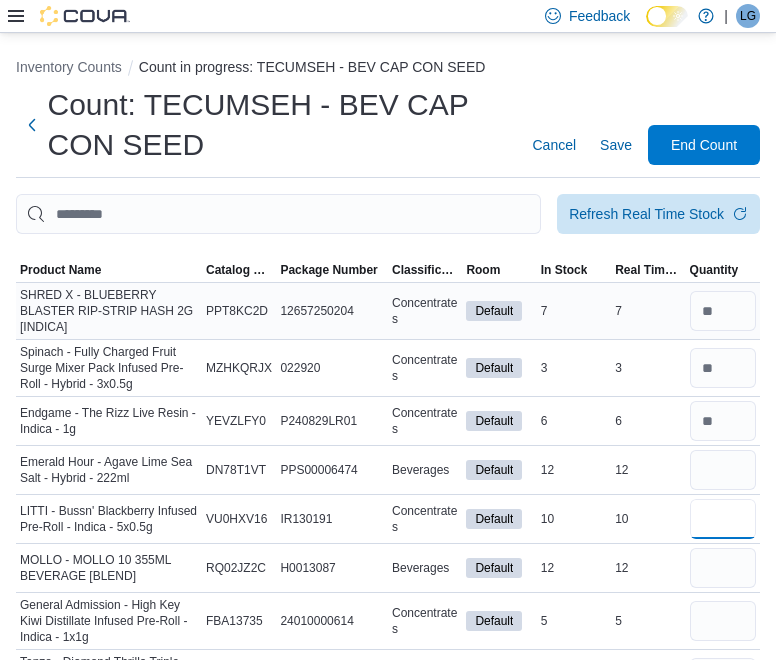 type 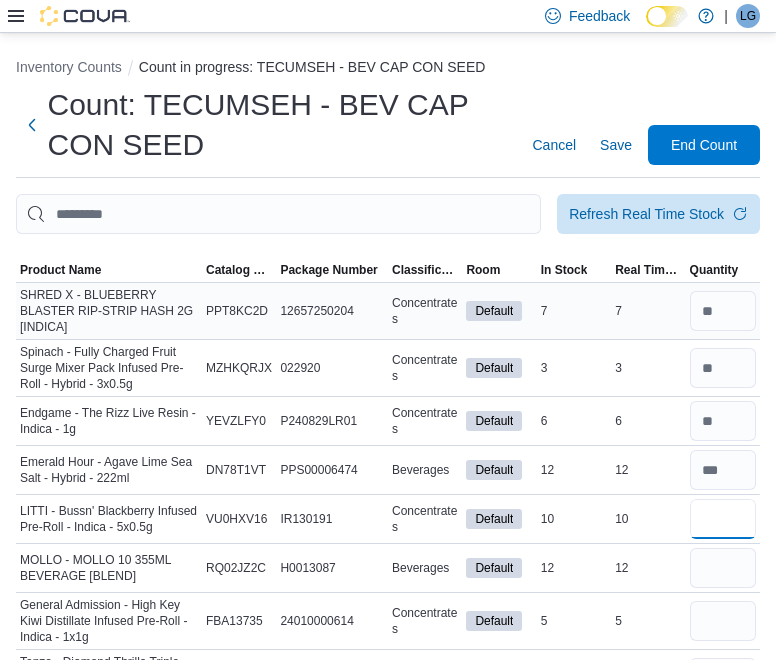 type on "**" 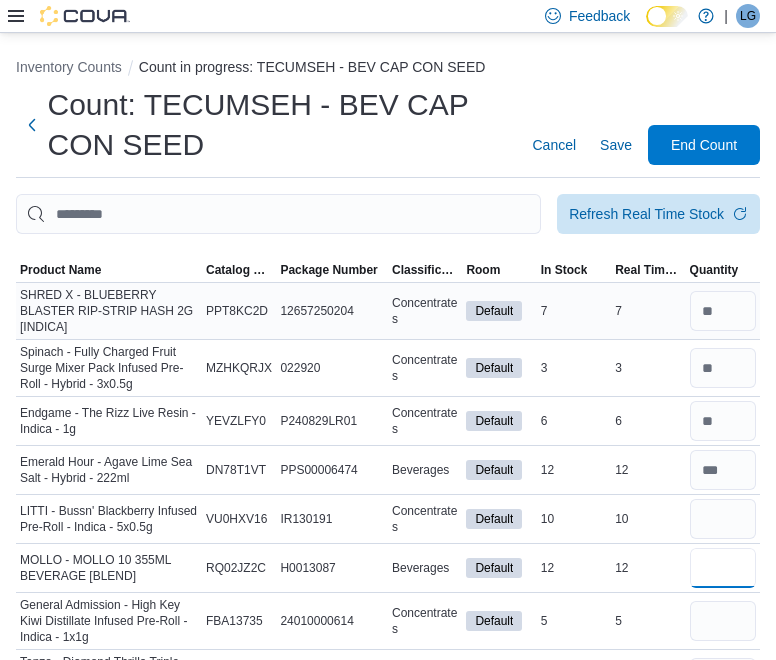 type 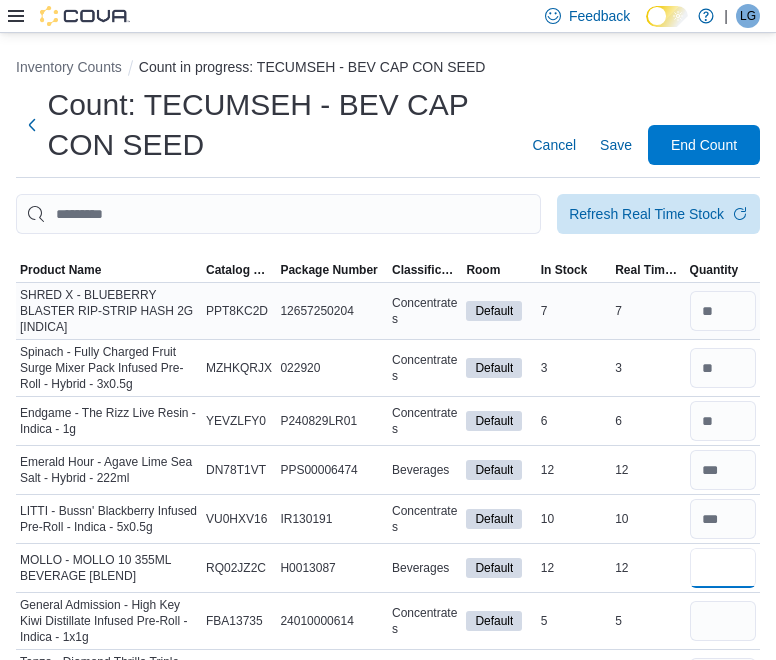 type on "**" 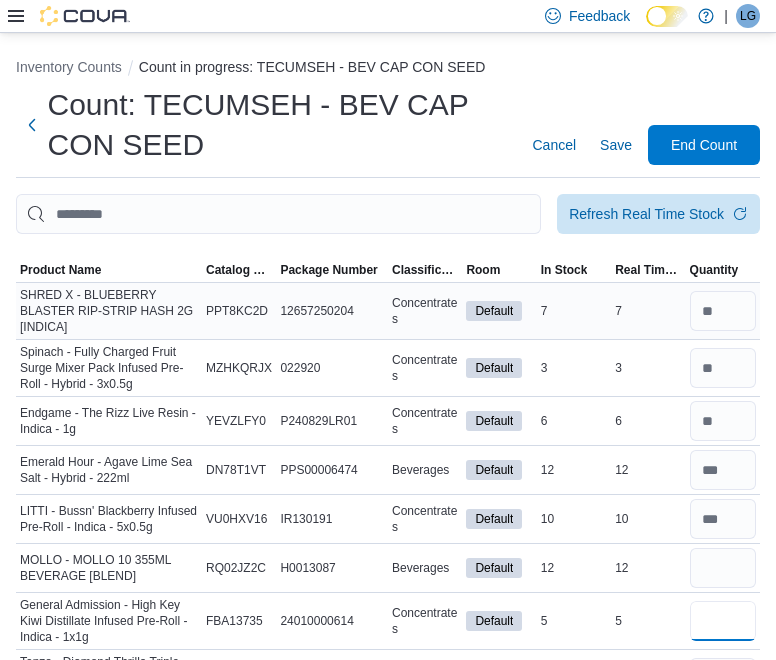 type 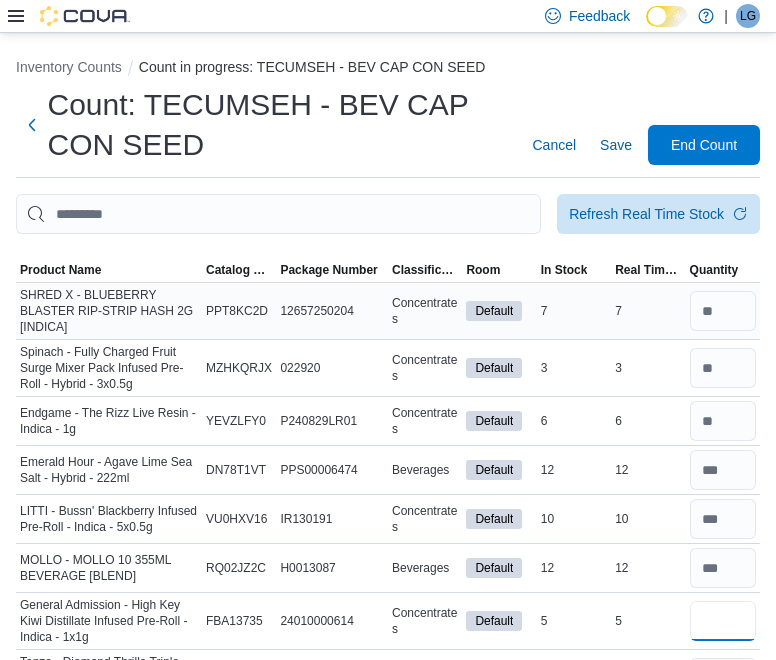 type on "*" 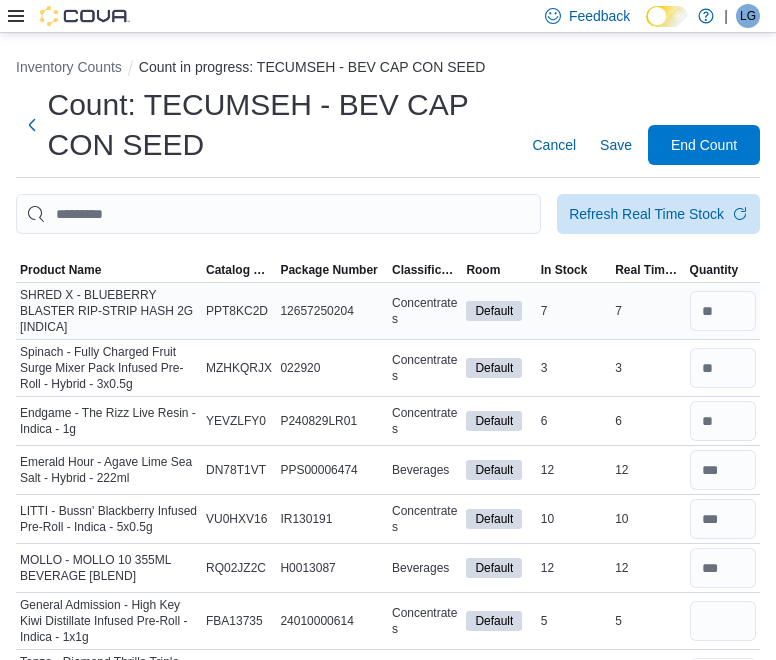 type 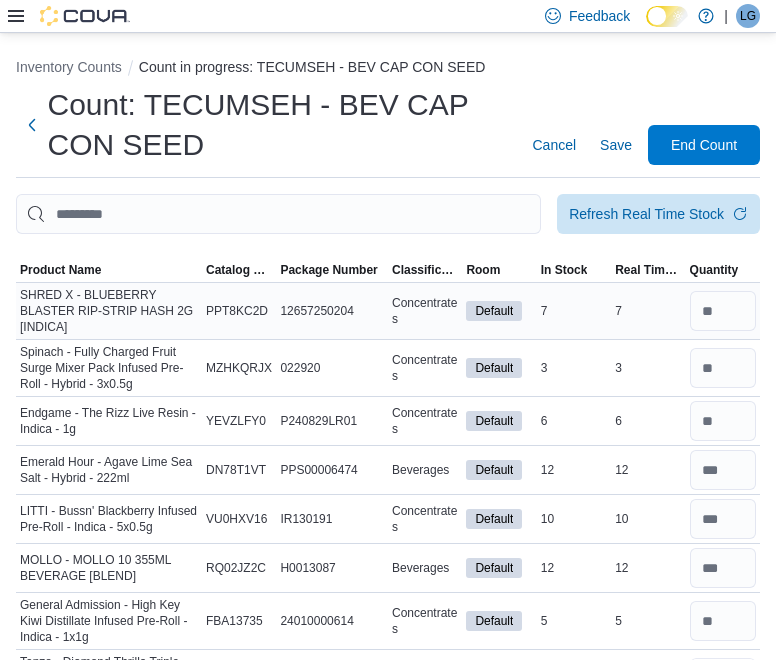 scroll, scrollTop: 355, scrollLeft: 0, axis: vertical 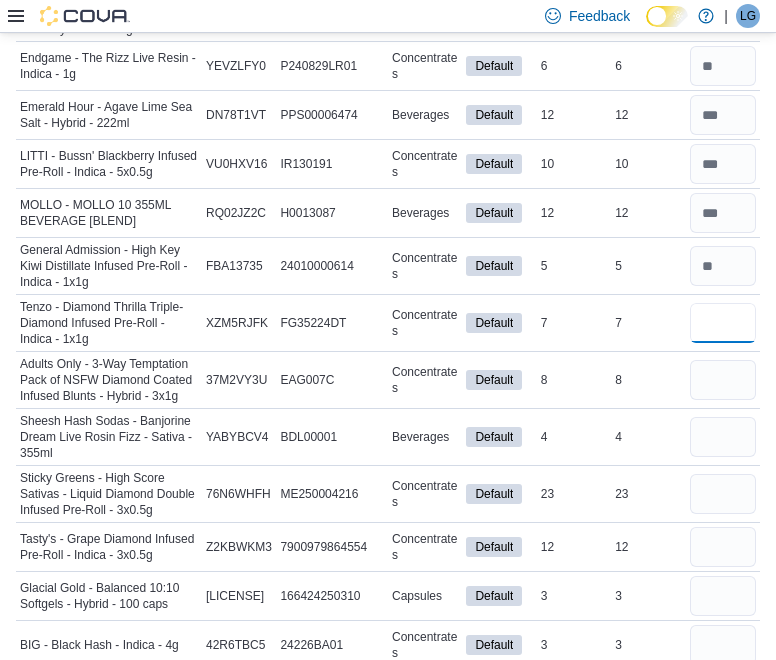 type on "*" 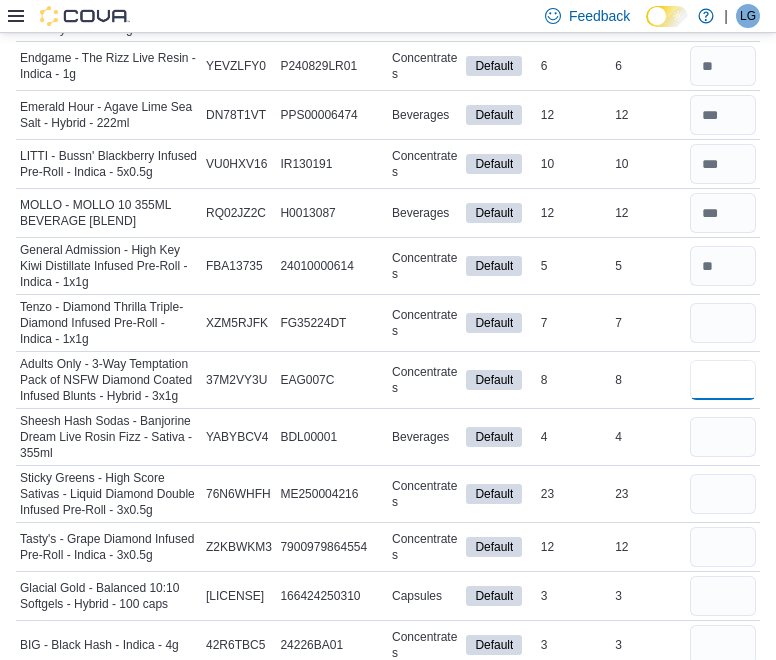 type 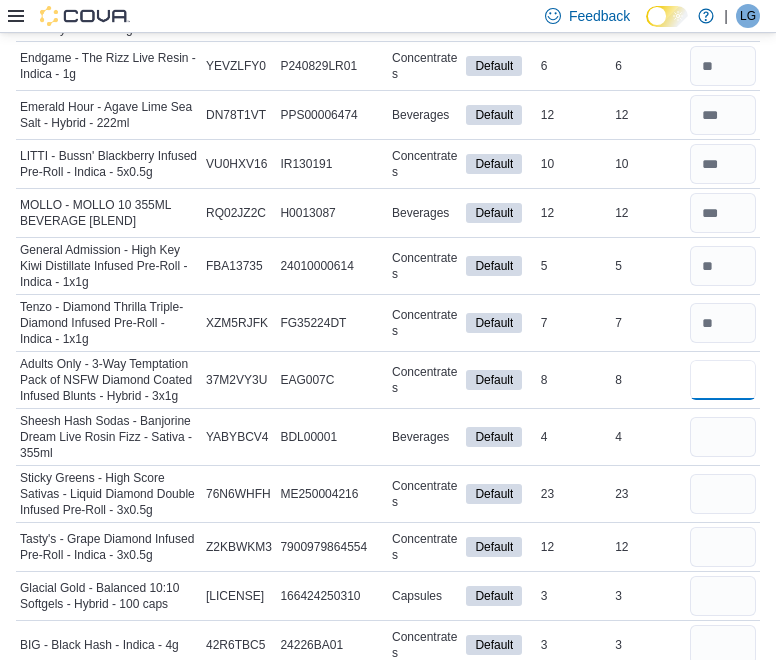 type on "*" 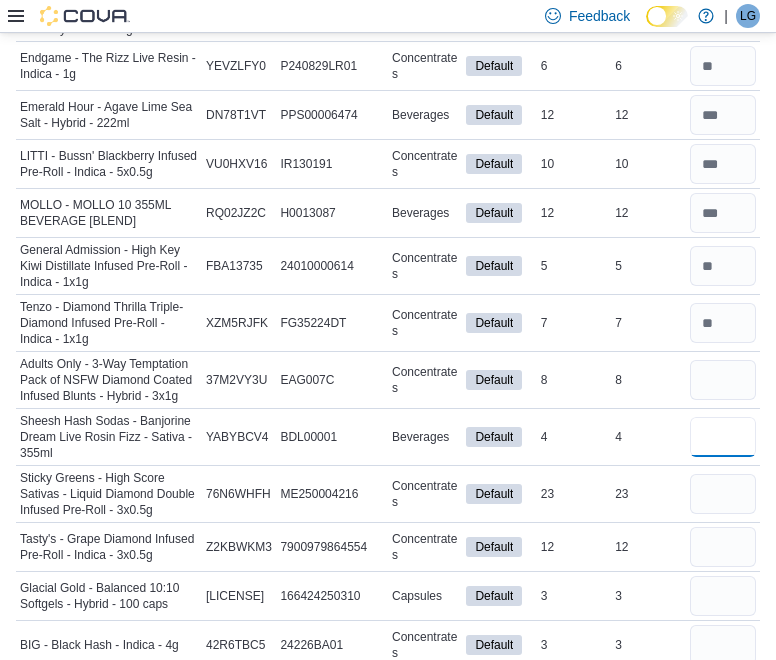 type 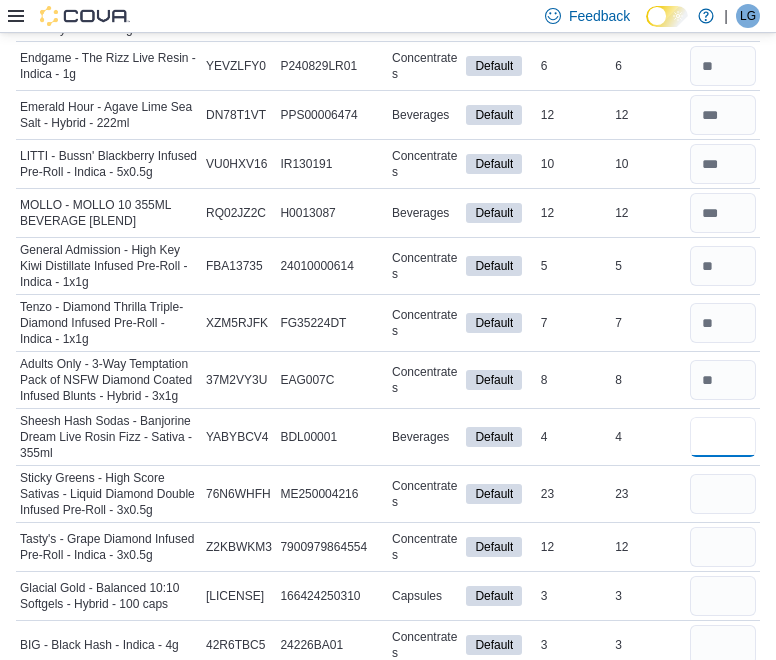 type on "*" 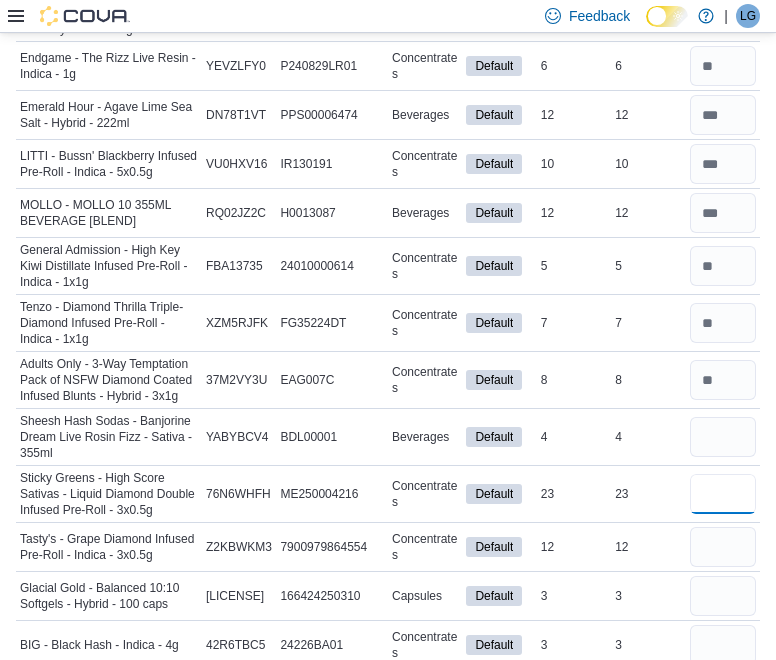 type 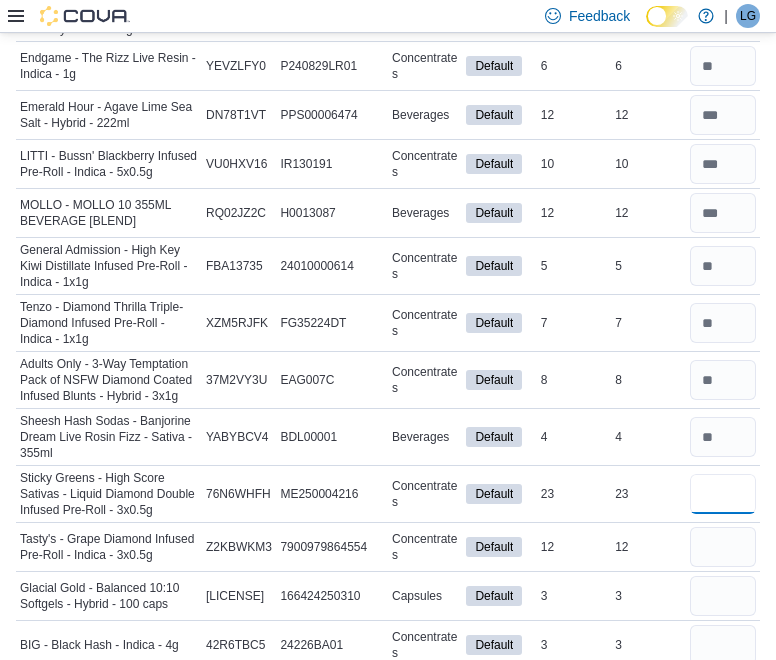 type on "**" 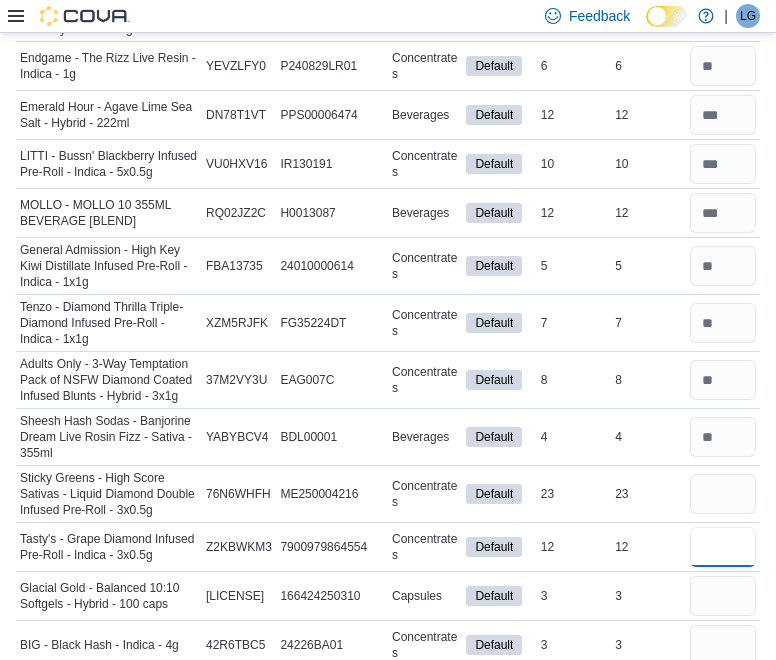 type 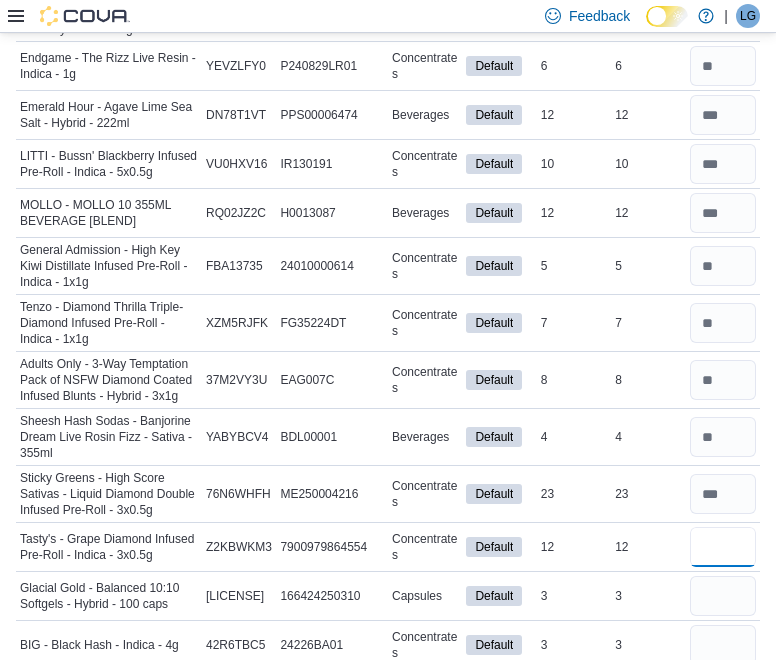 type on "**" 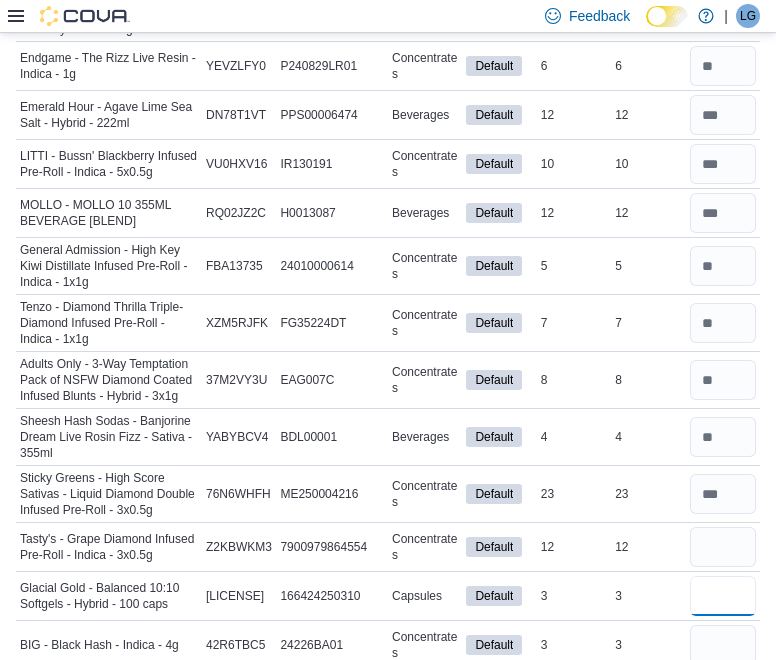 type 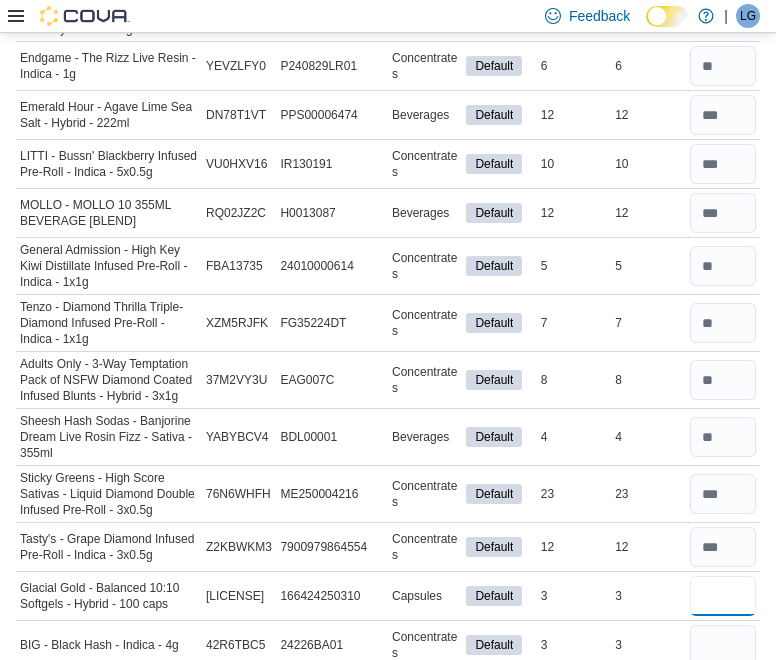 scroll, scrollTop: 358, scrollLeft: 0, axis: vertical 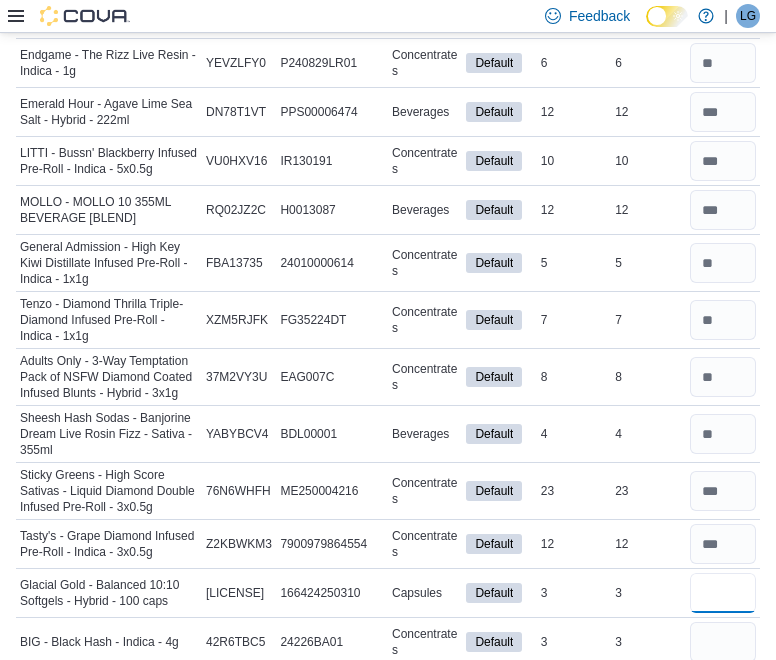 type on "*" 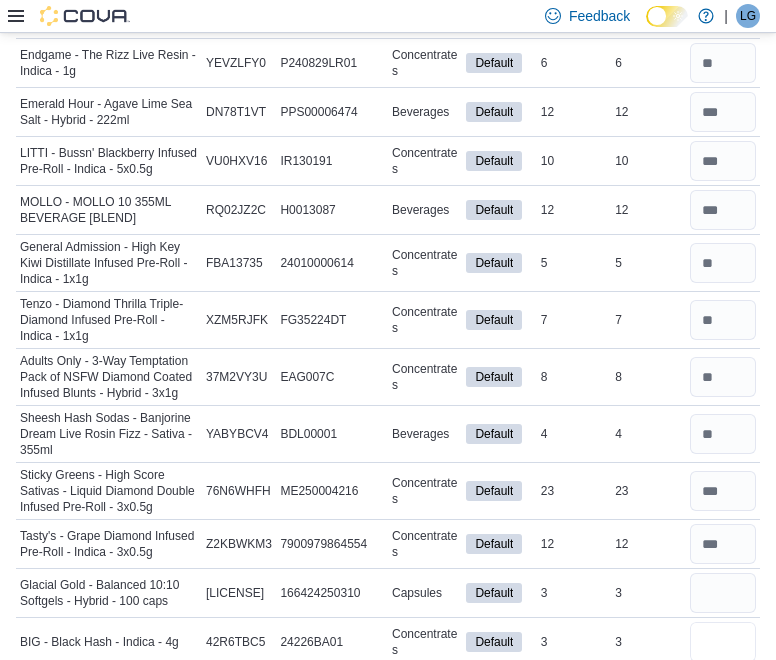 type 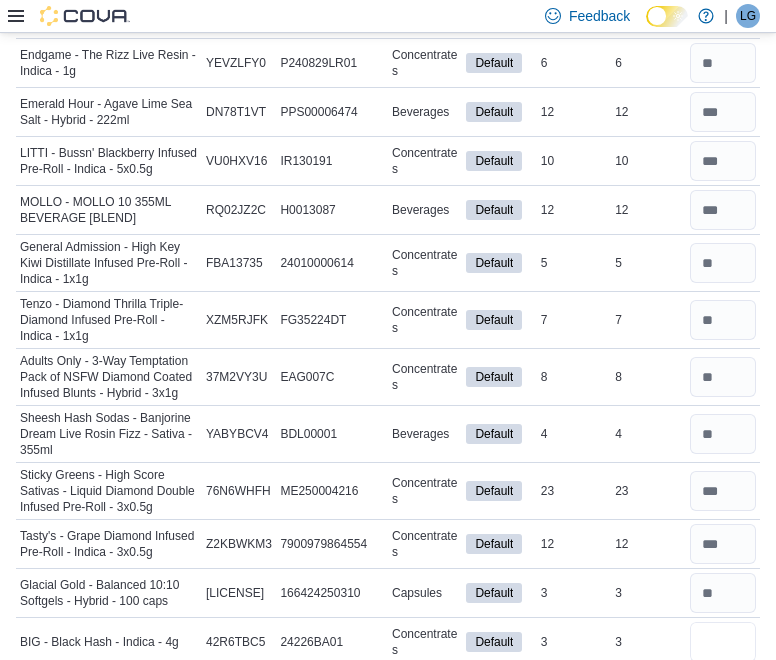 scroll, scrollTop: 717, scrollLeft: 0, axis: vertical 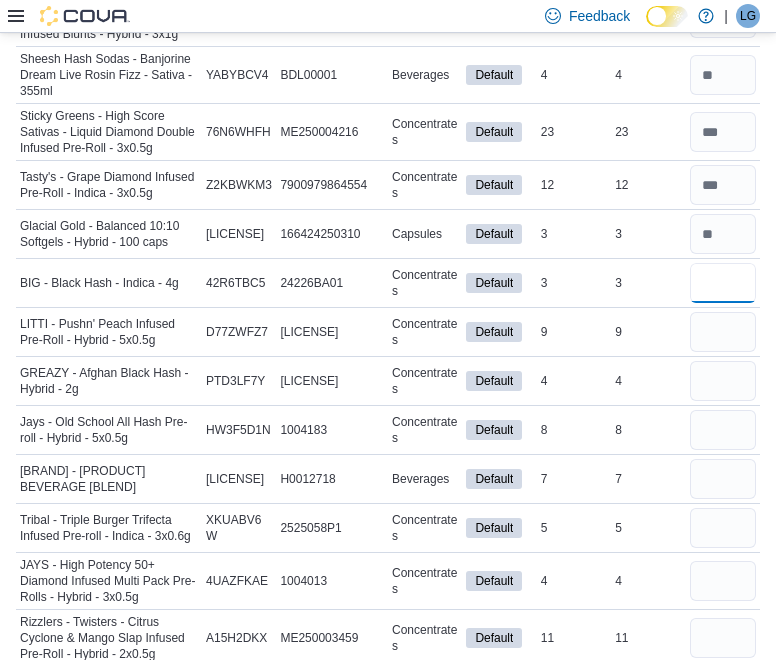 type on "*" 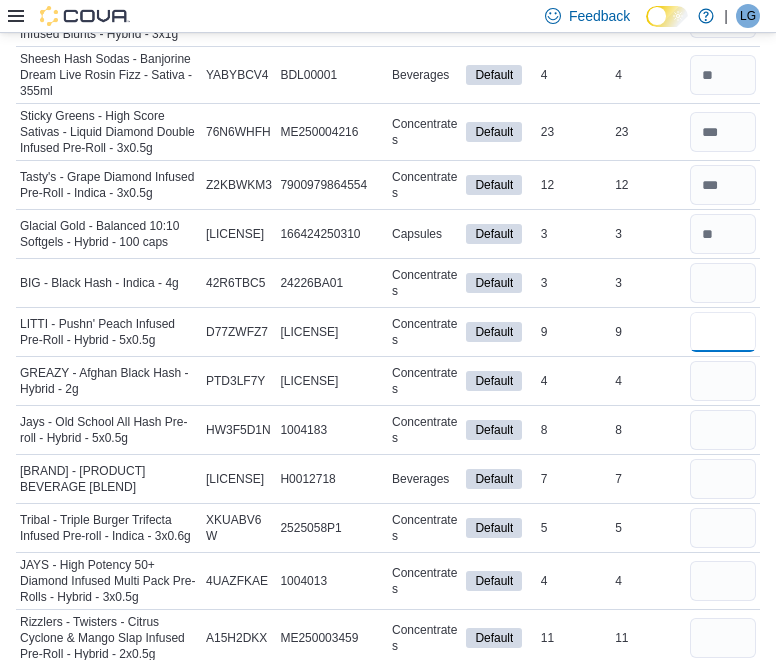 type 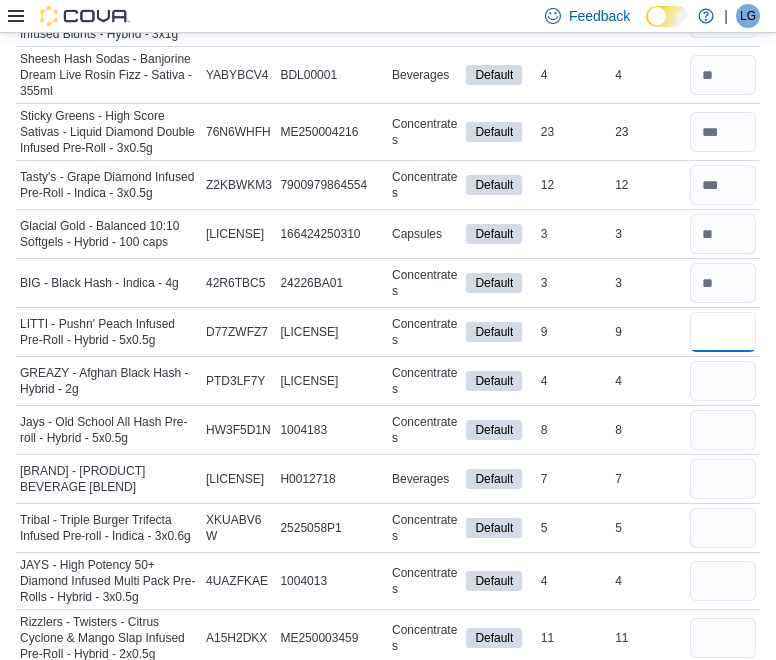 type on "*" 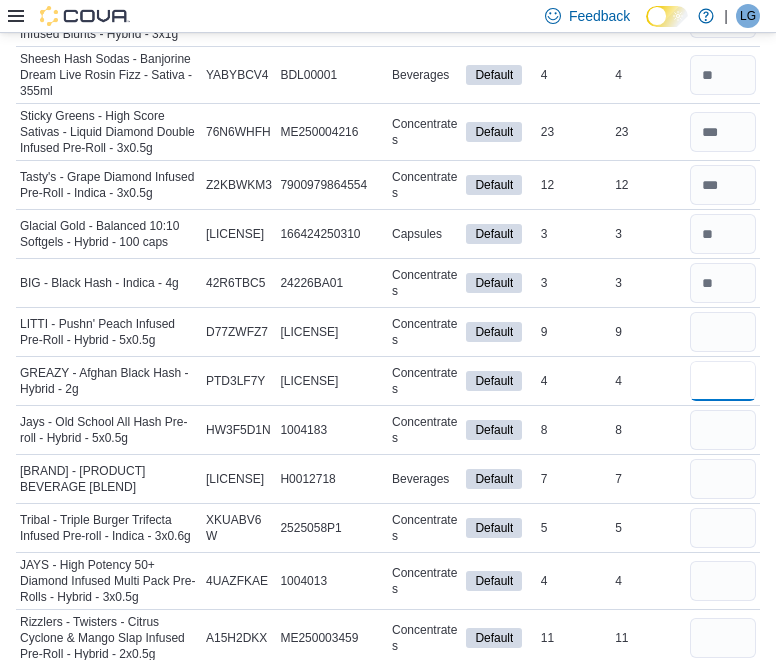 type 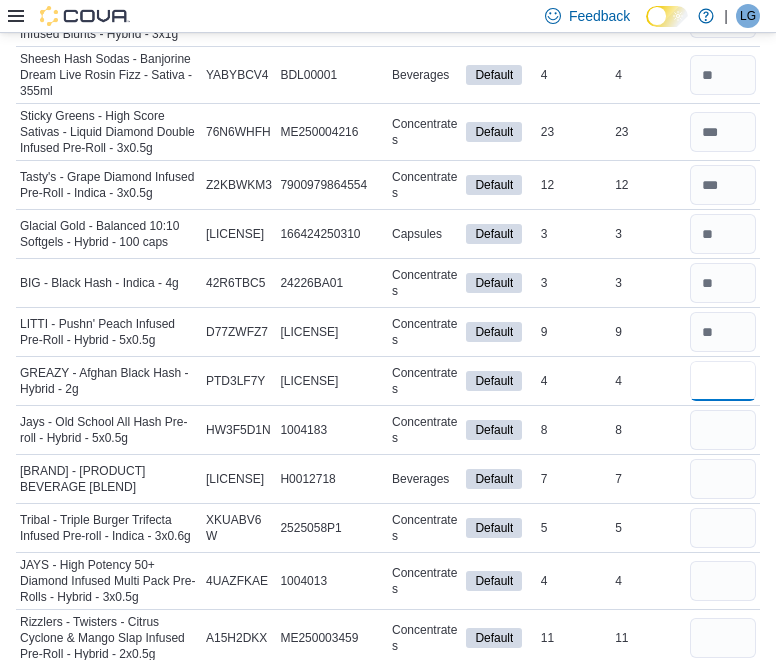 type on "*" 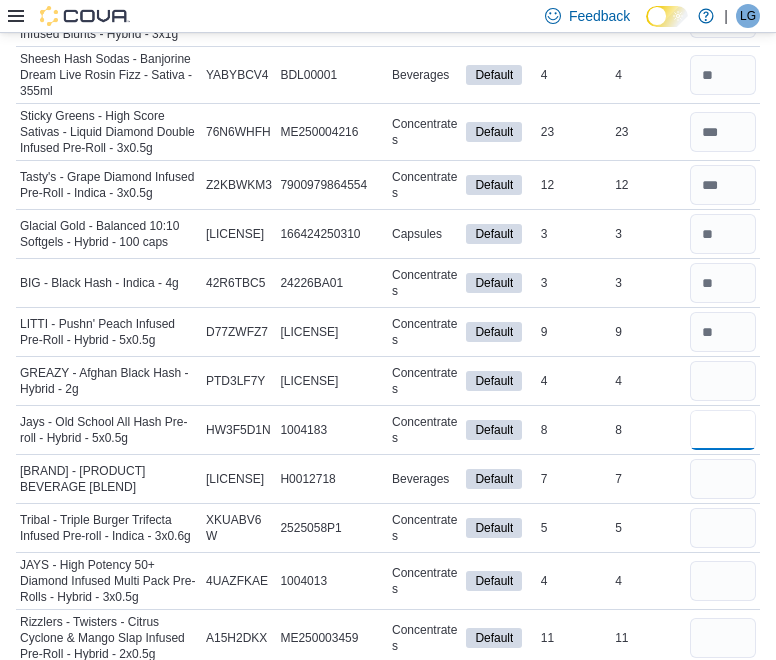 type 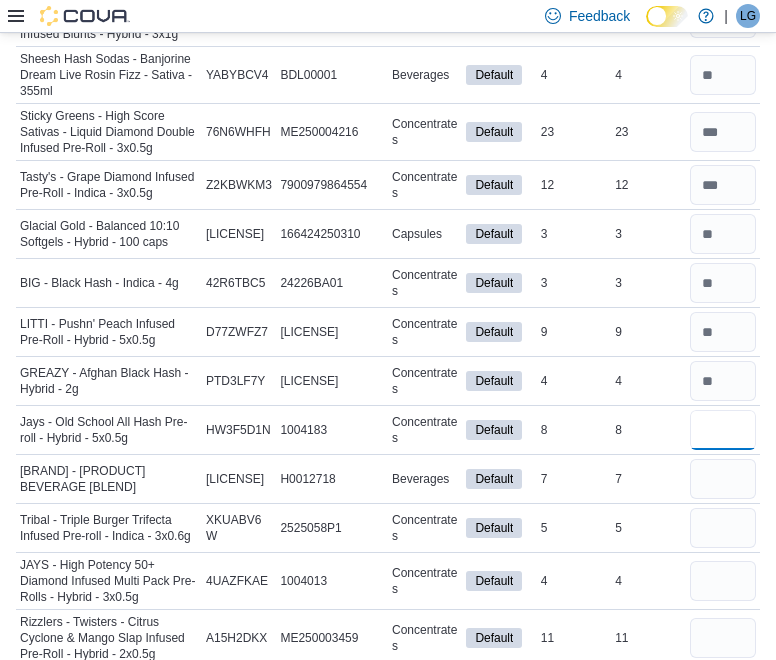 type on "*" 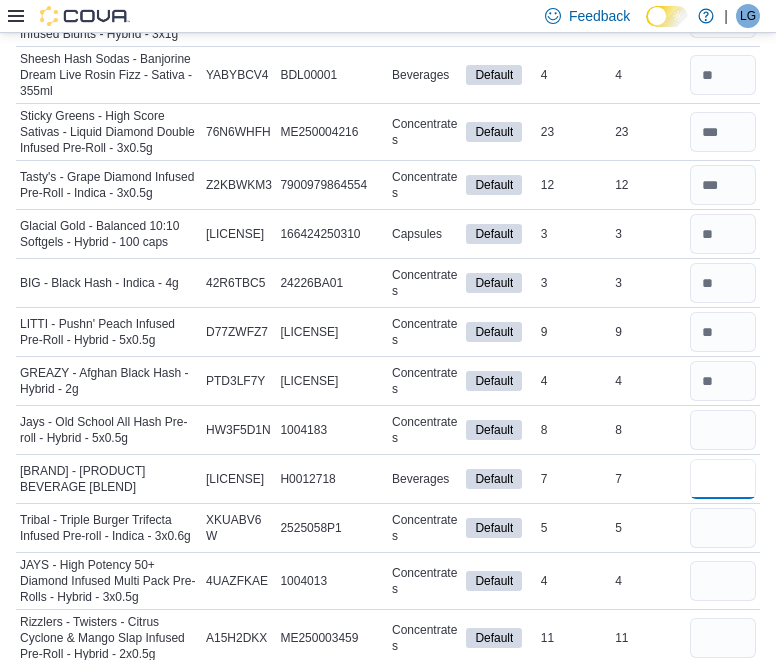 type 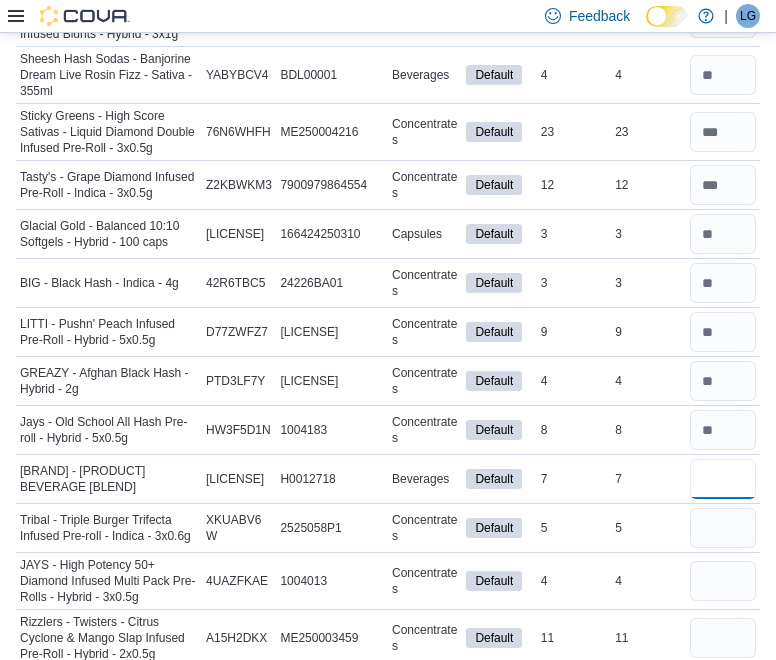 type on "*" 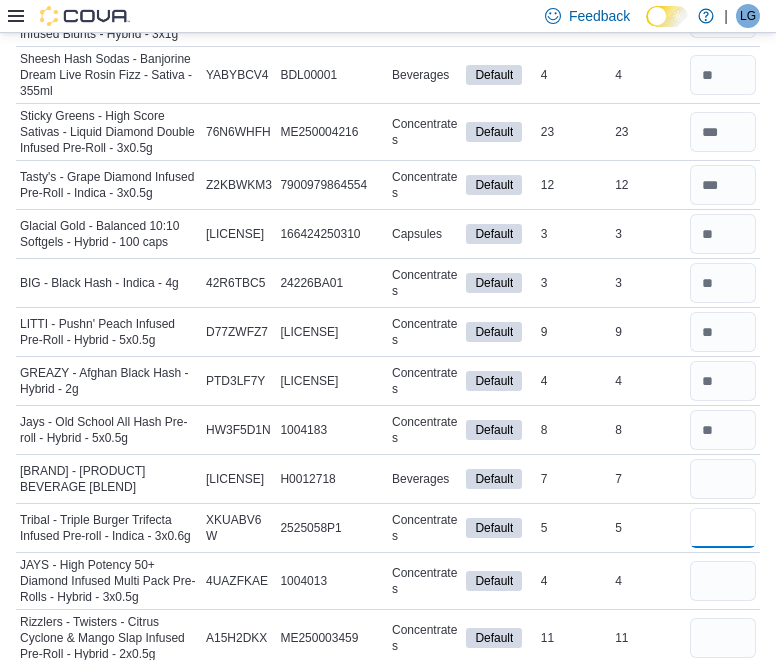 type 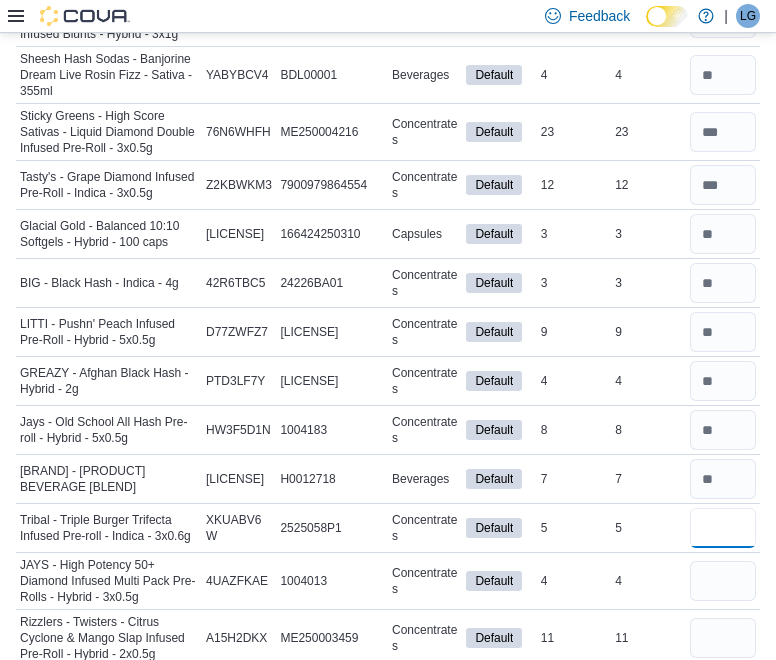 type on "*" 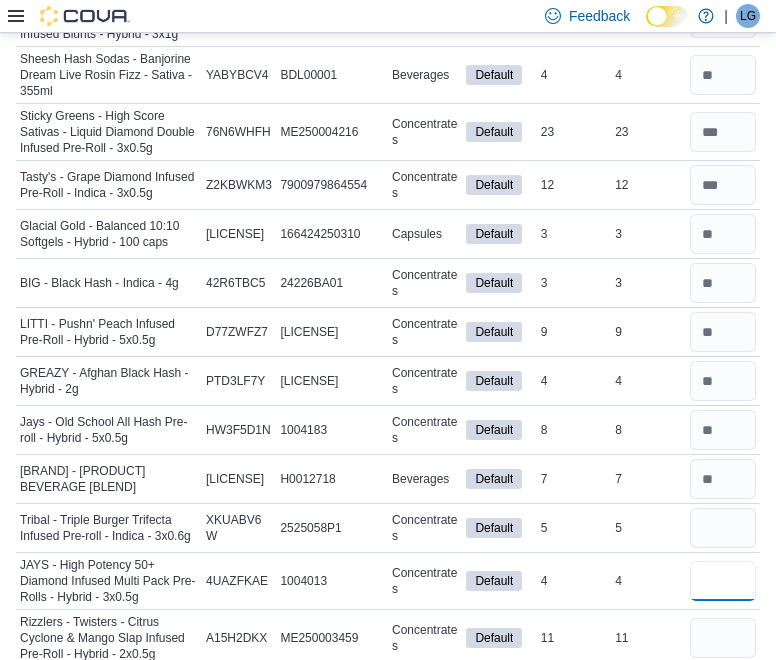 type 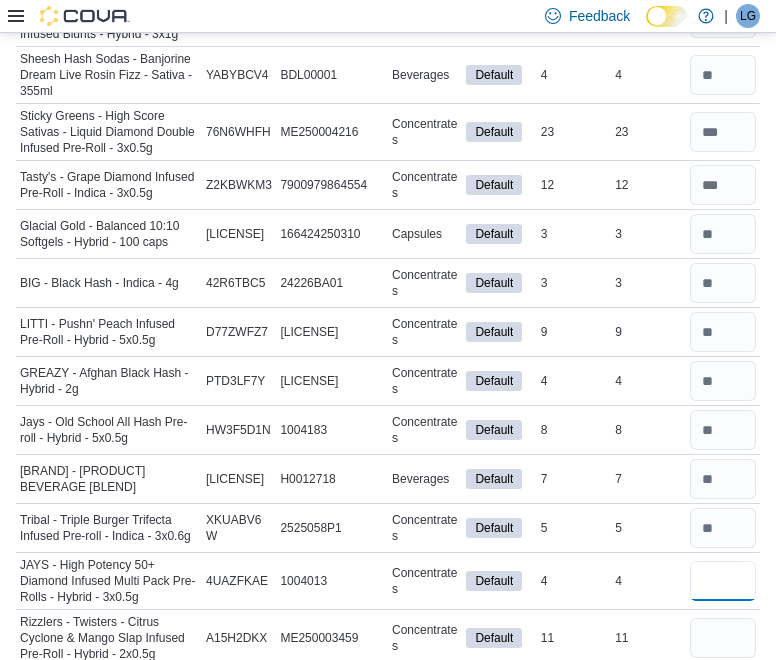 type on "*" 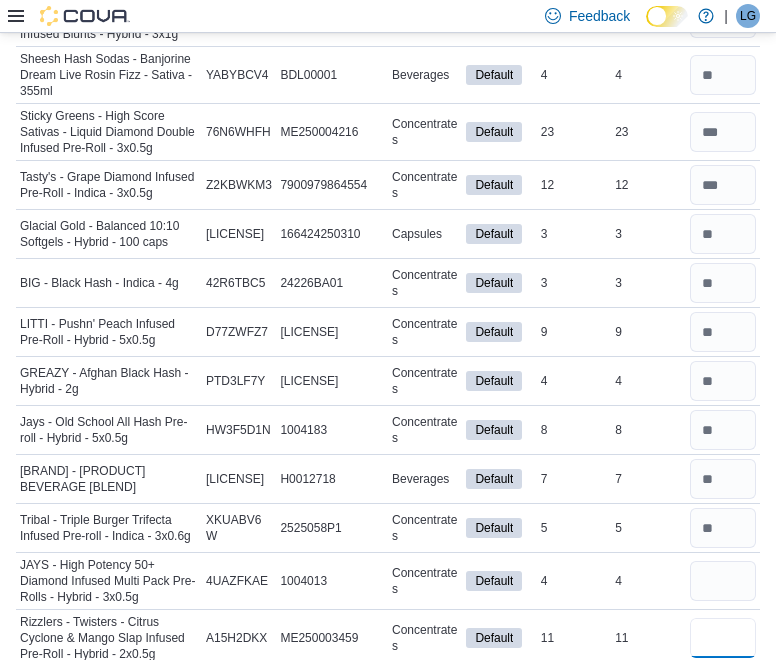 type 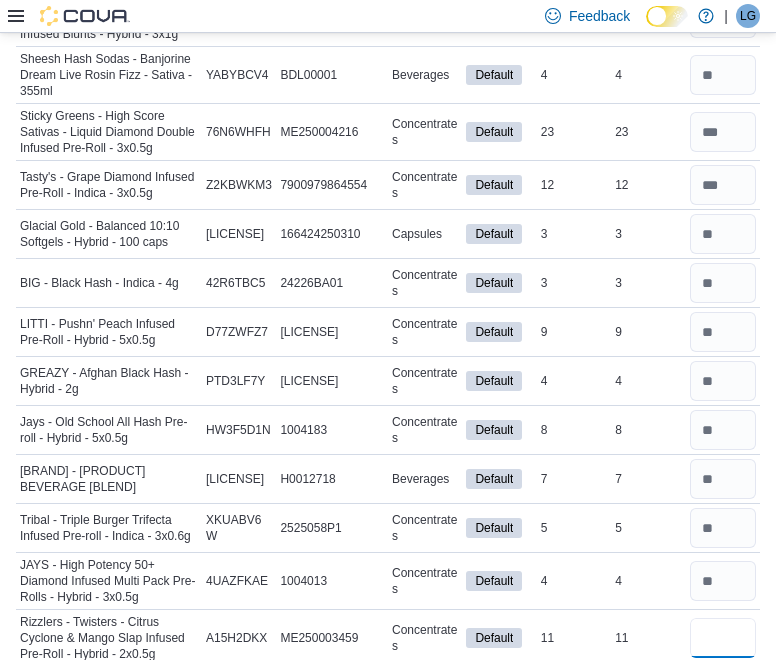 scroll, scrollTop: 1080, scrollLeft: 0, axis: vertical 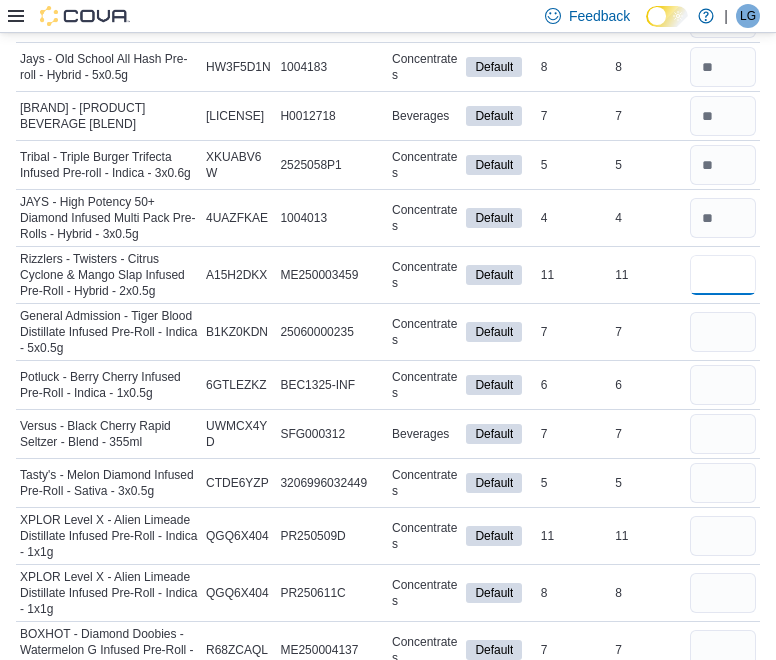 type on "**" 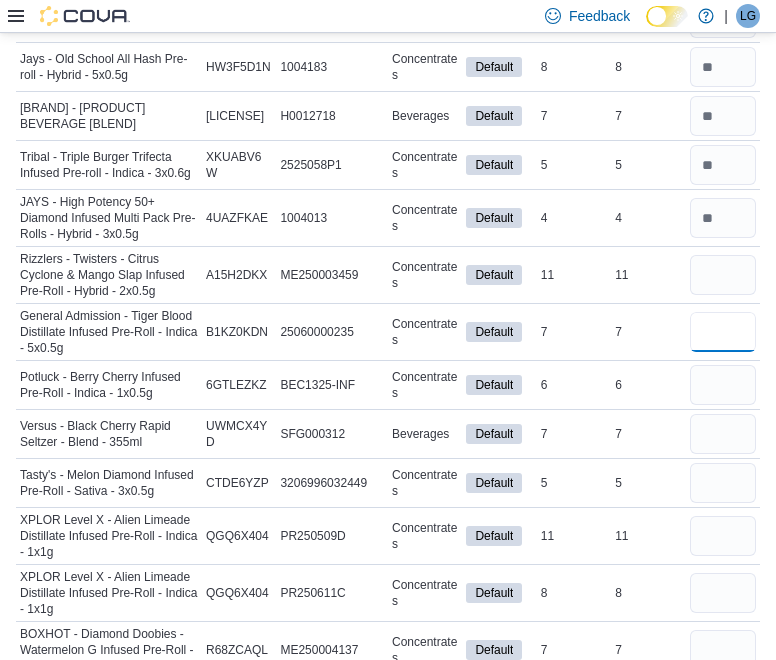 type 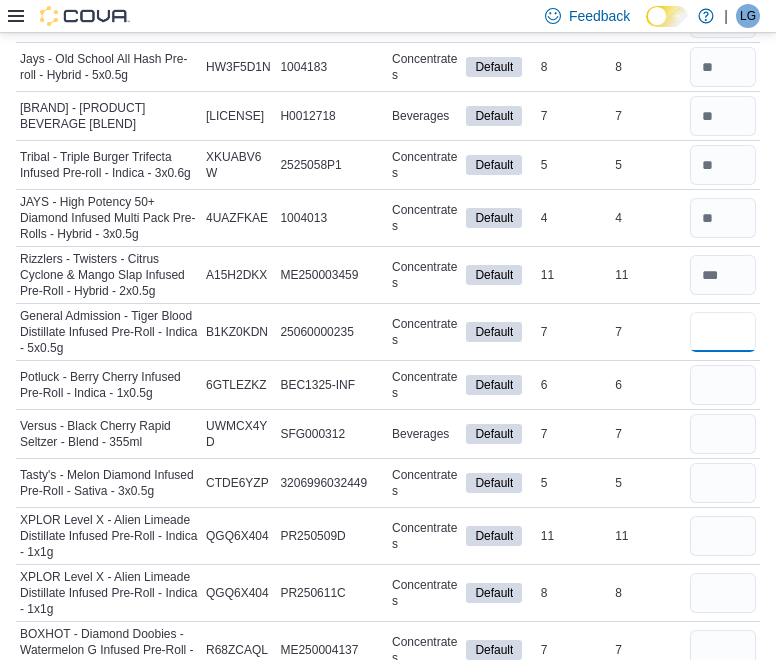 type on "*" 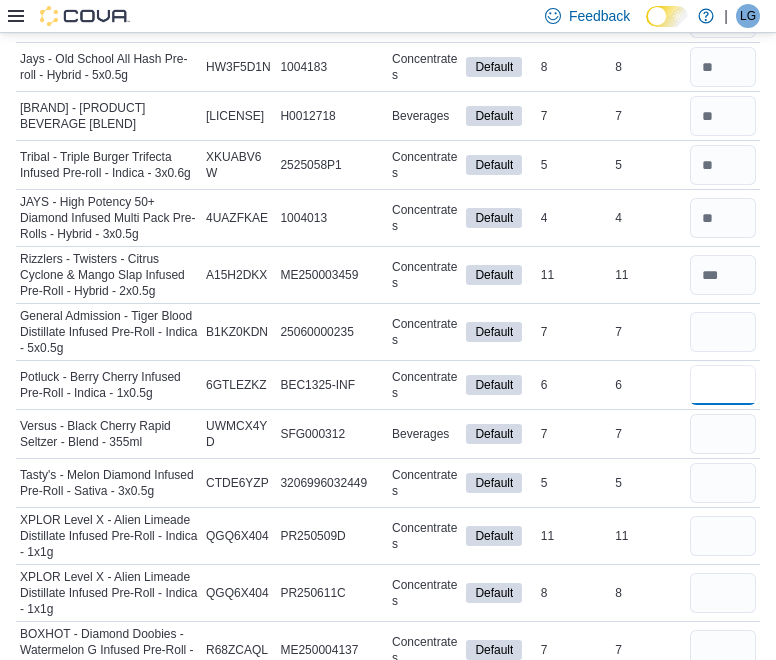 type 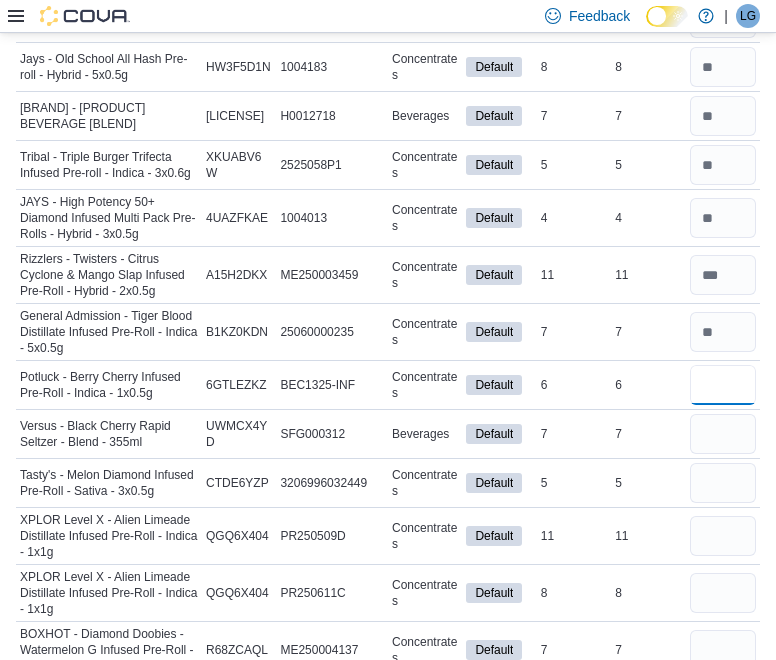 type on "*" 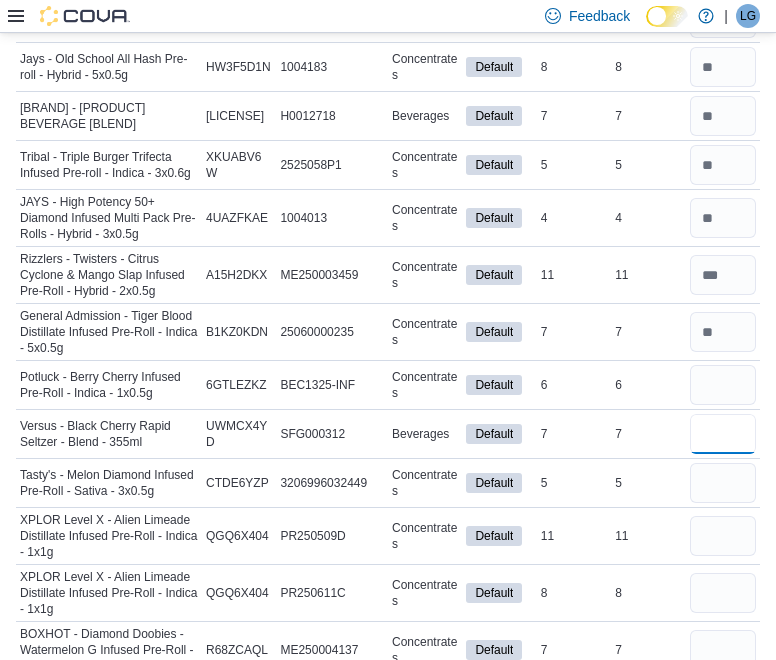 type 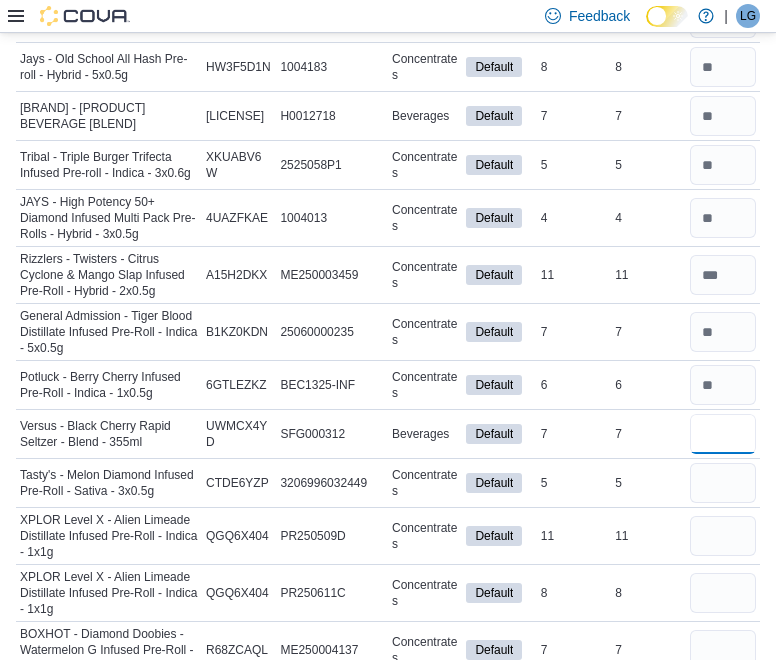 type on "*" 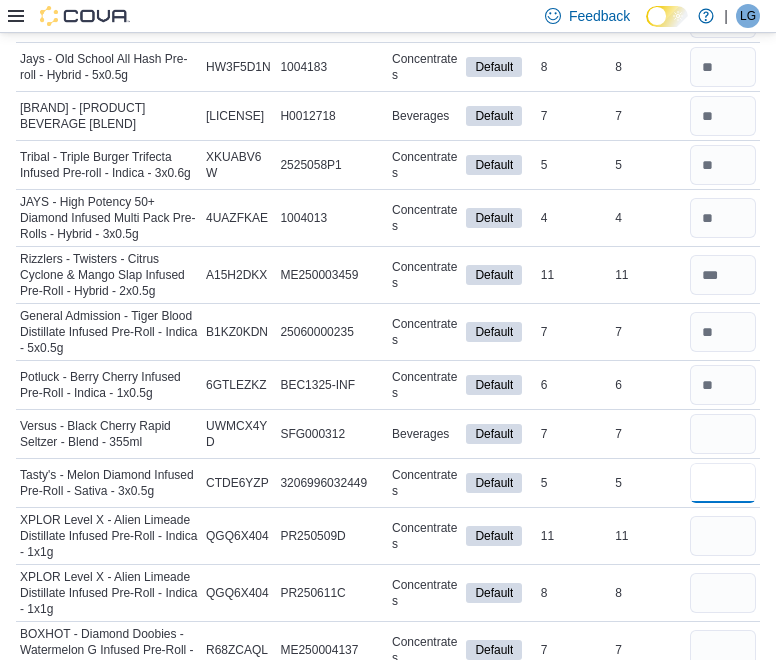 type 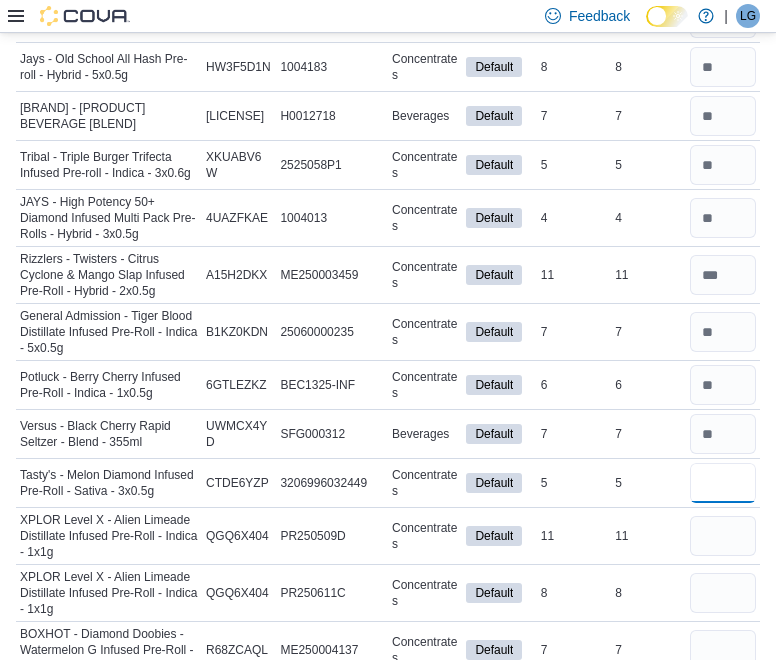 type on "*" 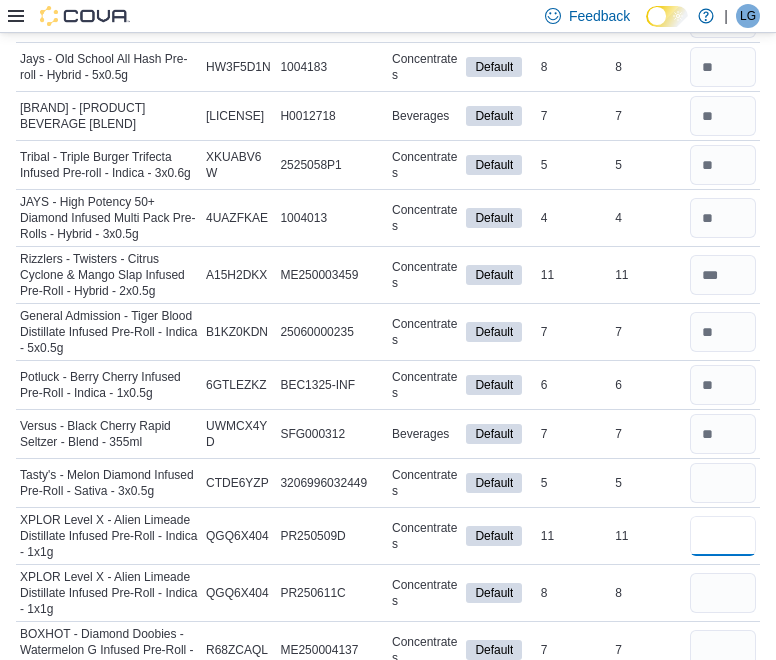 type 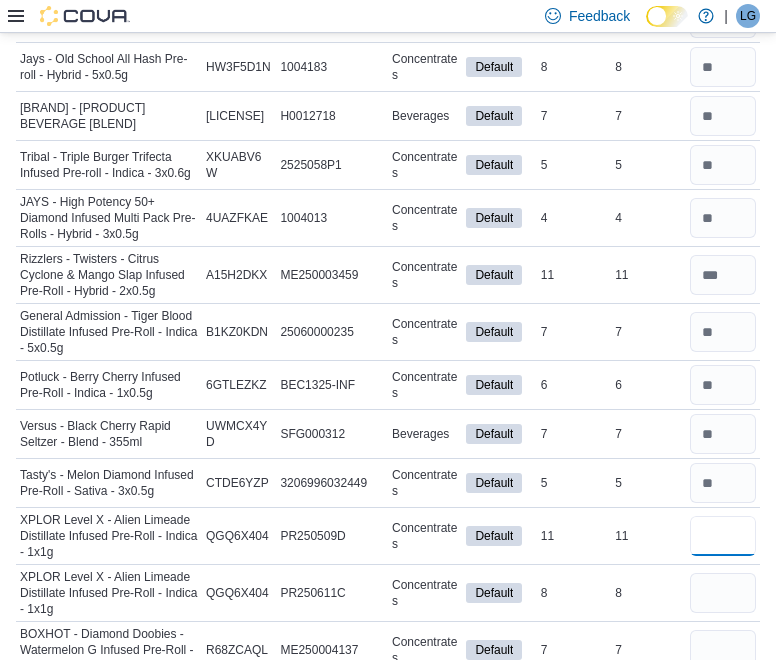 type on "**" 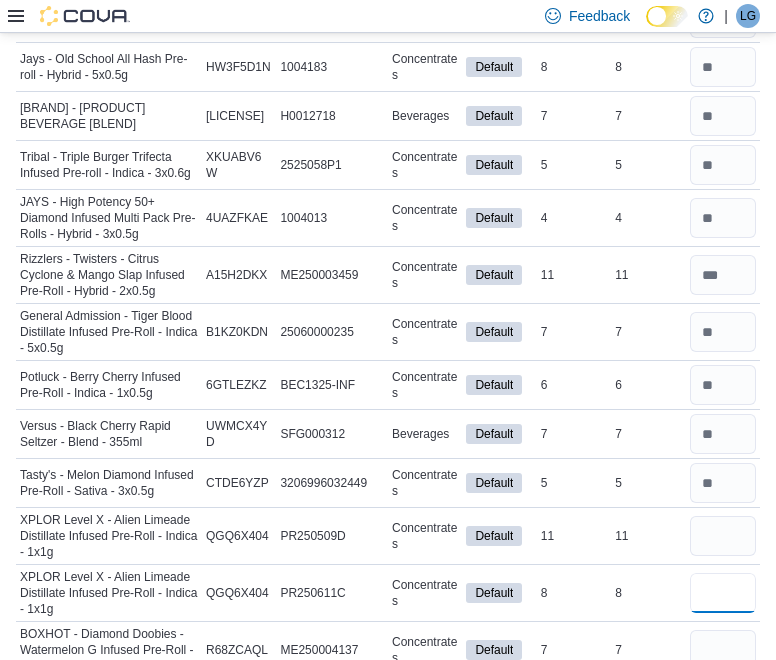 type 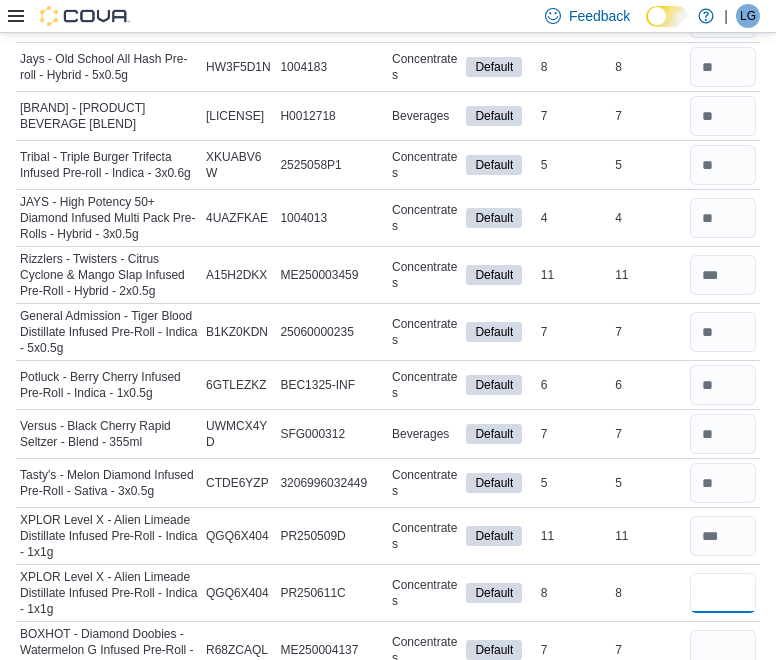 scroll, scrollTop: 1096, scrollLeft: 0, axis: vertical 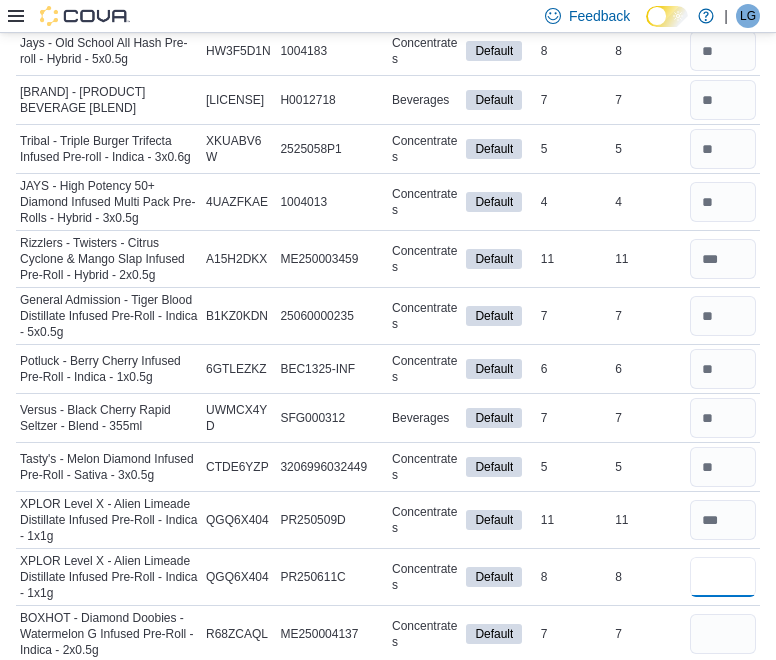type on "*" 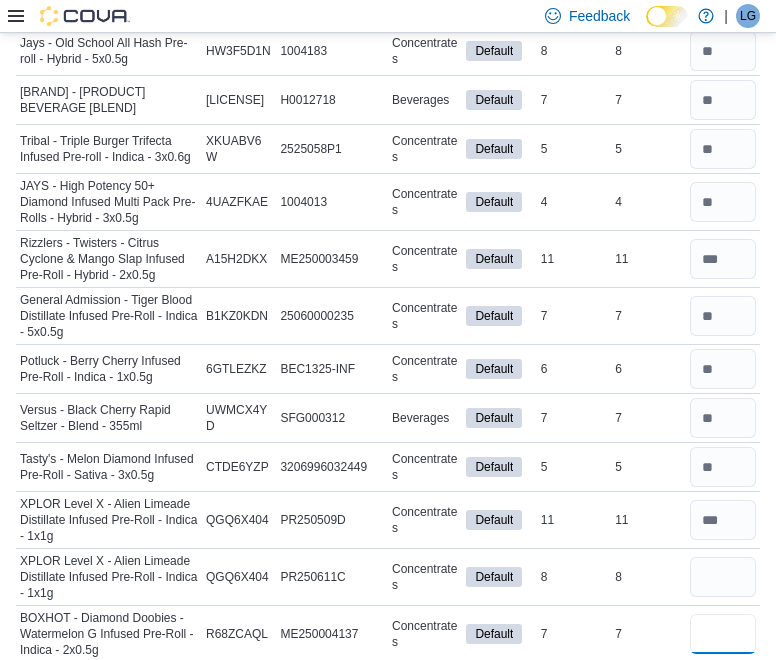 type 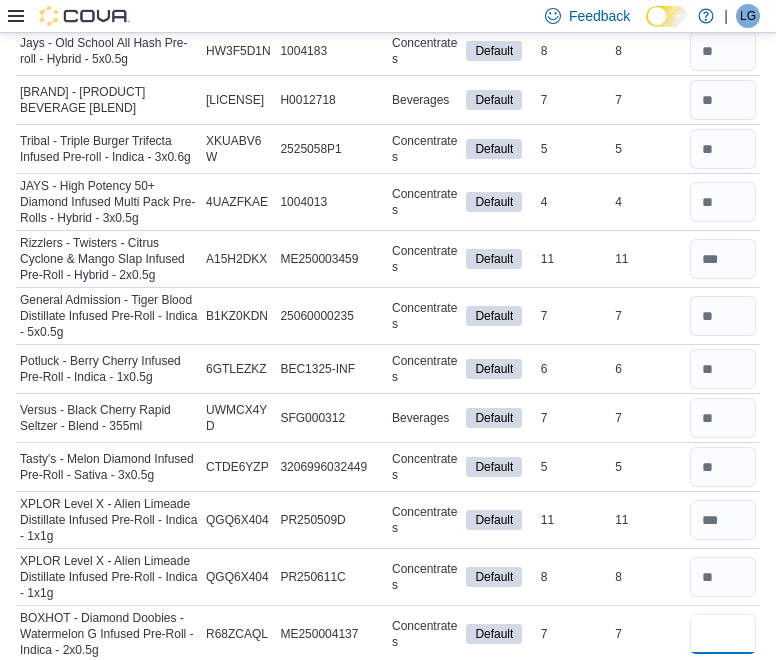 scroll, scrollTop: 1463, scrollLeft: 0, axis: vertical 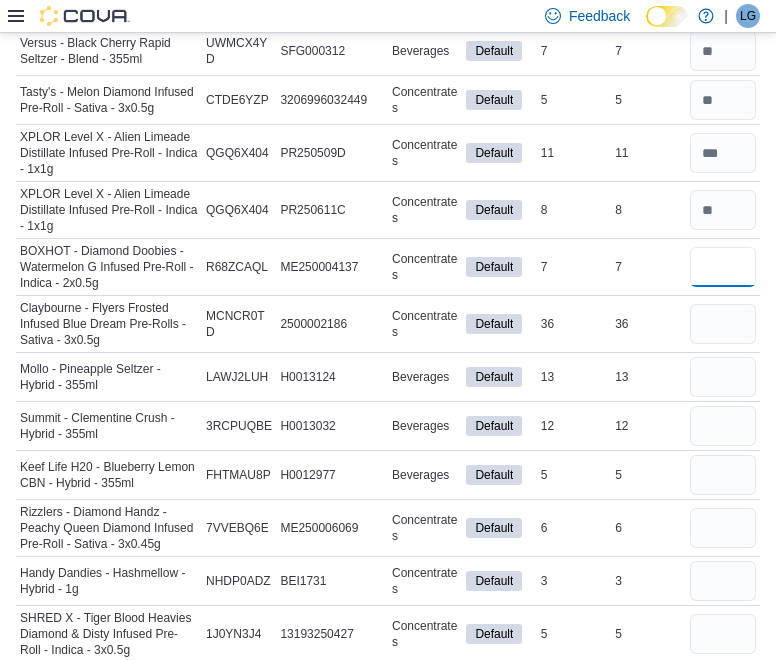 type on "*" 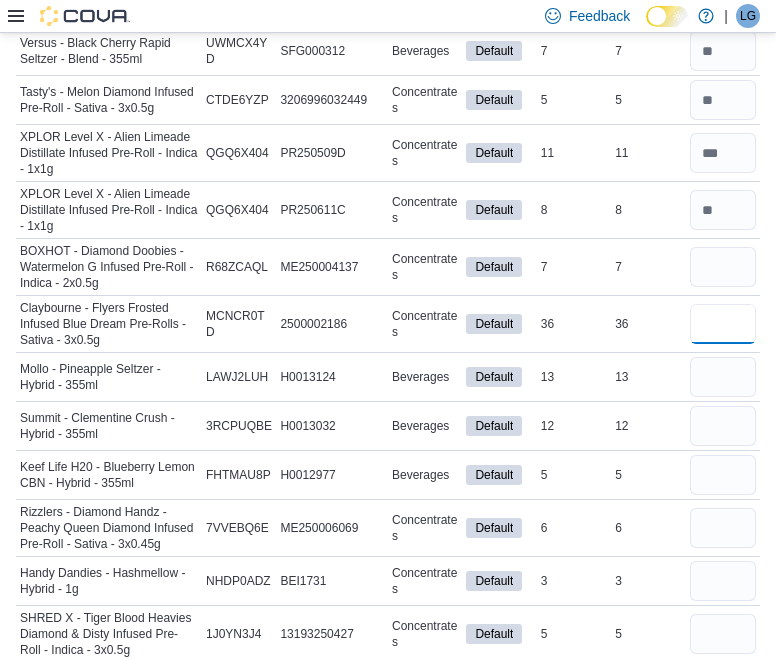 type 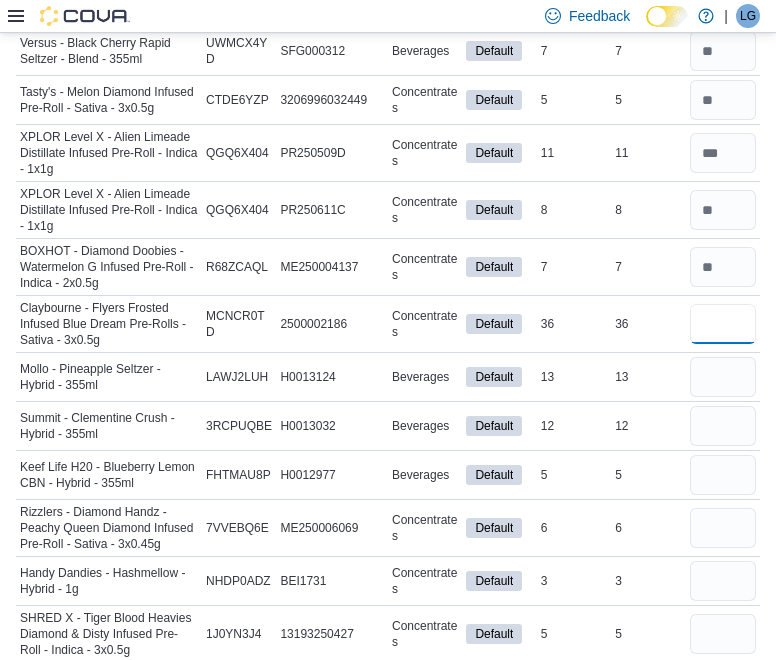 type on "**" 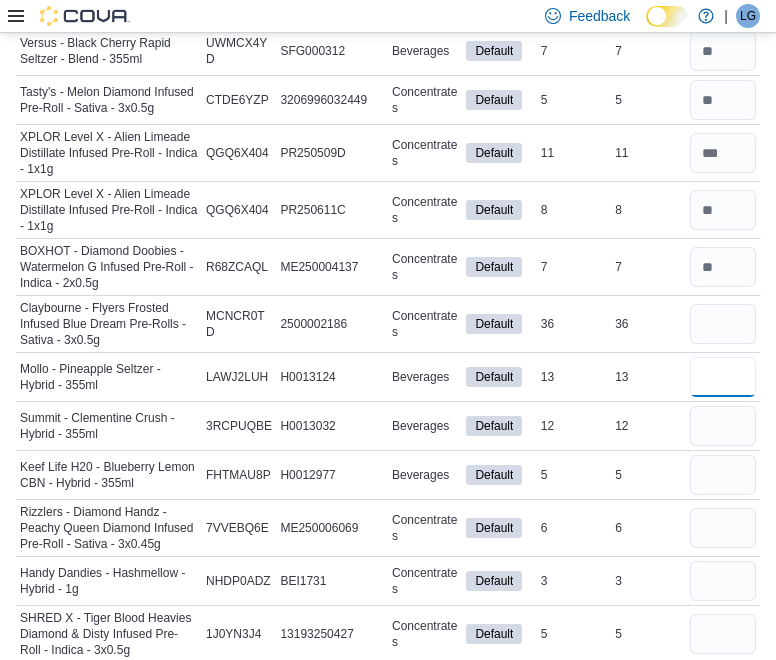 type 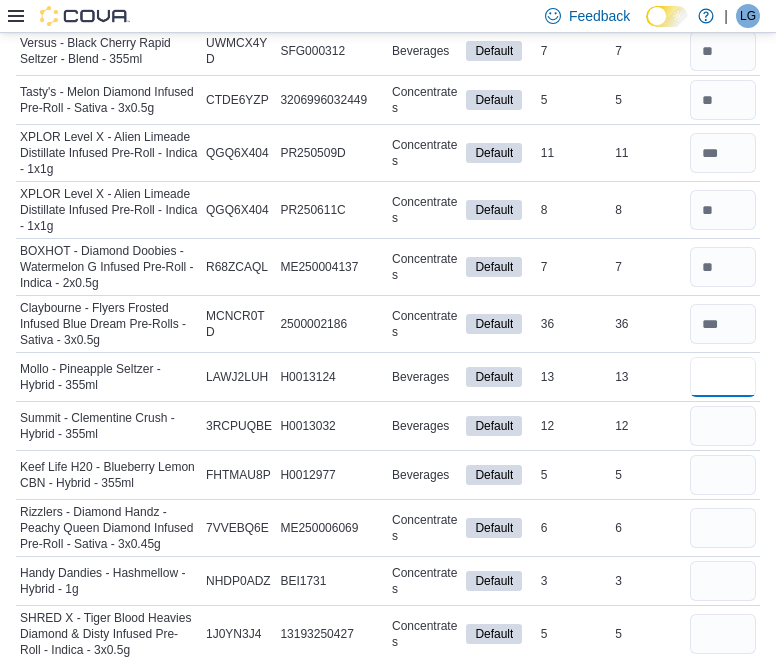 type on "**" 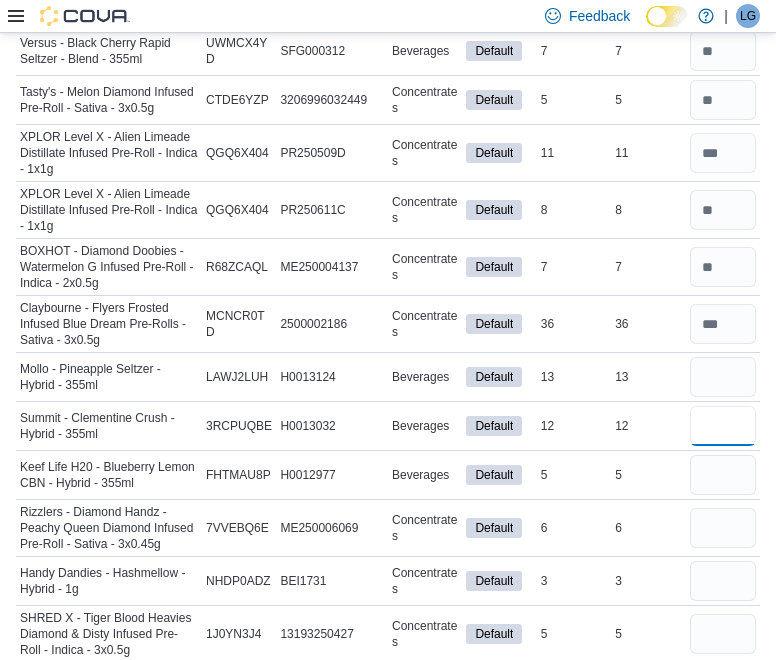 type 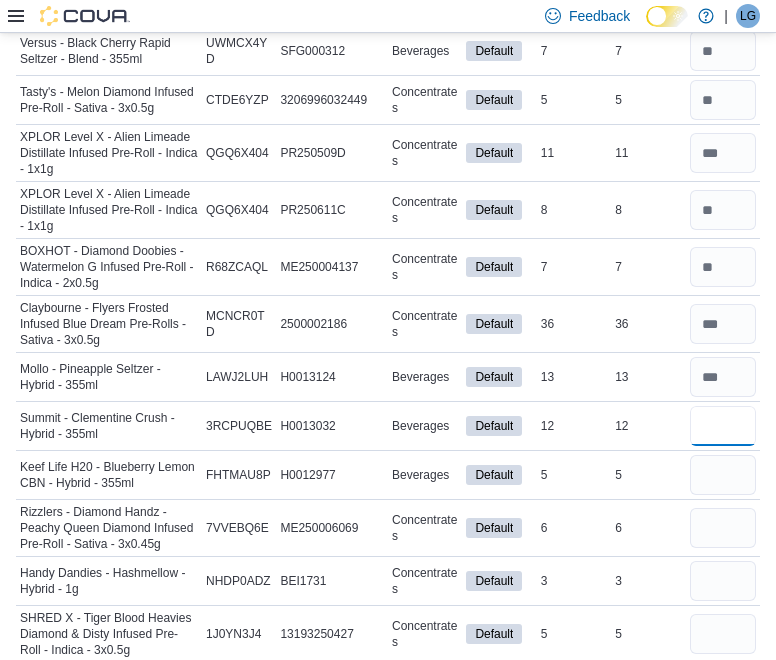 type on "**" 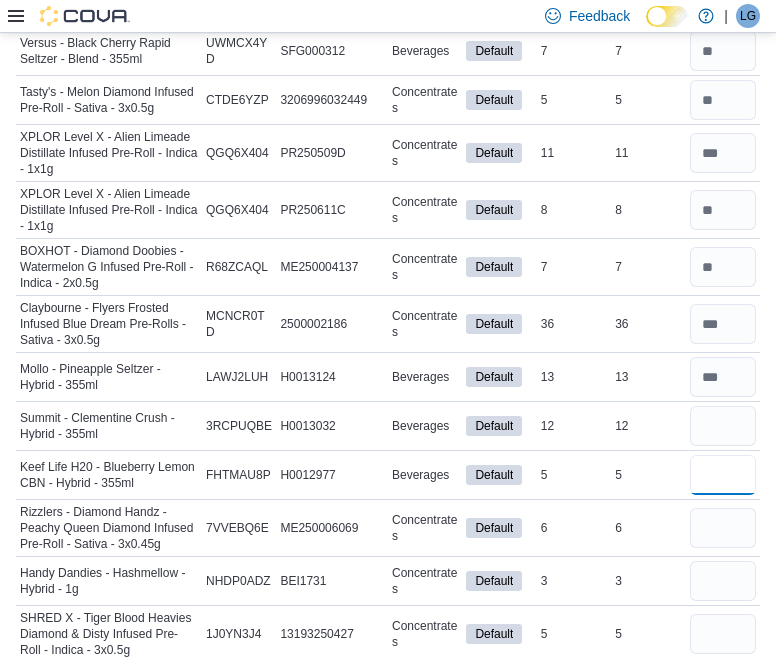 type 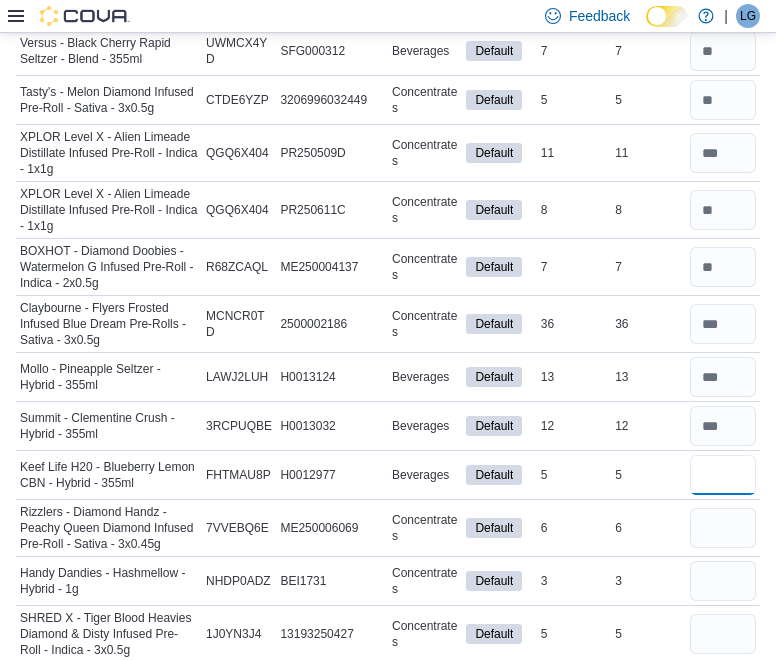 type on "*" 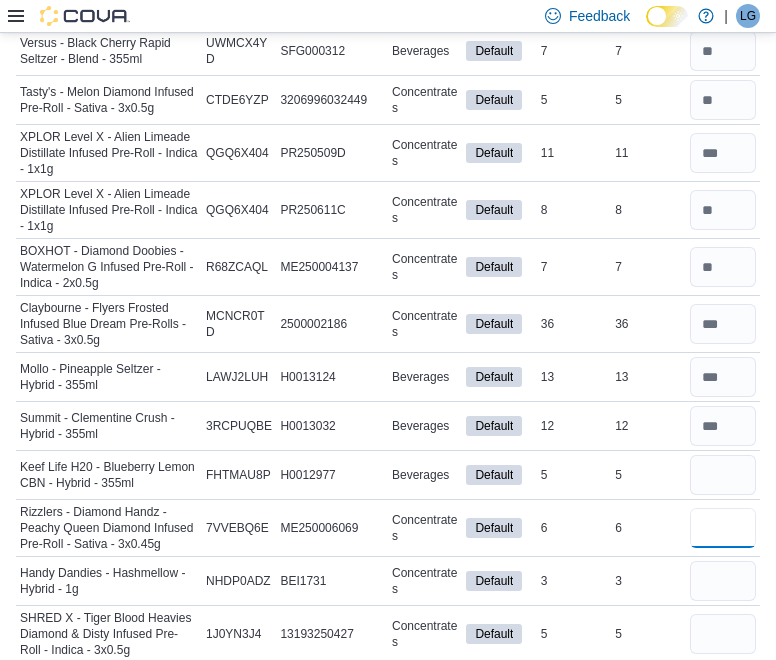 type on "*" 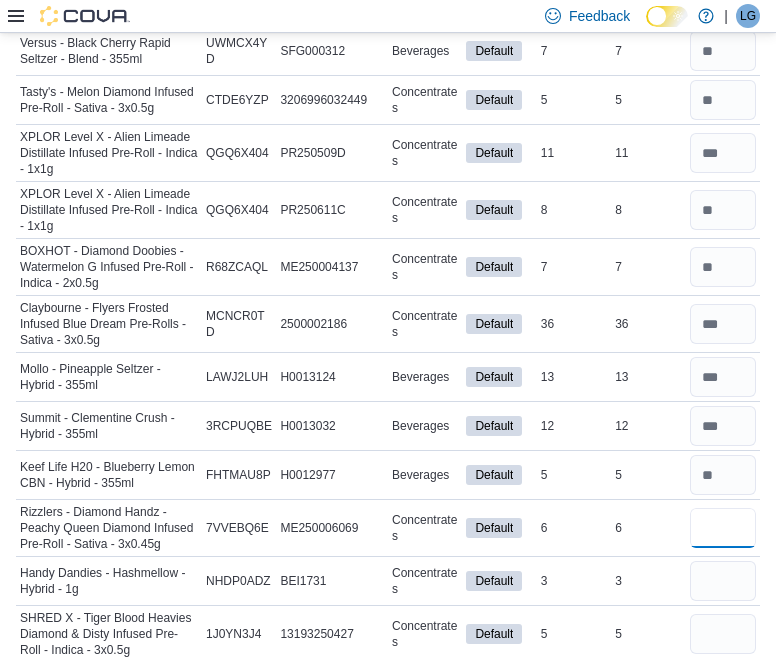 type on "*" 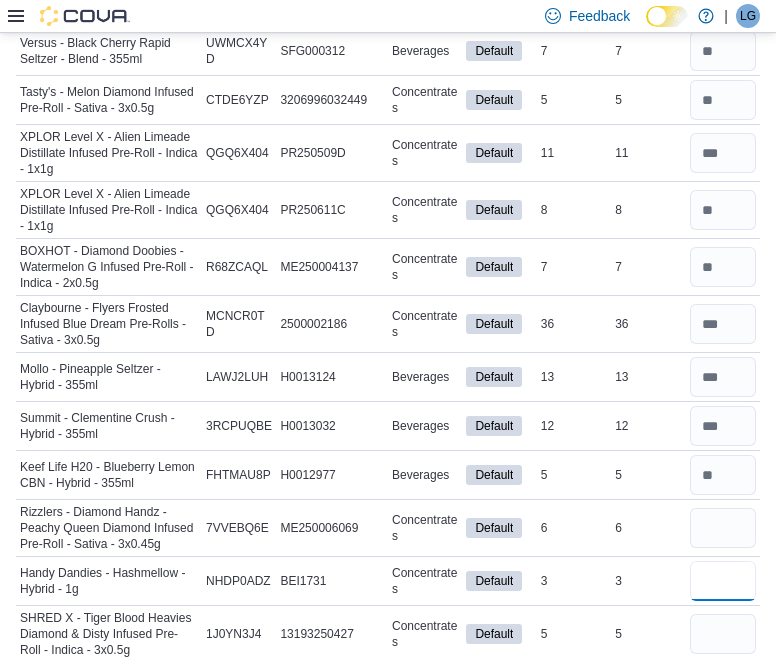 type 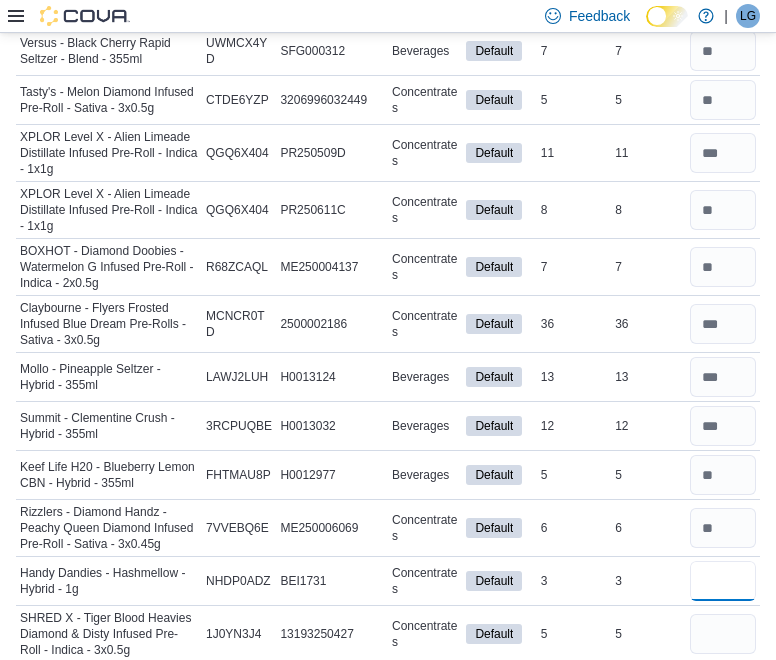 scroll, scrollTop: 1483, scrollLeft: 0, axis: vertical 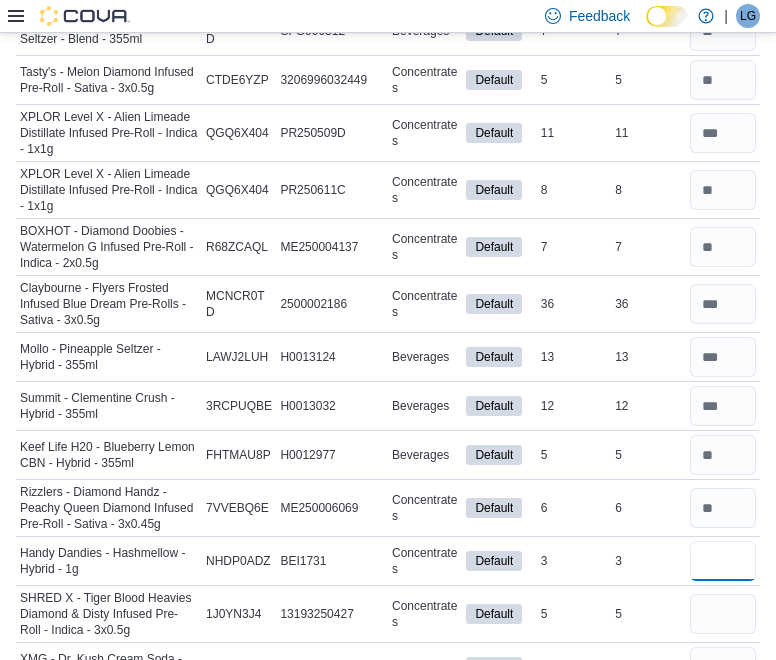 type on "*" 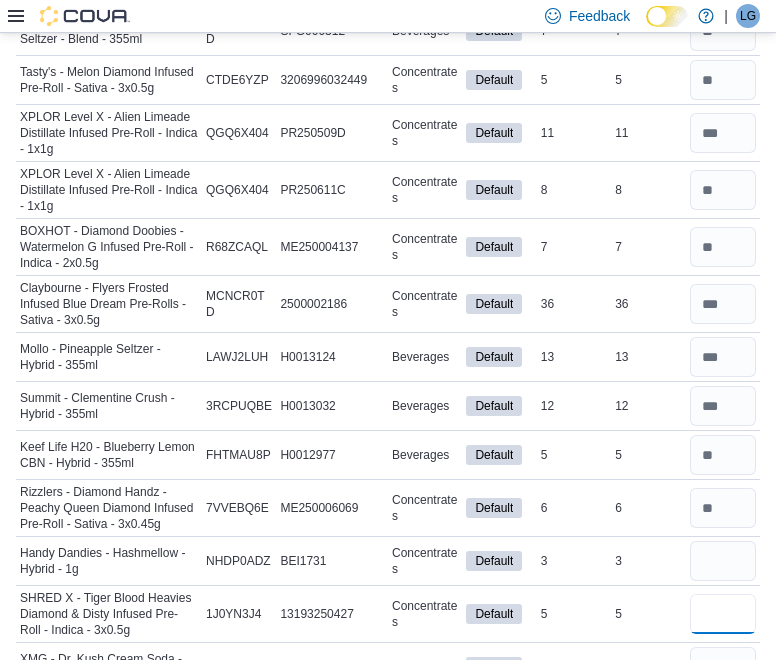 type 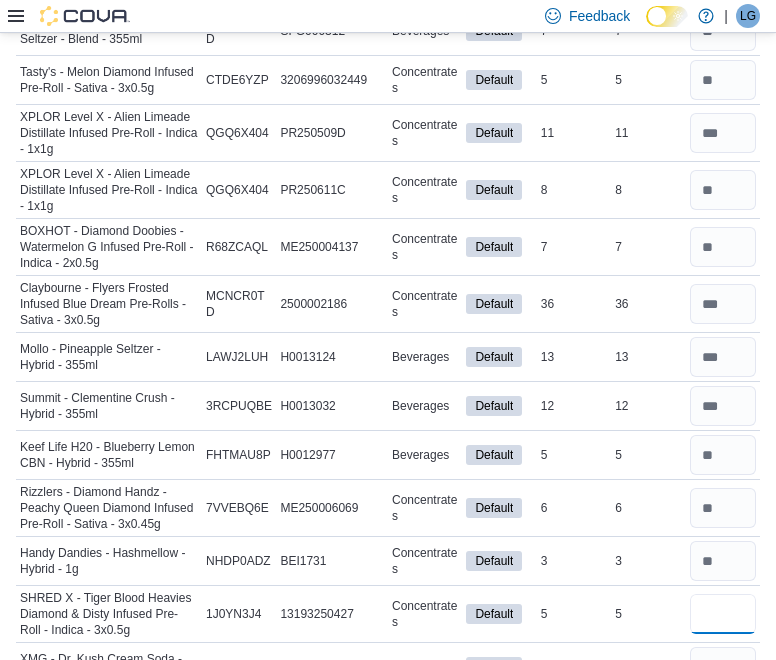 scroll, scrollTop: 1846, scrollLeft: 0, axis: vertical 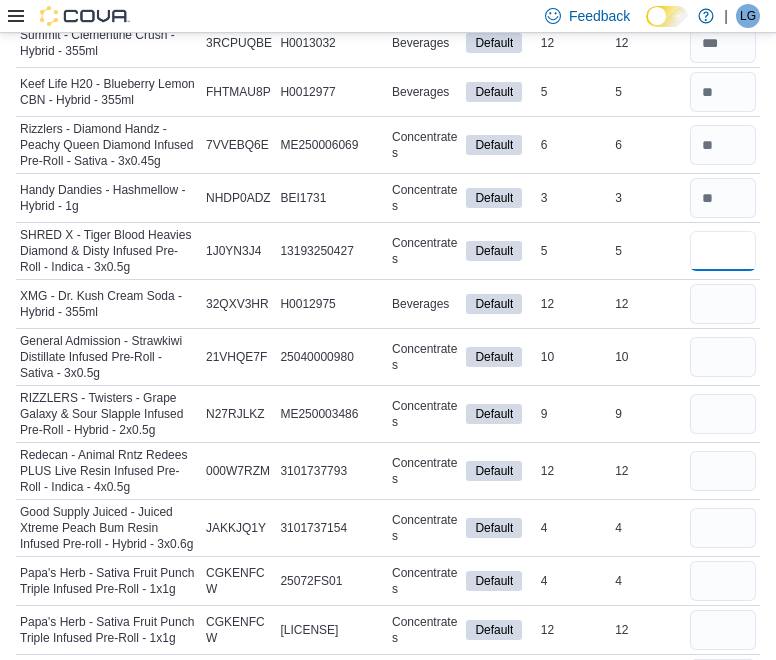 type on "*" 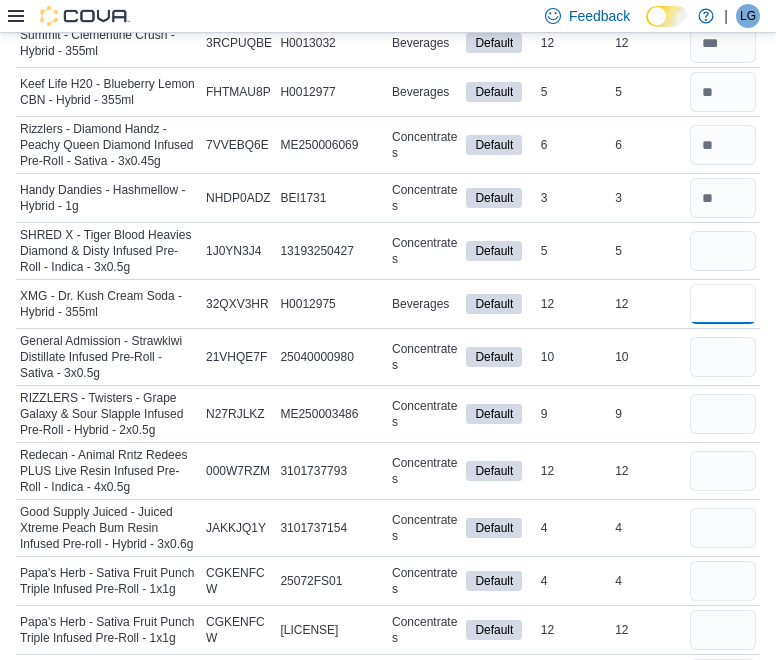 type 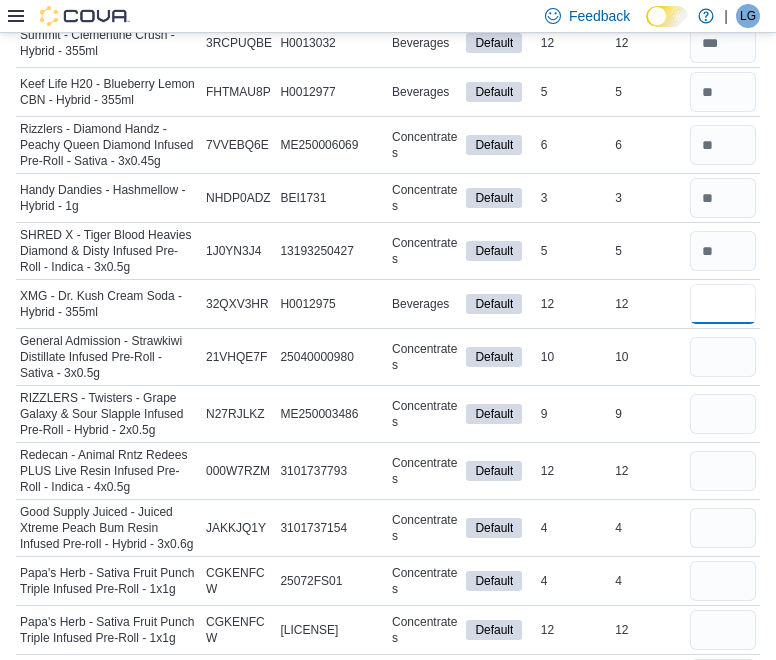 type on "**" 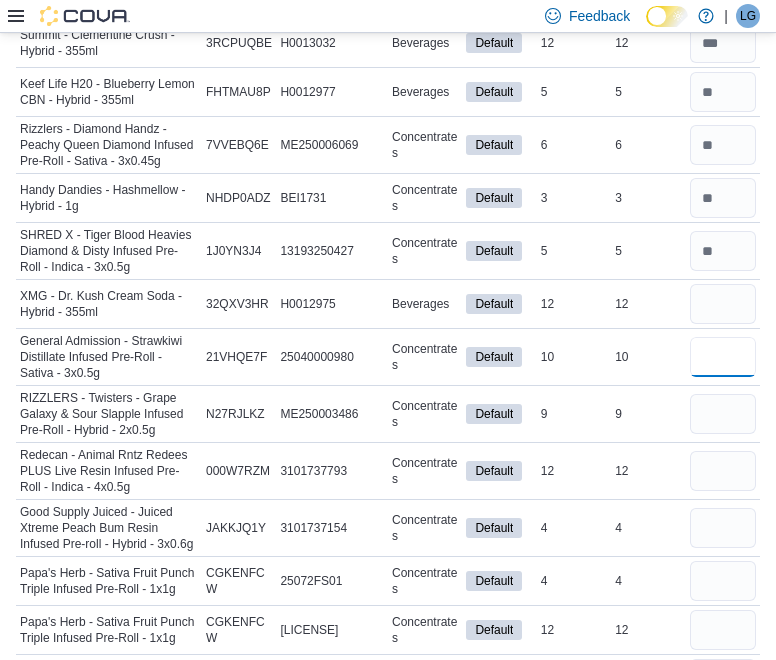 type 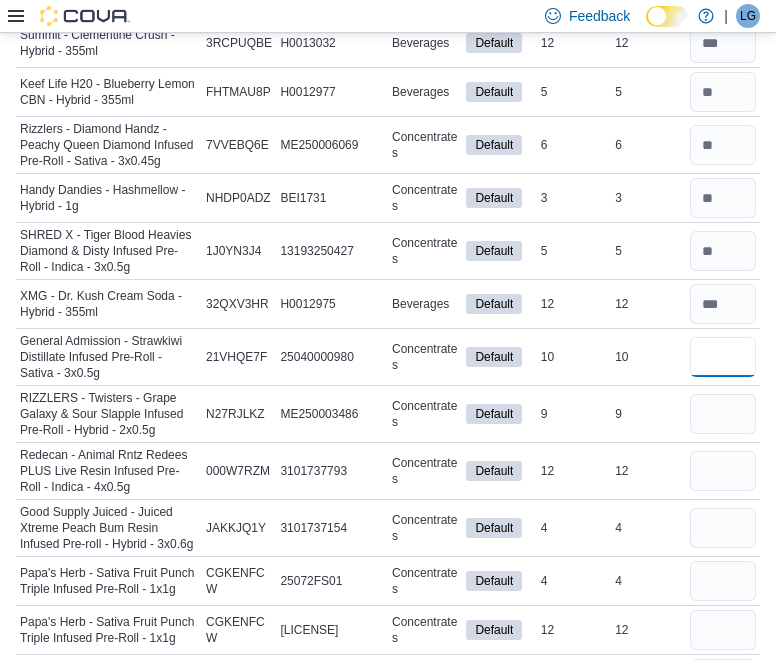type on "**" 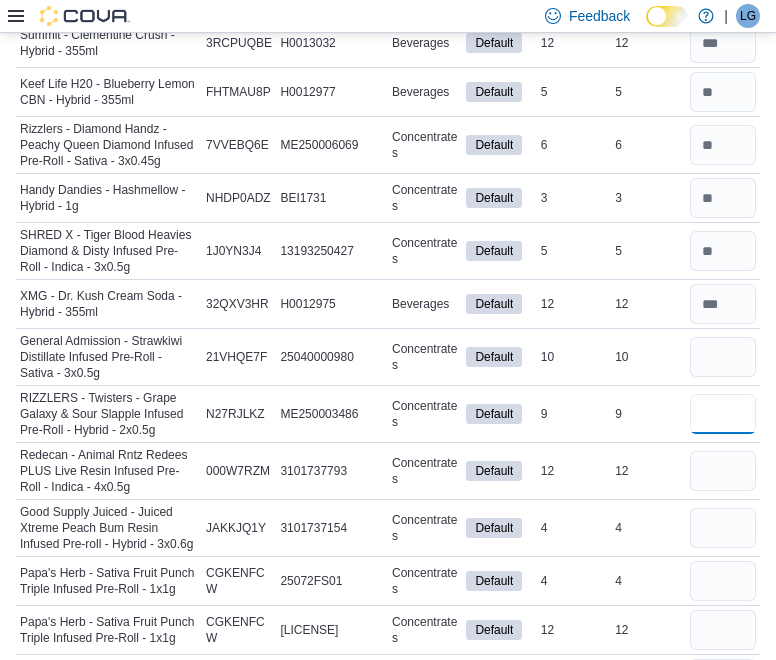 type 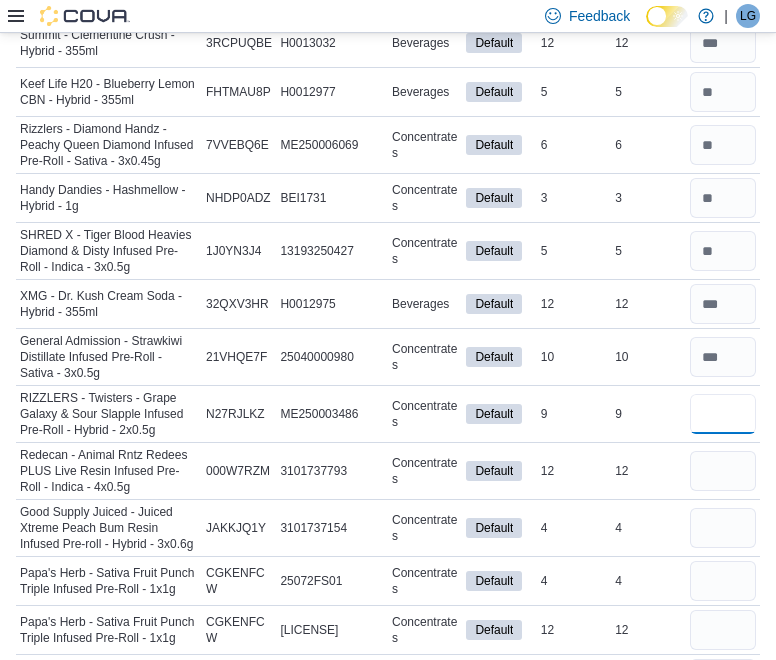 type on "*" 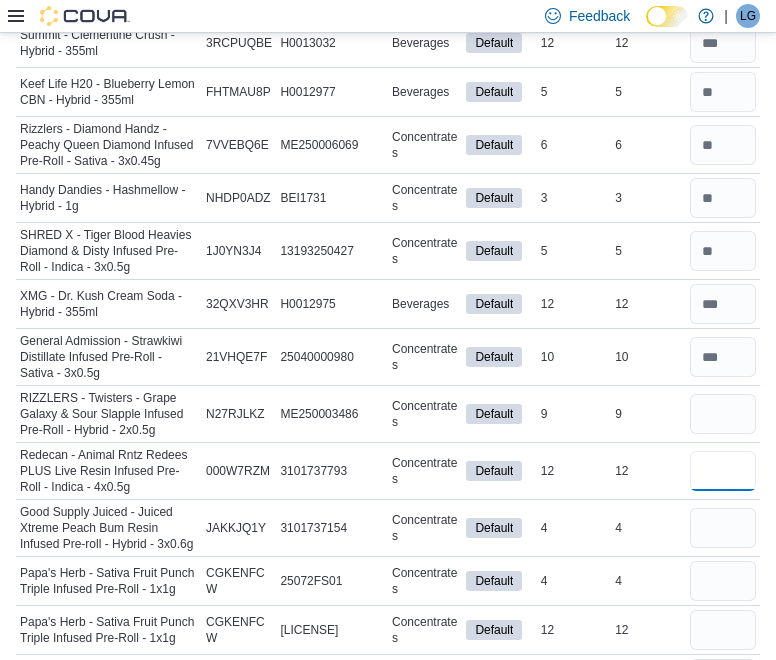type 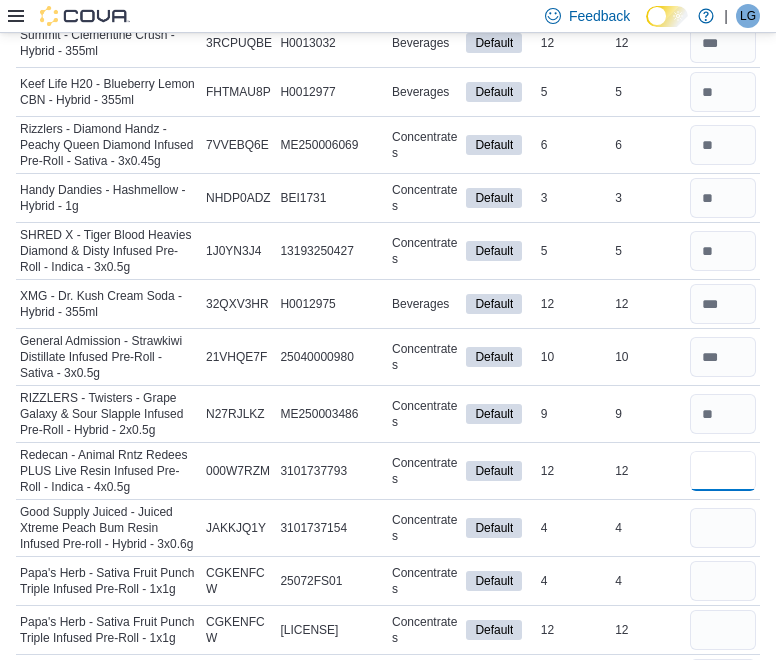 type on "**" 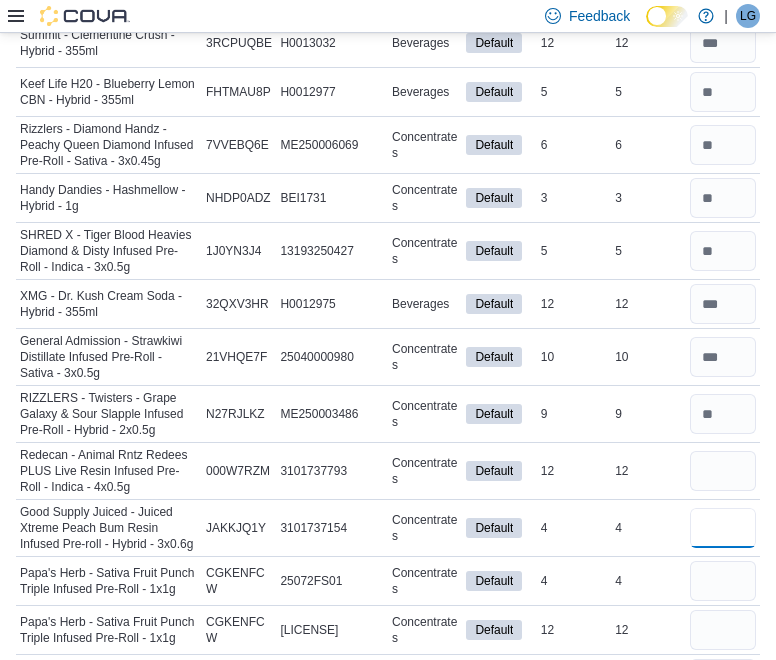 type 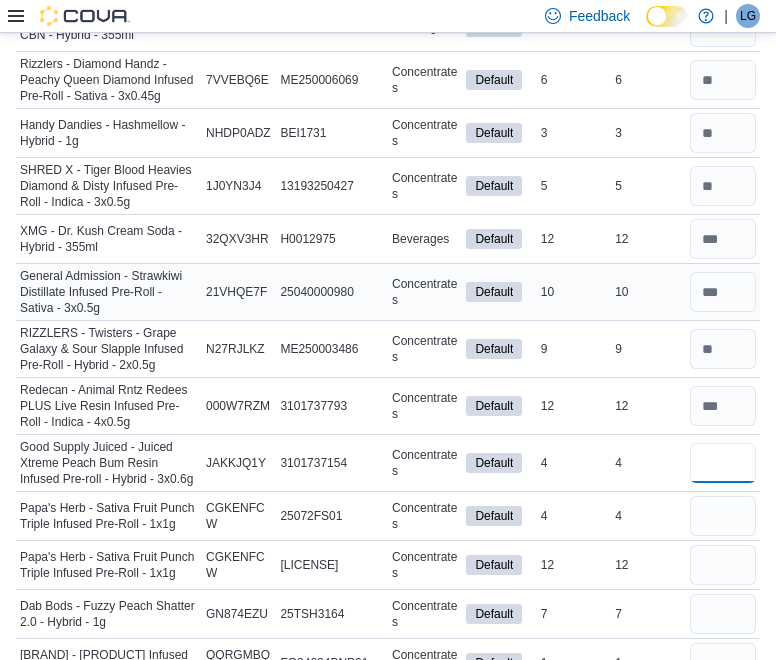 scroll, scrollTop: 1913, scrollLeft: 0, axis: vertical 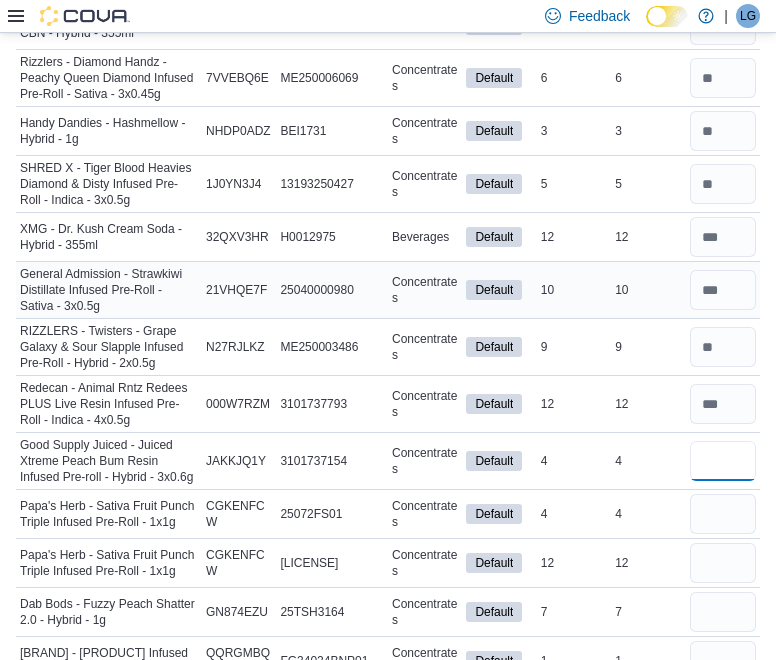 type on "*" 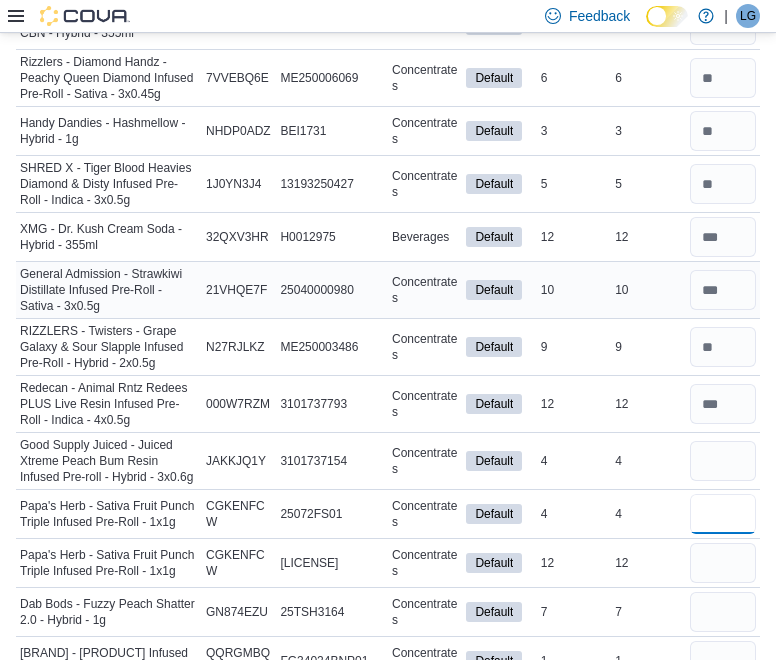 type 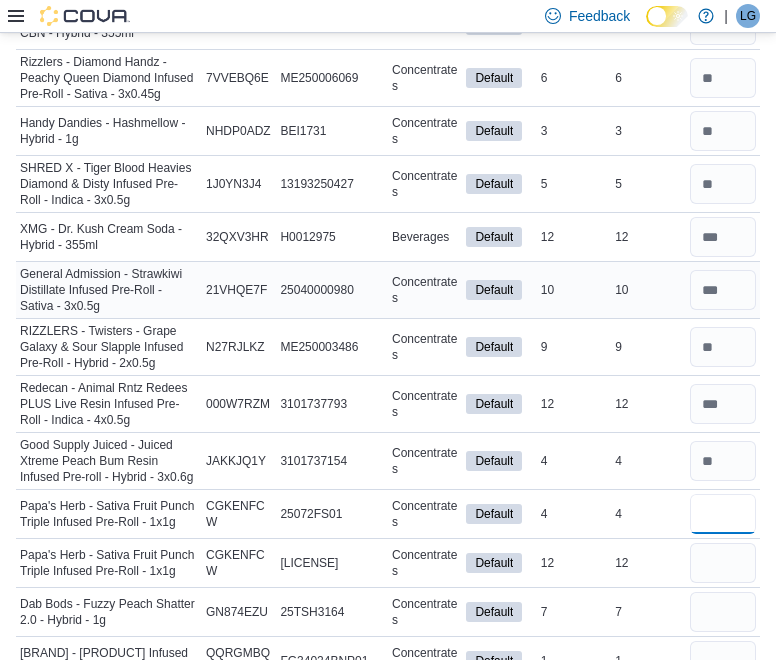 type on "*" 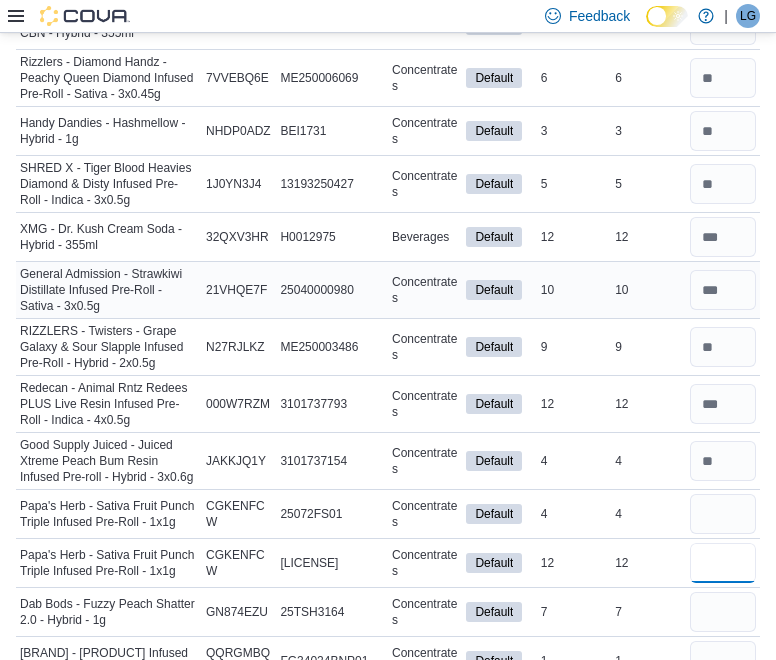 type 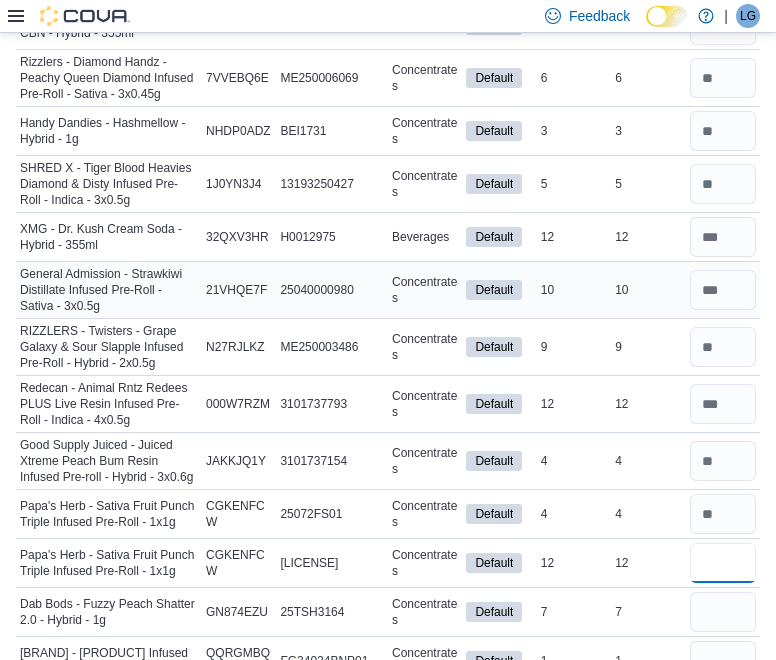 scroll, scrollTop: 1943, scrollLeft: 0, axis: vertical 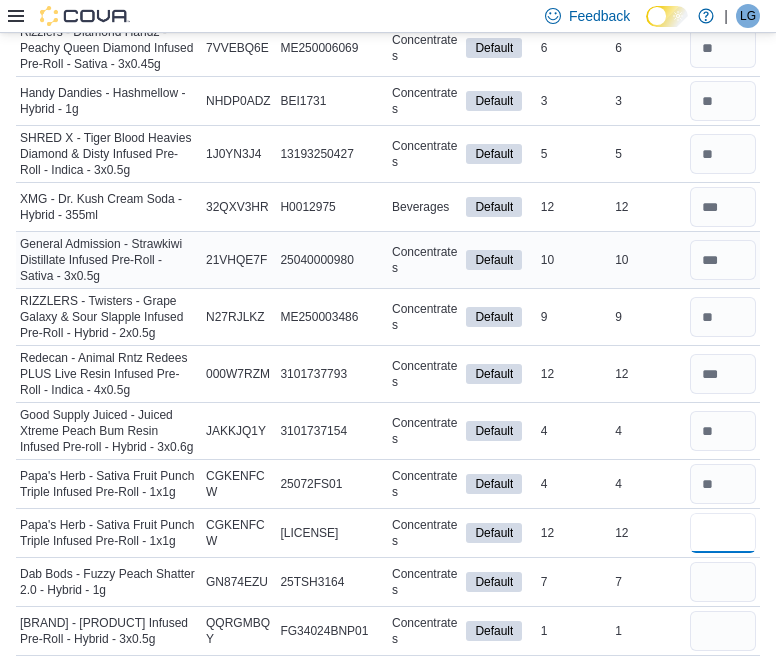 type on "**" 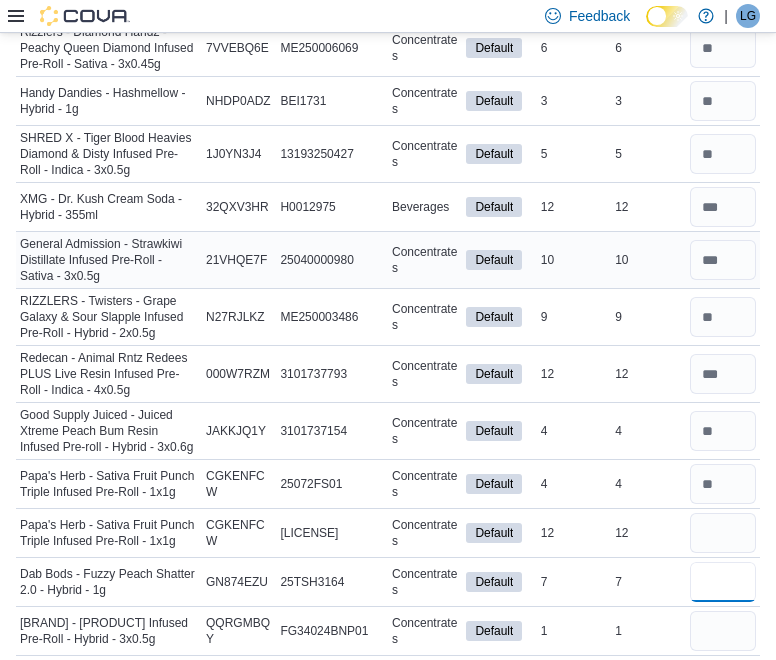 type 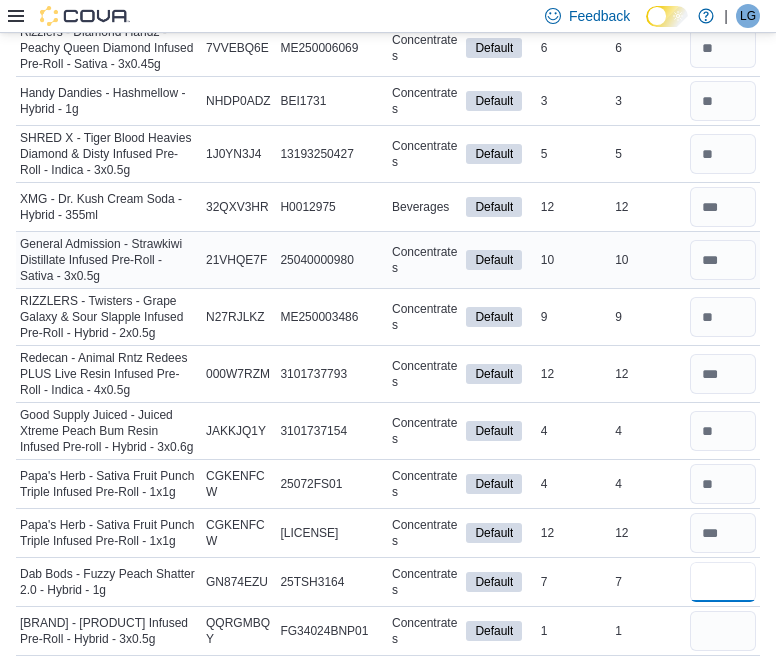 scroll, scrollTop: 2306, scrollLeft: 0, axis: vertical 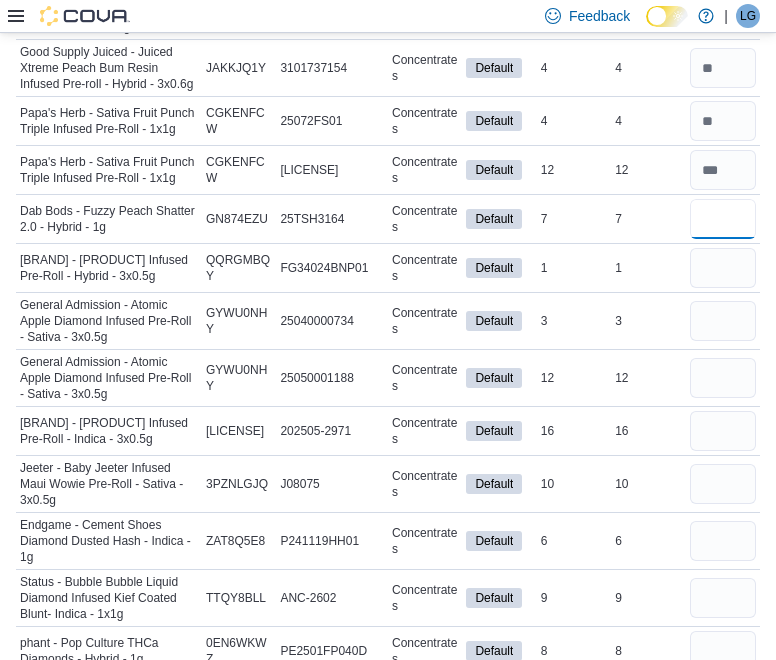 type on "*" 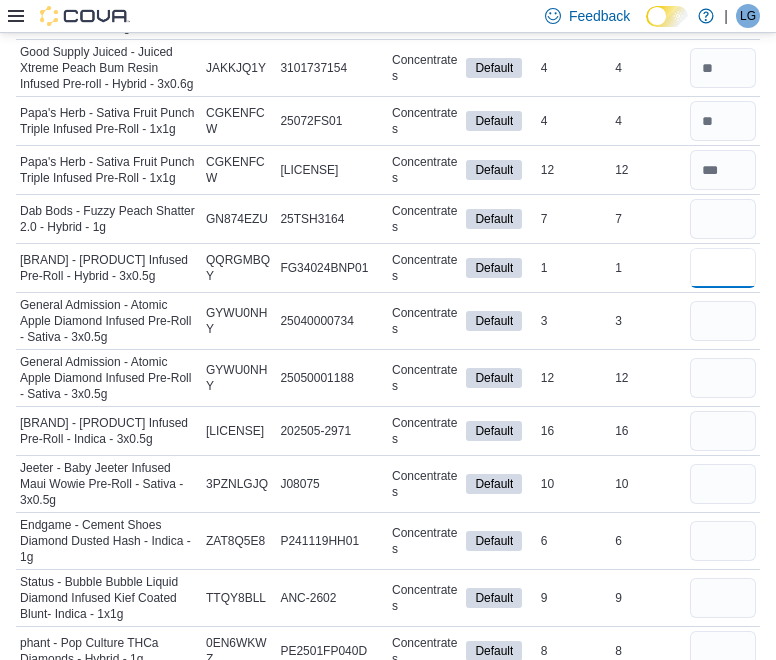 type 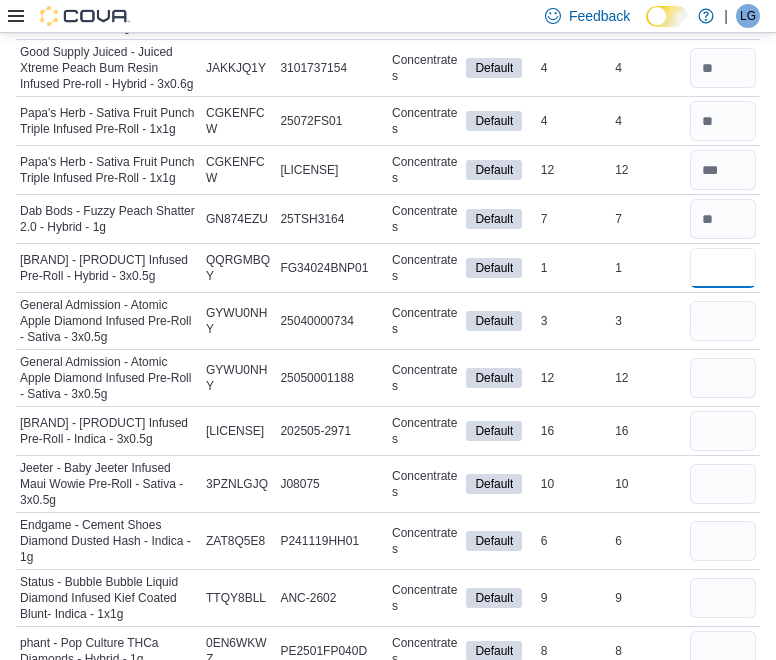 type on "*" 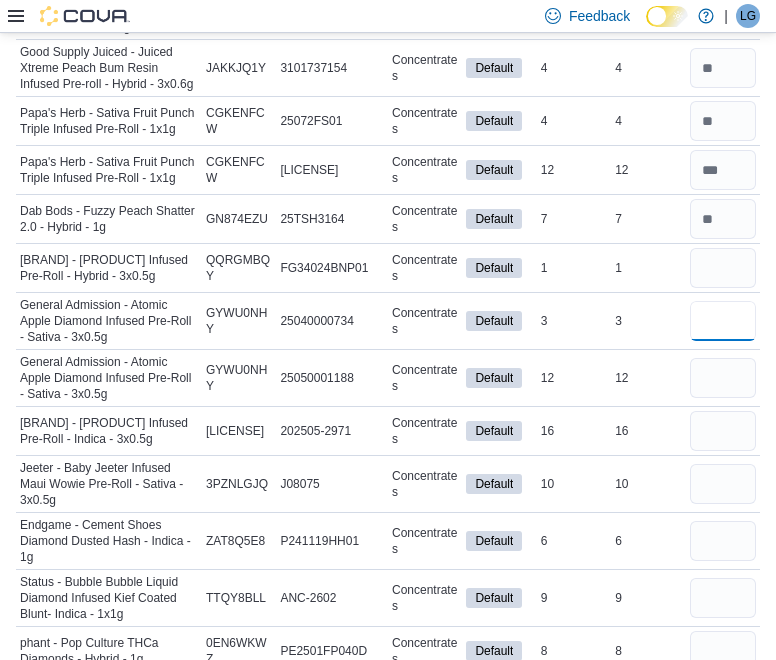 type 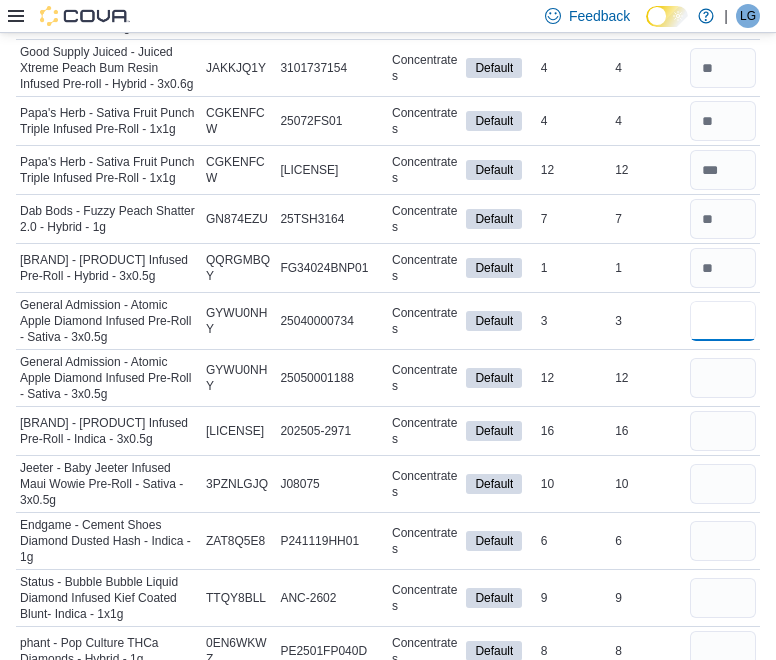 type on "*" 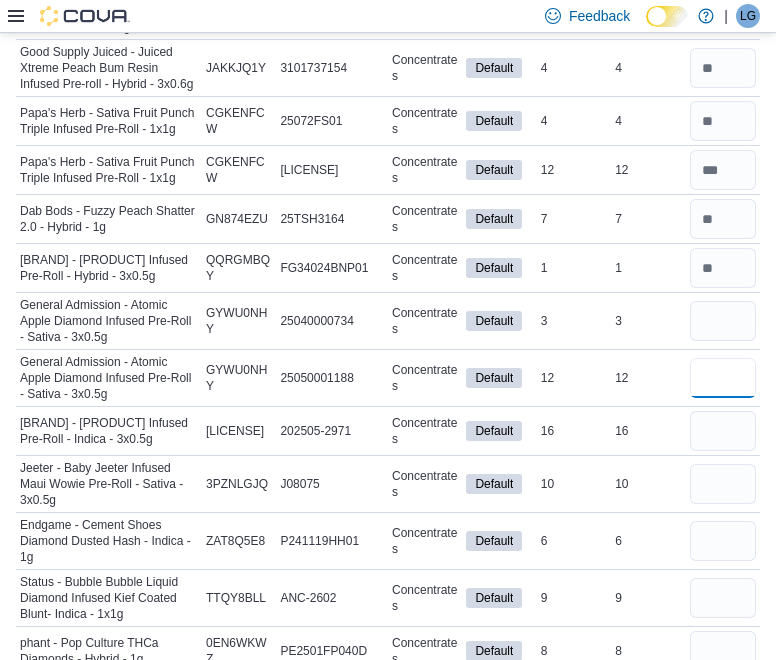 type 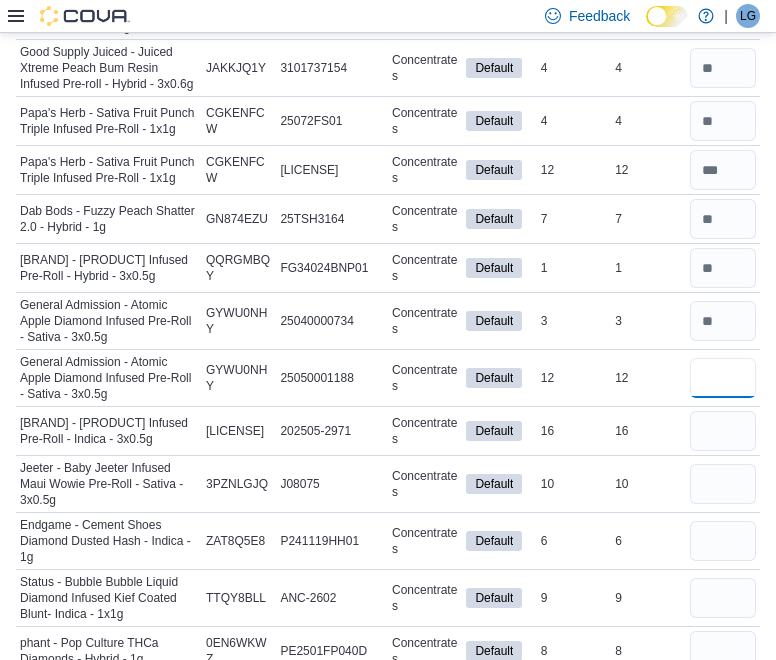 type on "**" 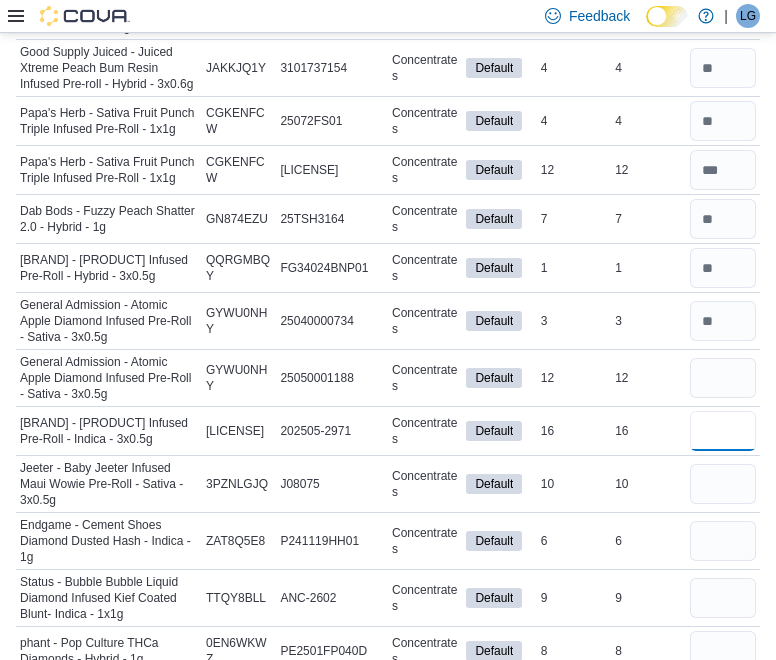 type 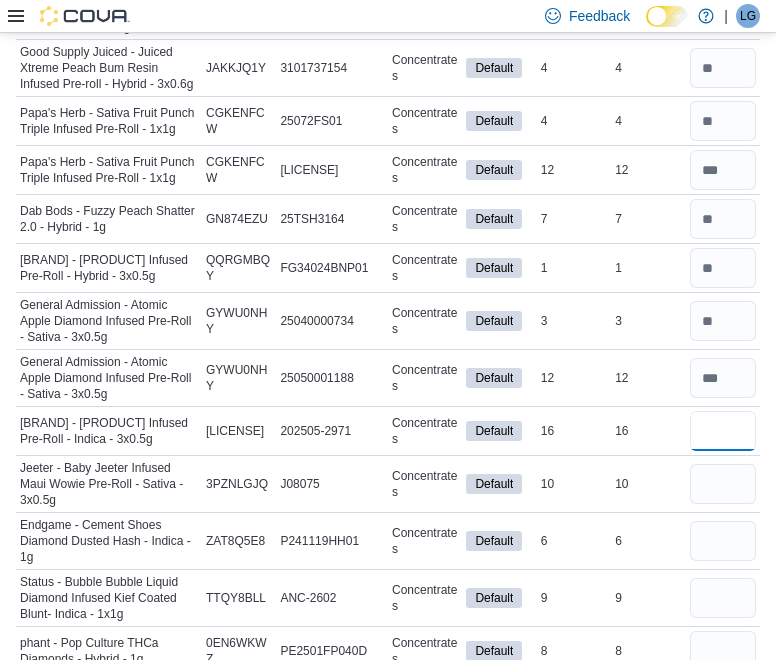 type on "**" 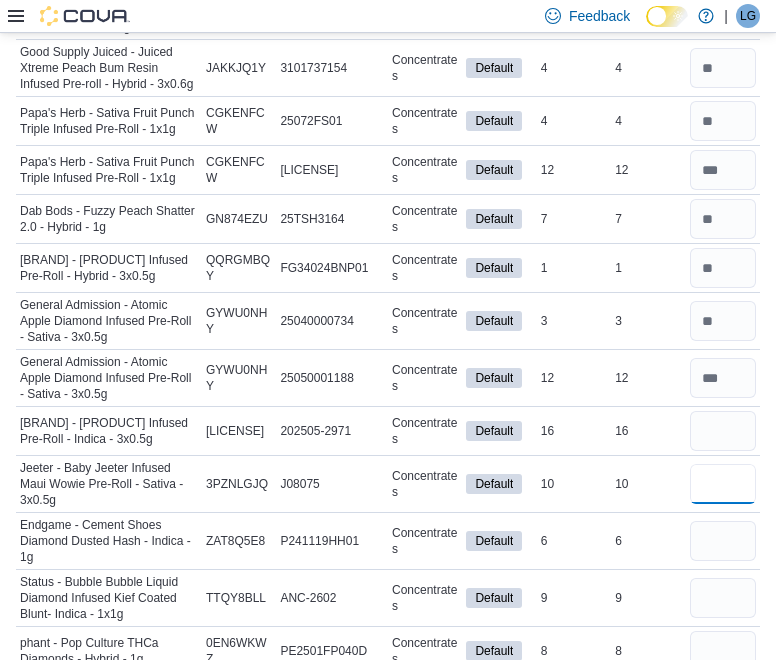 type 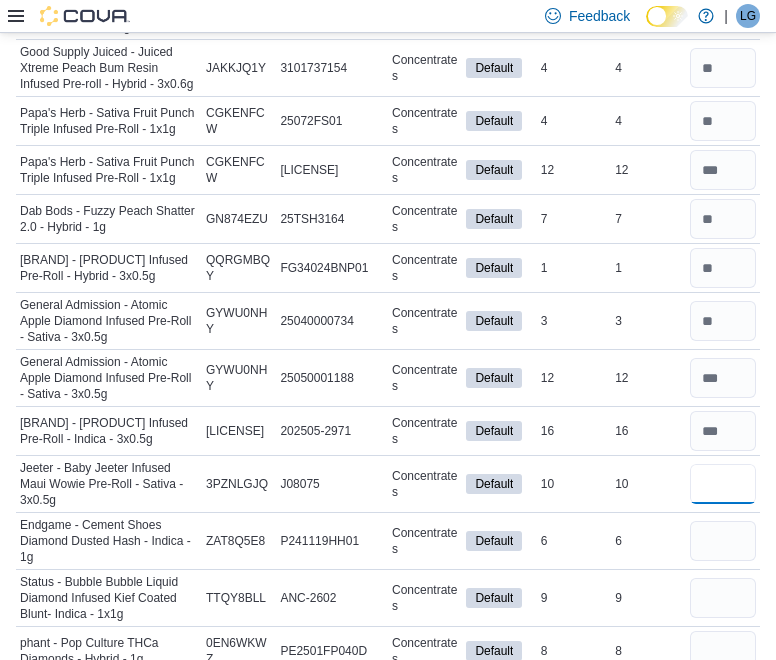 type on "**" 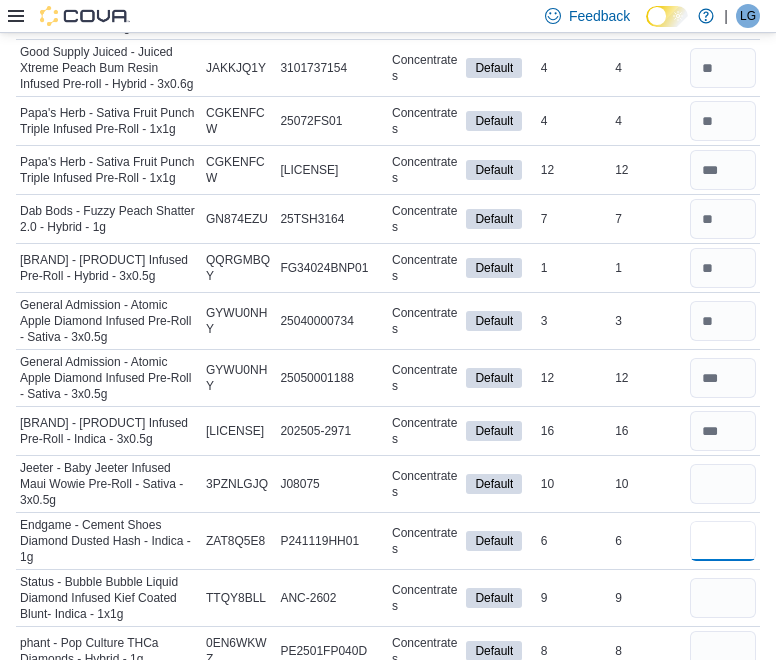 type 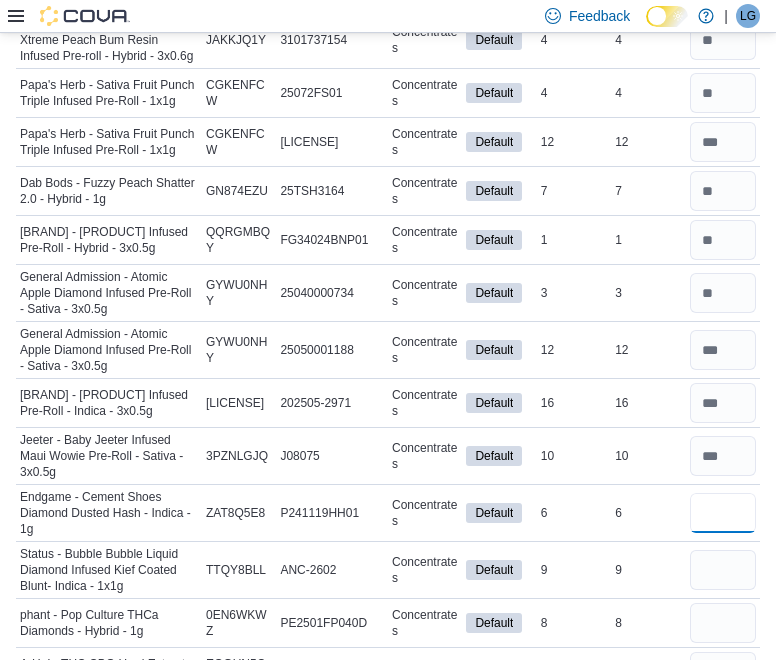 type on "*" 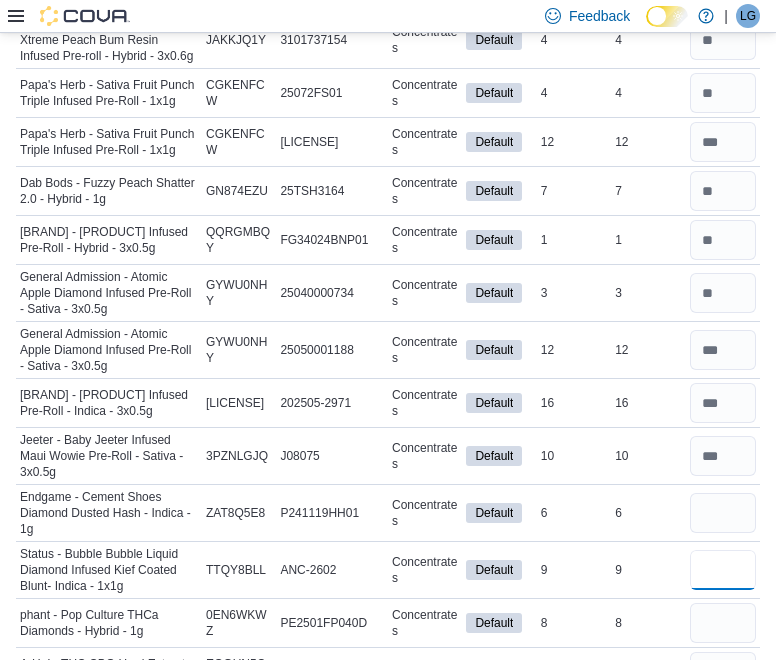 type 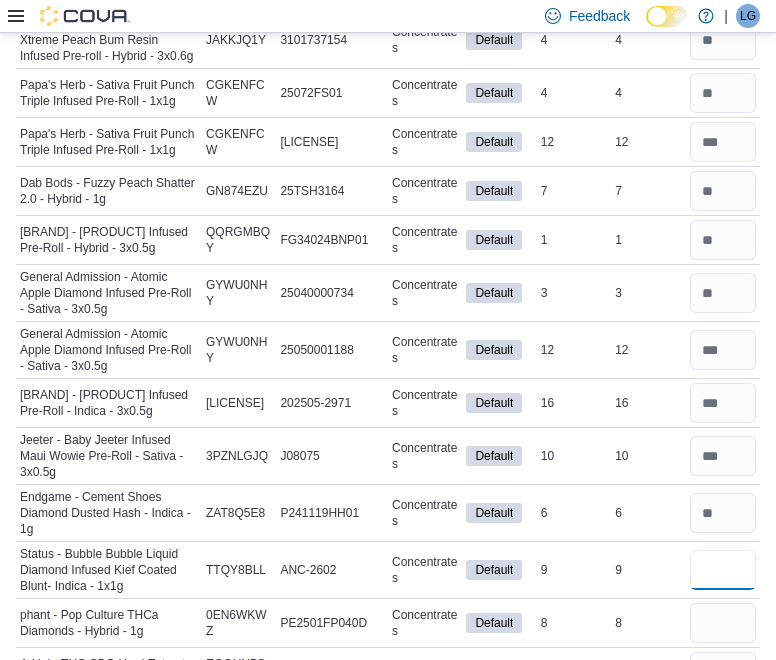 scroll, scrollTop: 2701, scrollLeft: 0, axis: vertical 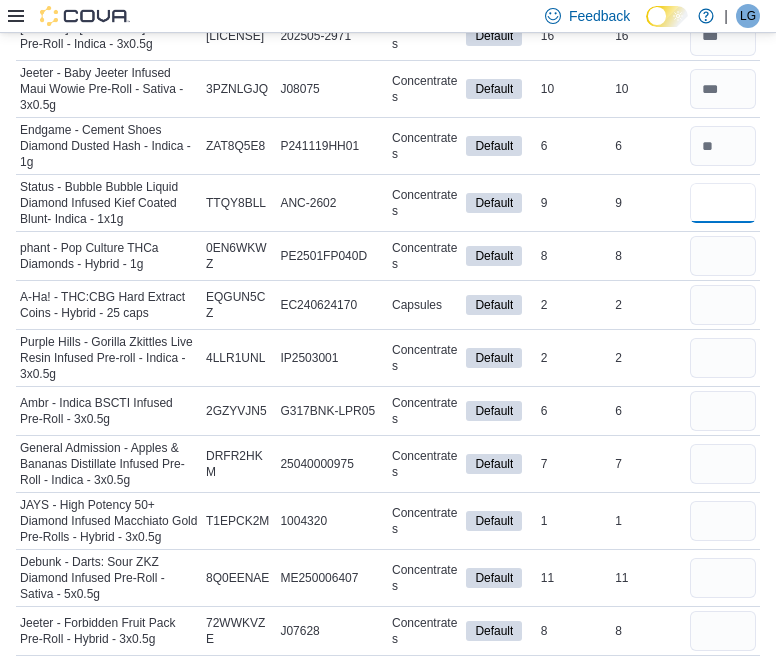 type on "*" 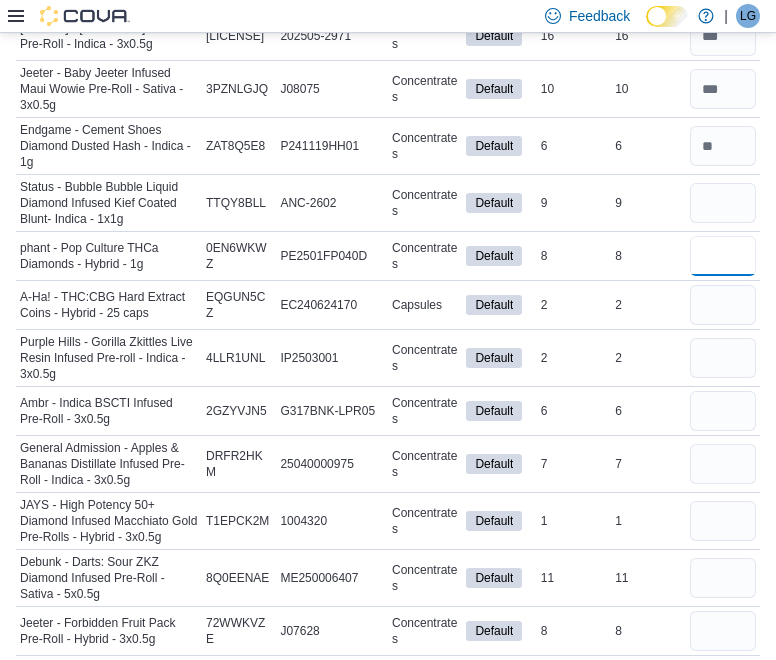 type 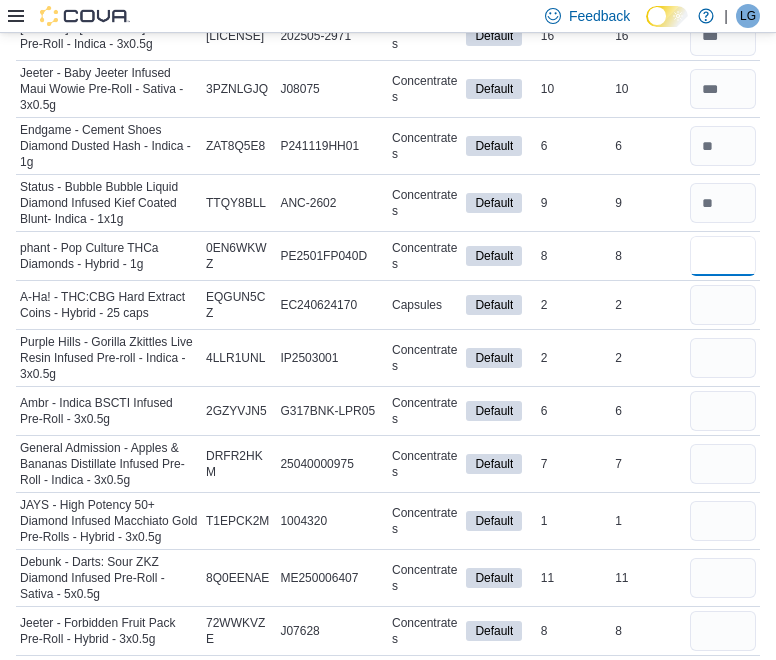 type on "*" 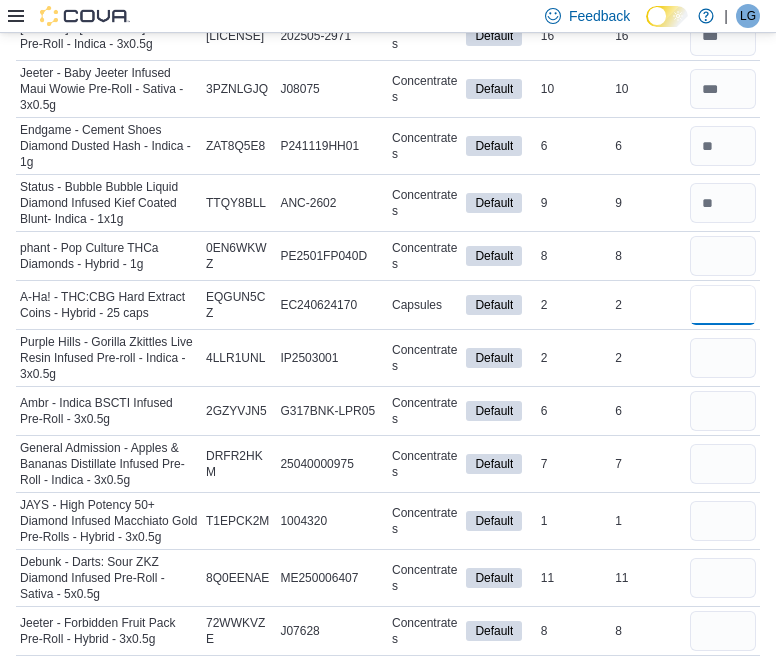 type 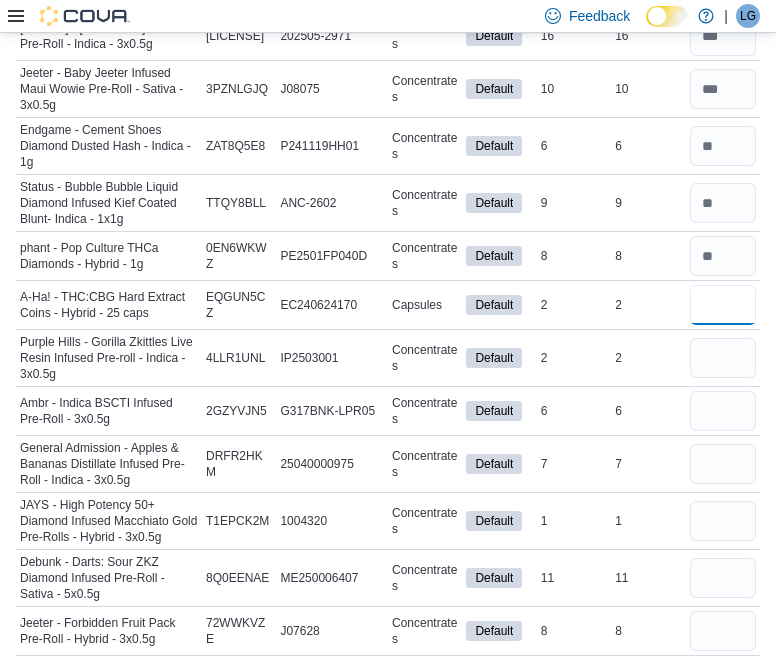 type on "*" 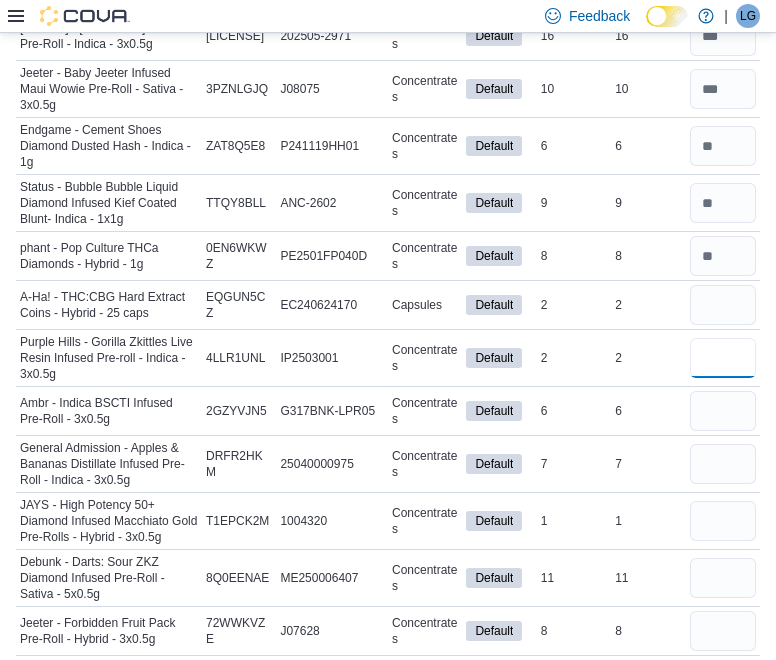 type 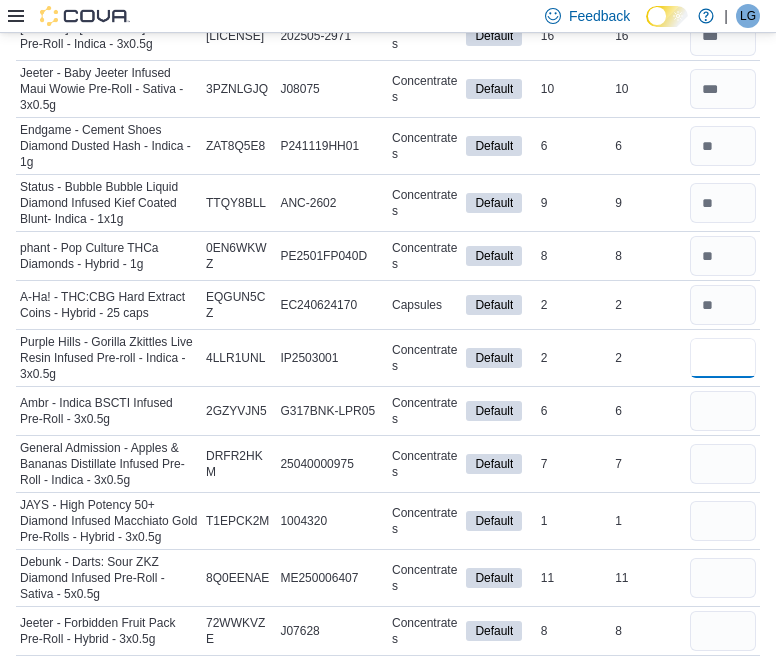 type on "*" 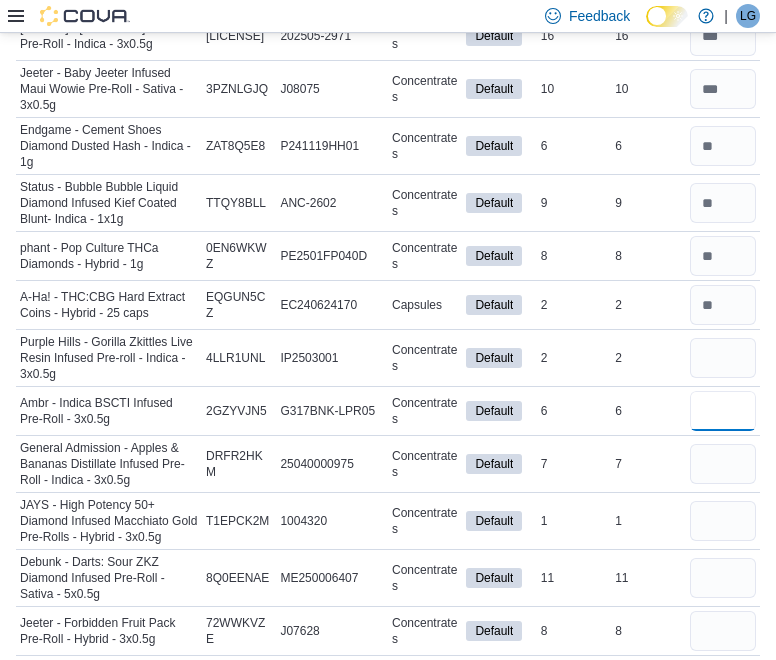 type 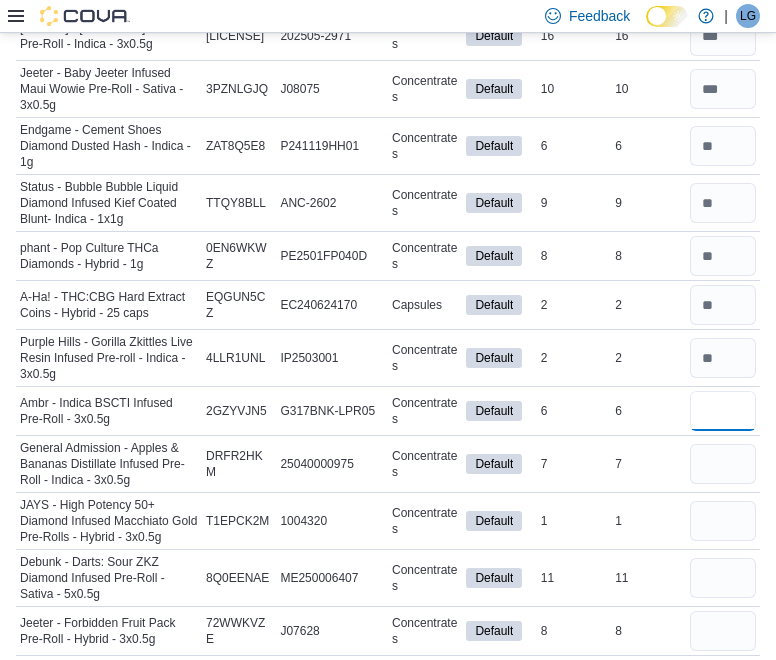 type on "*" 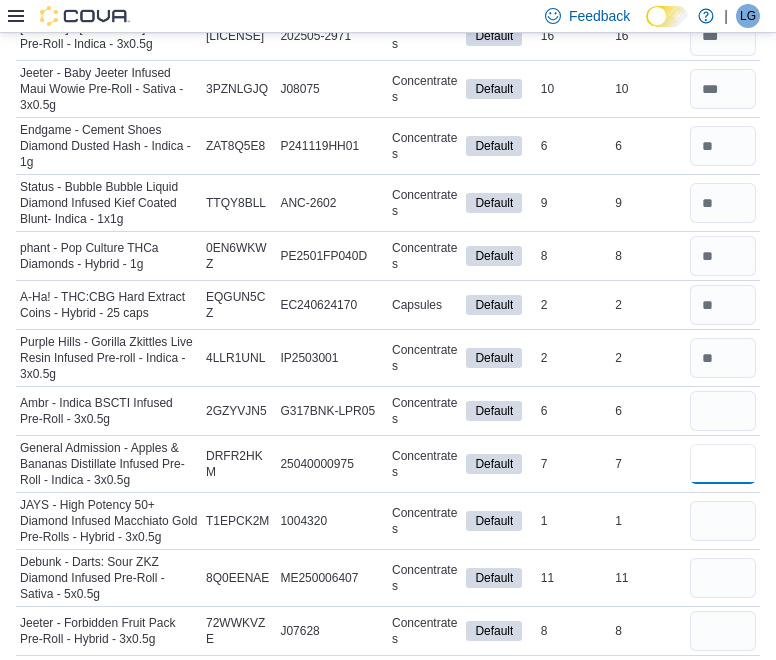 type 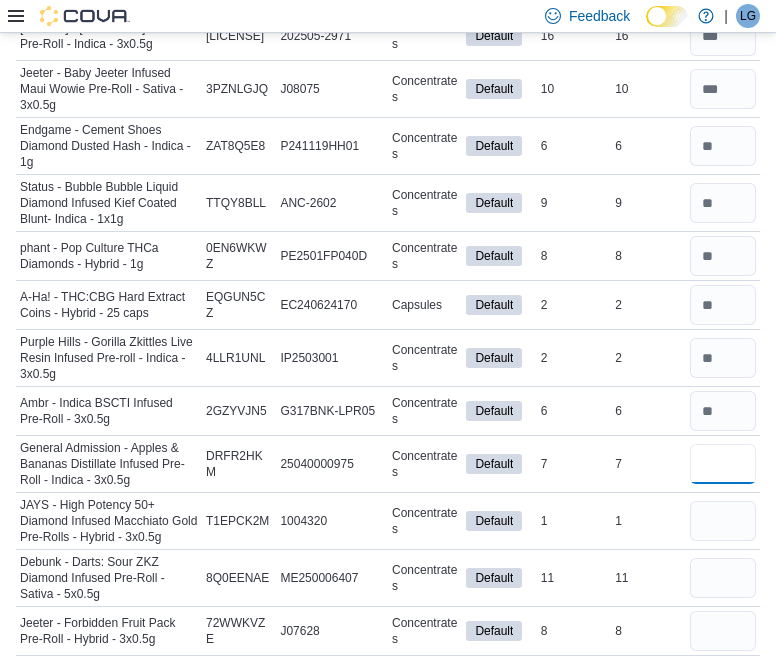 type on "*" 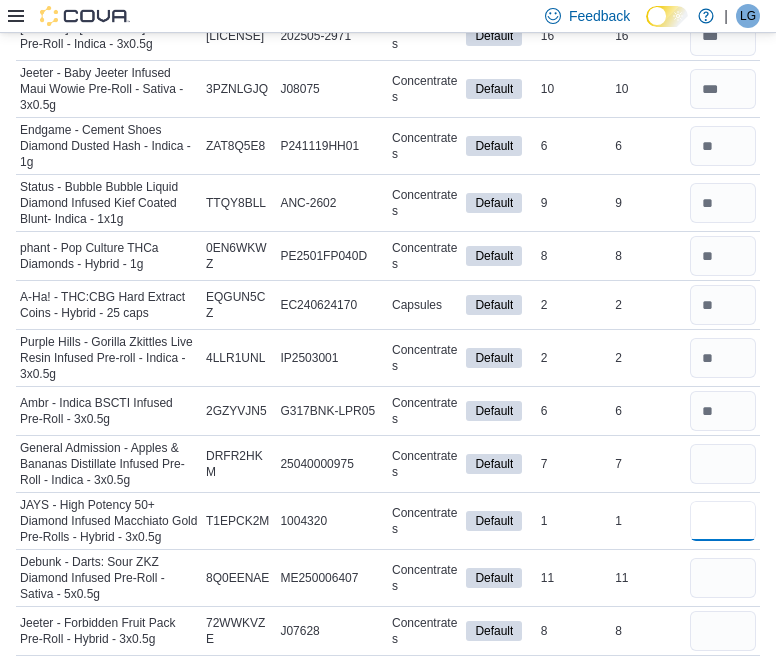 type 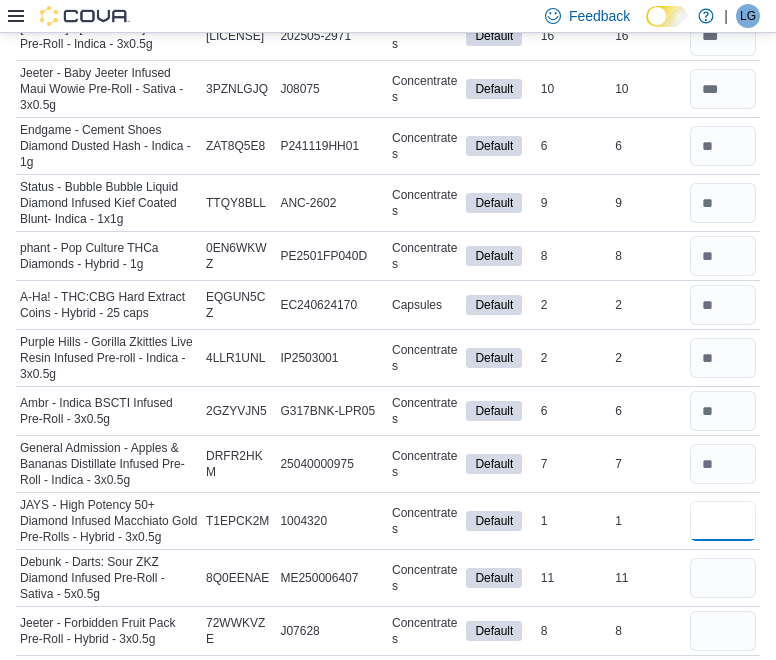 scroll, scrollTop: 2717, scrollLeft: 0, axis: vertical 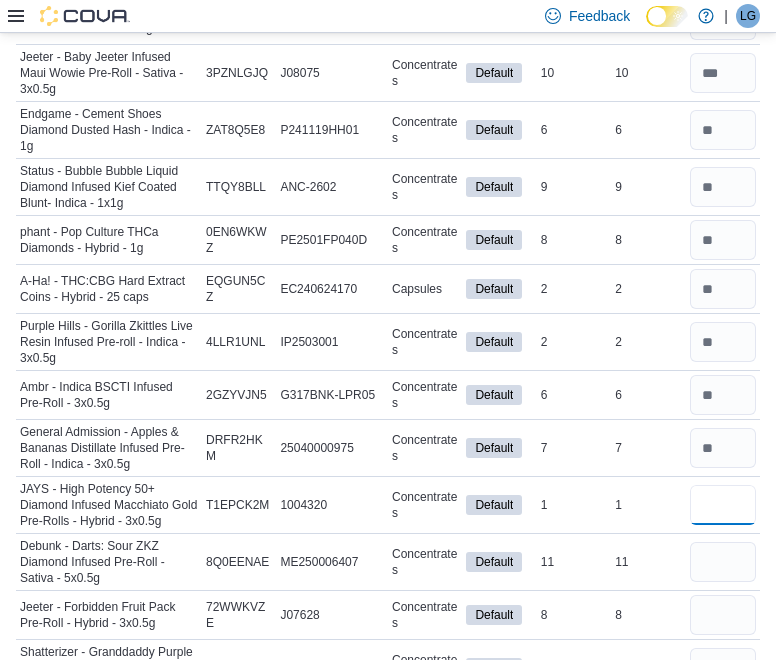 type on "*" 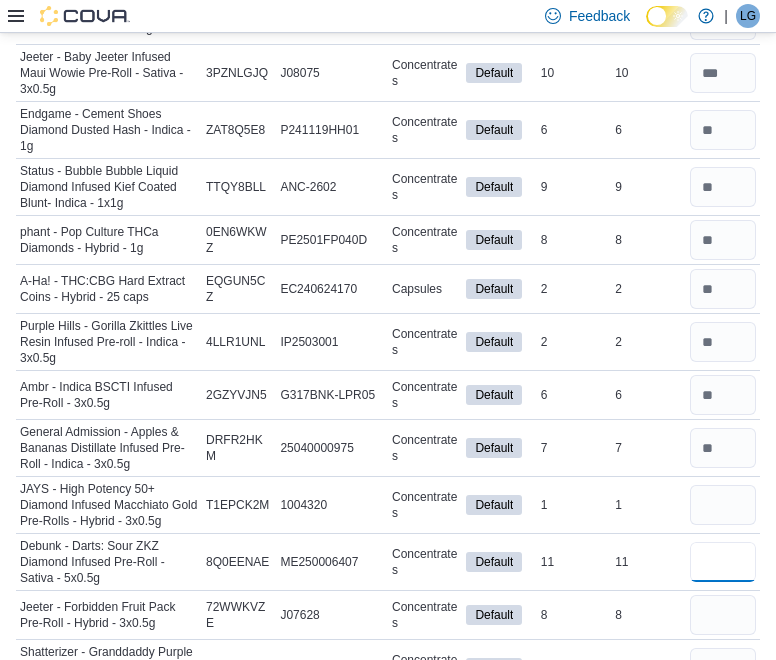 type 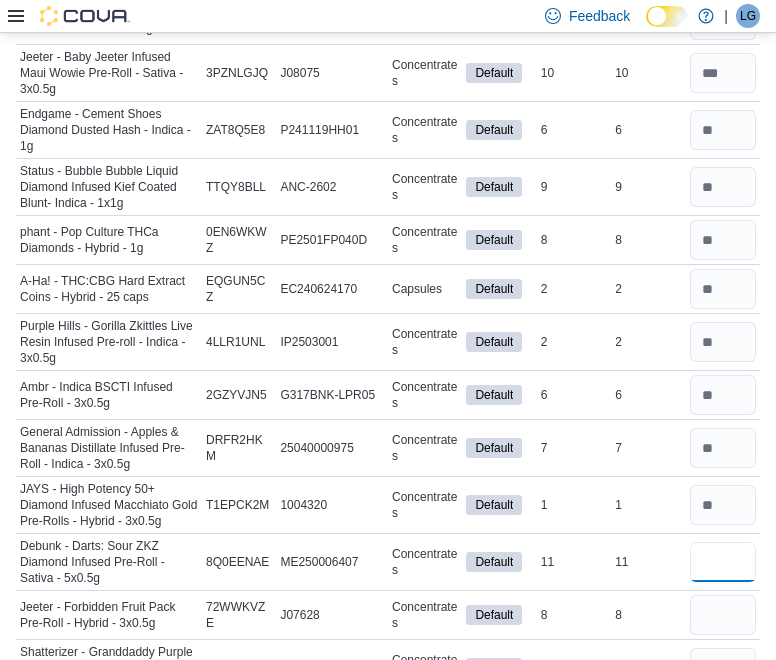 scroll, scrollTop: 3092, scrollLeft: 0, axis: vertical 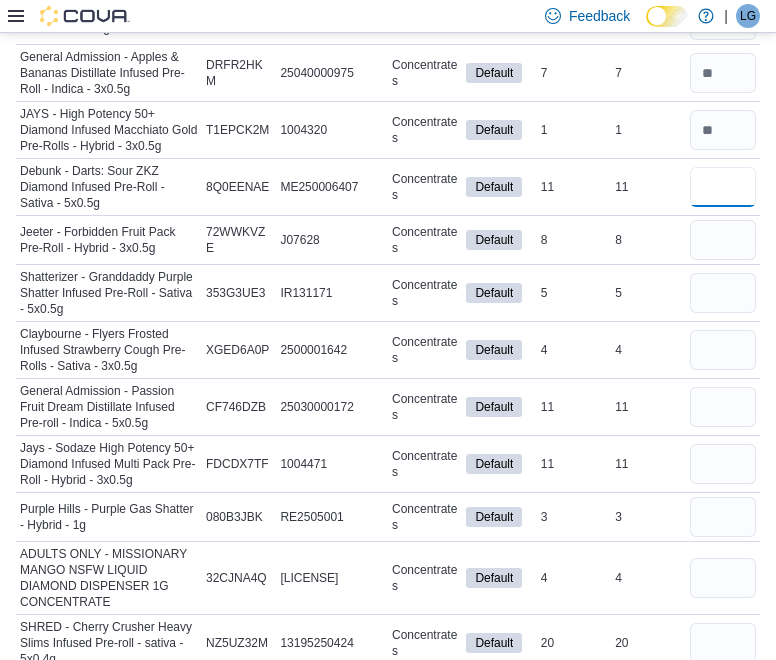 type on "**" 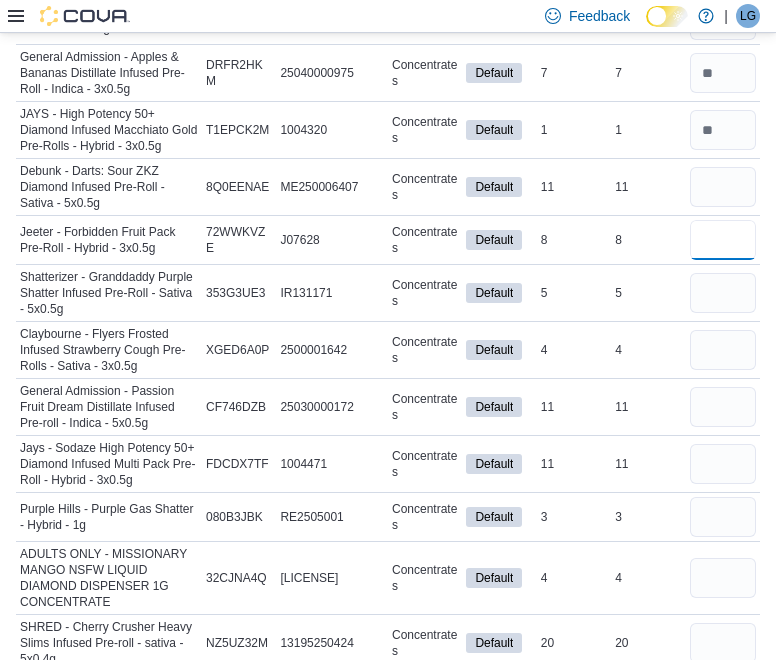 type 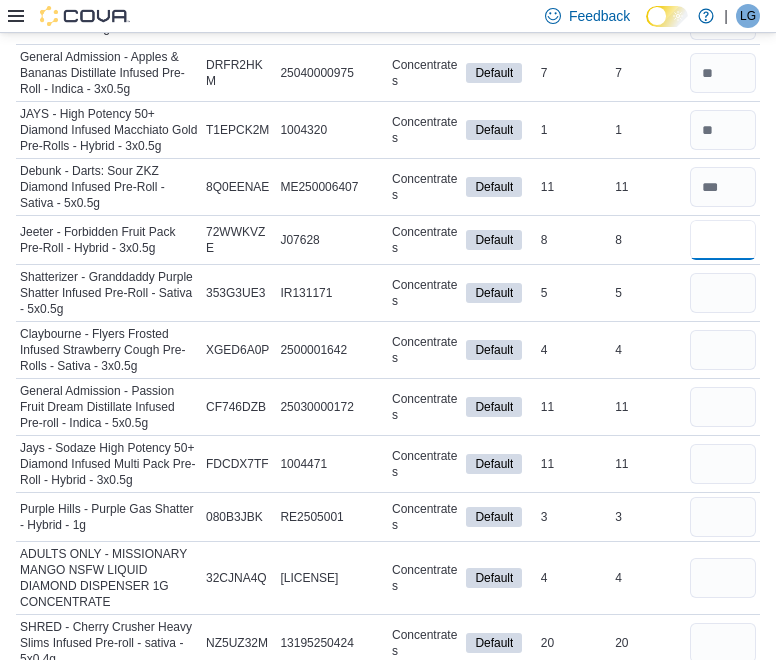 type on "*" 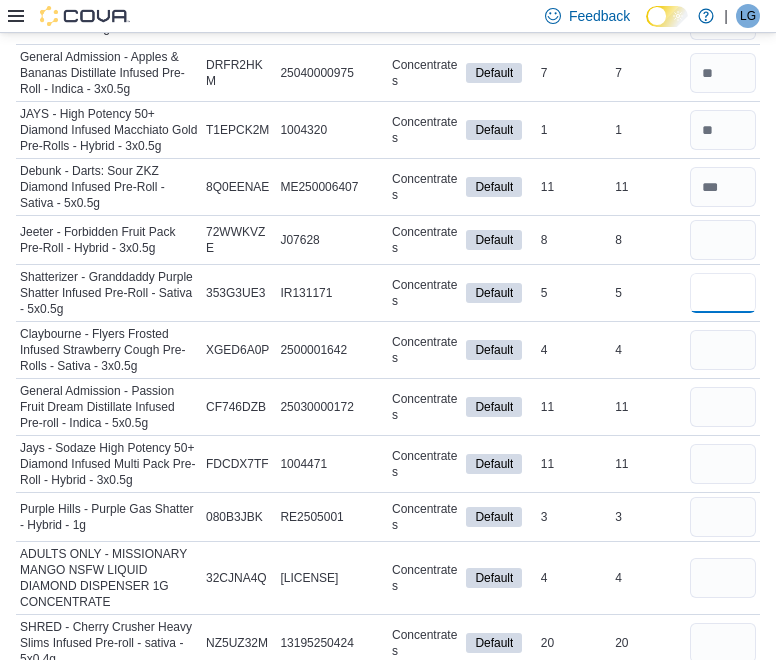 type 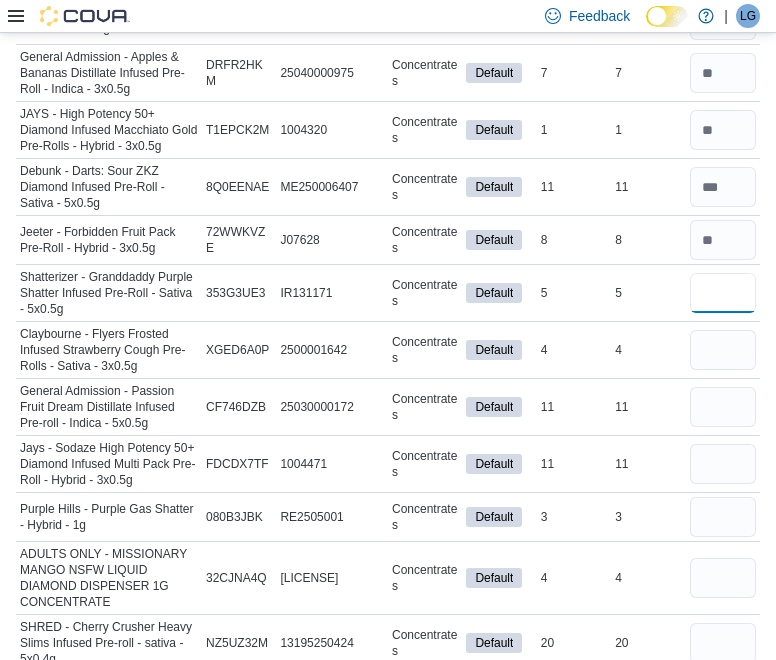 type on "*" 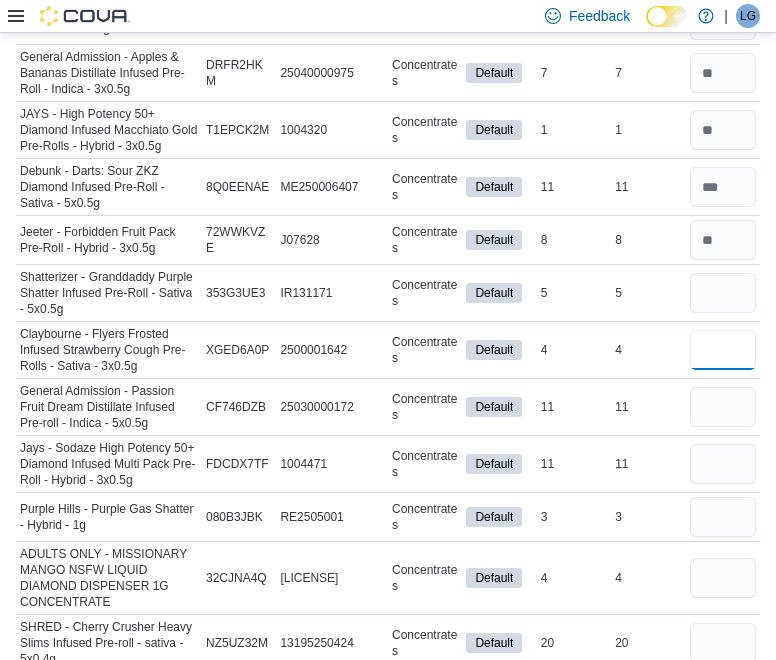 type 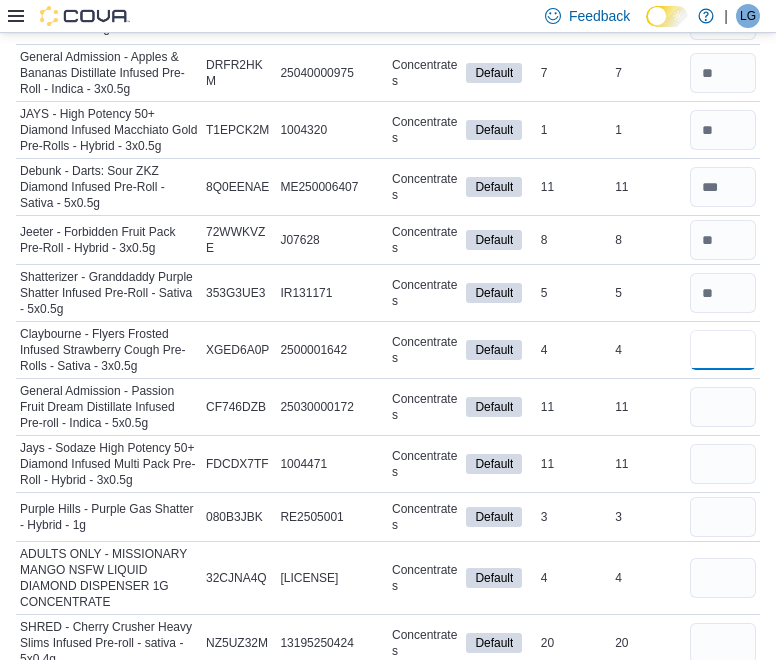 type on "*" 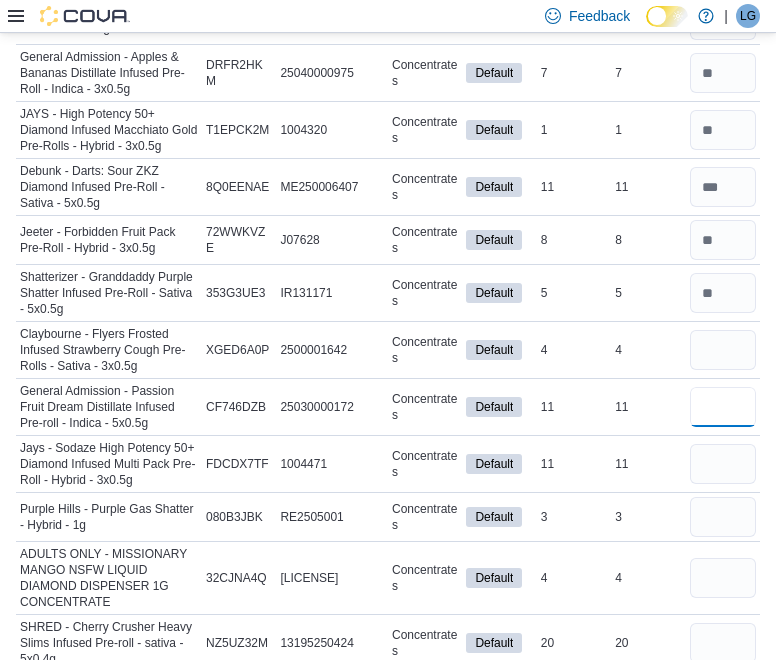 type 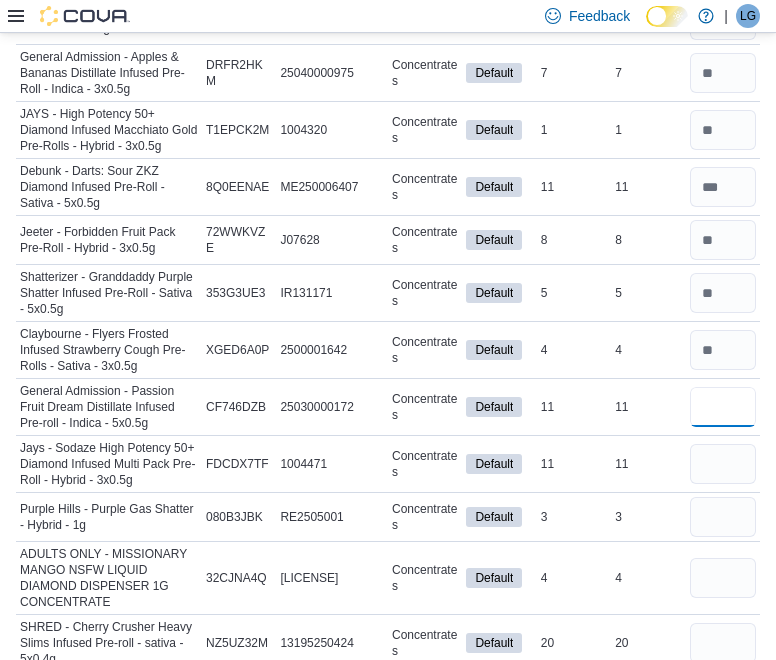 type on "**" 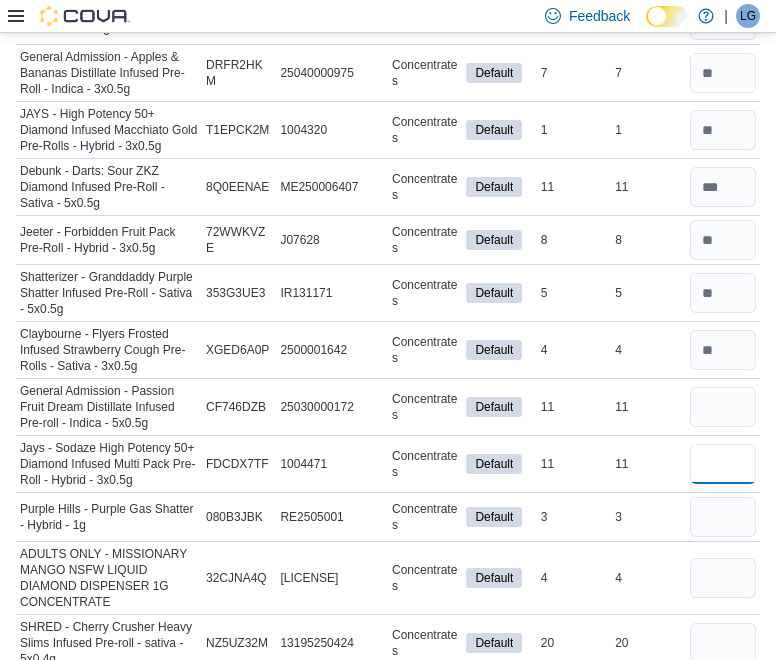 type 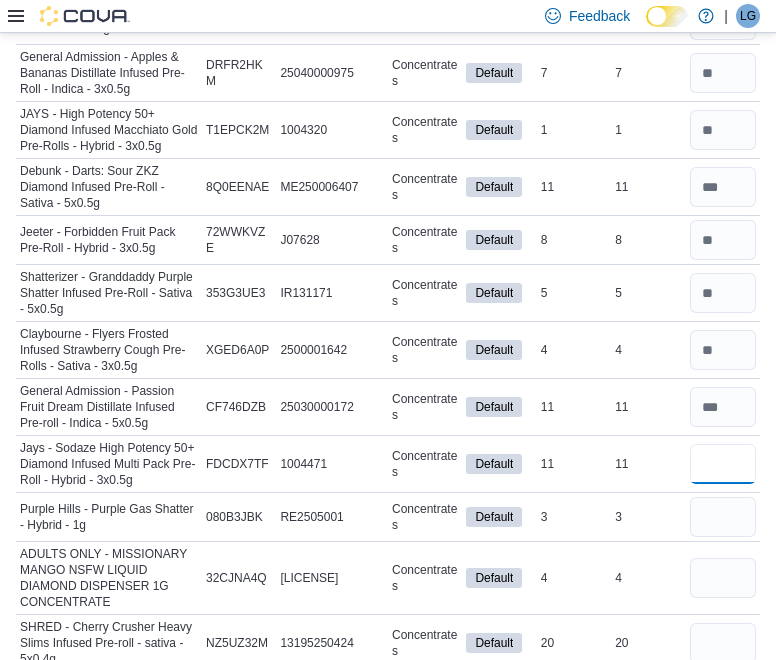 type on "**" 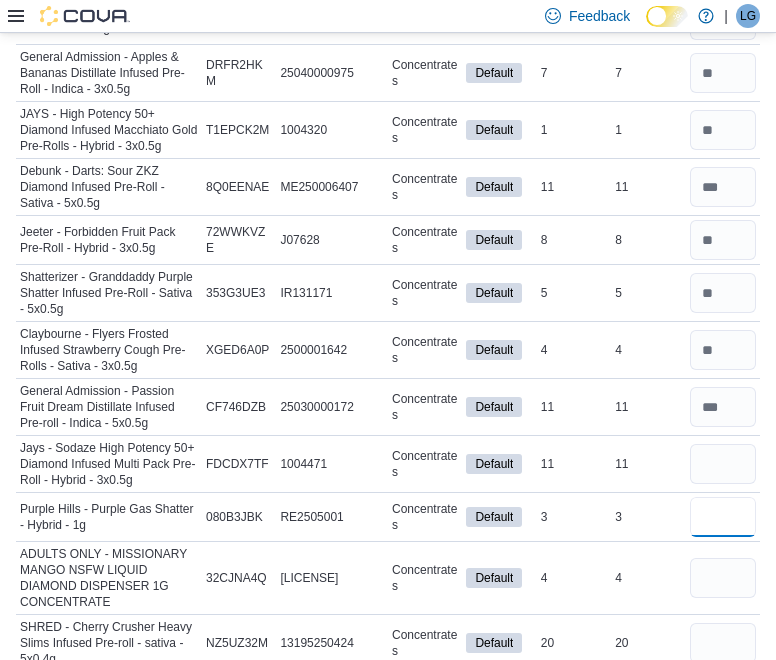 type 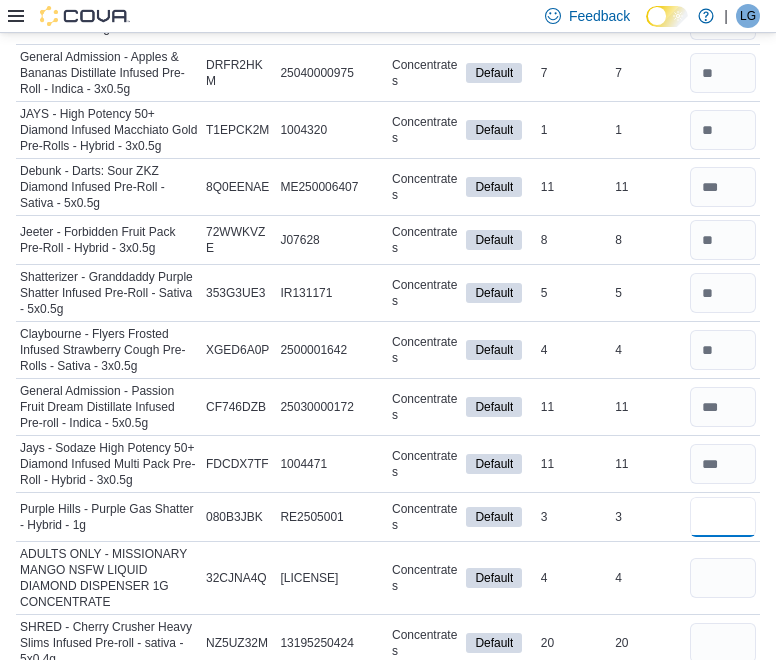 scroll, scrollTop: 3128, scrollLeft: 0, axis: vertical 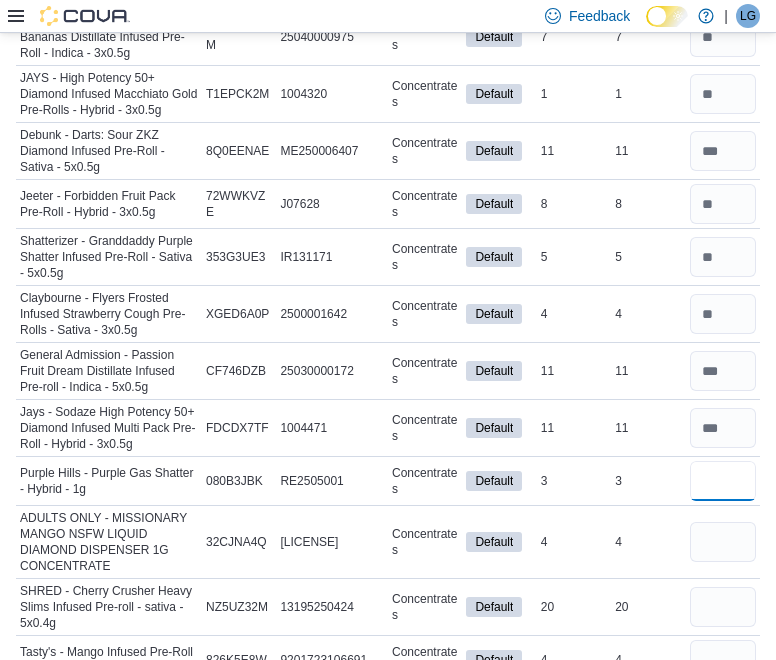 type on "*" 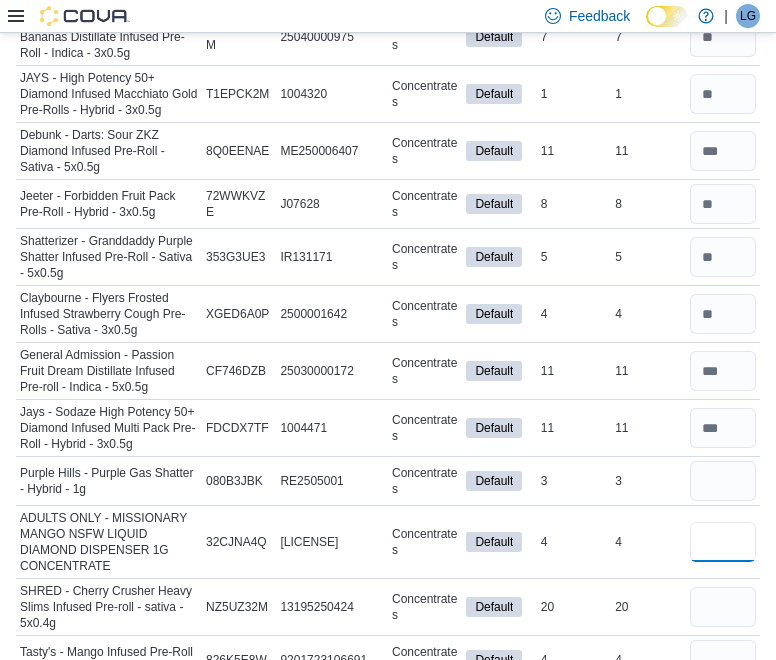 type 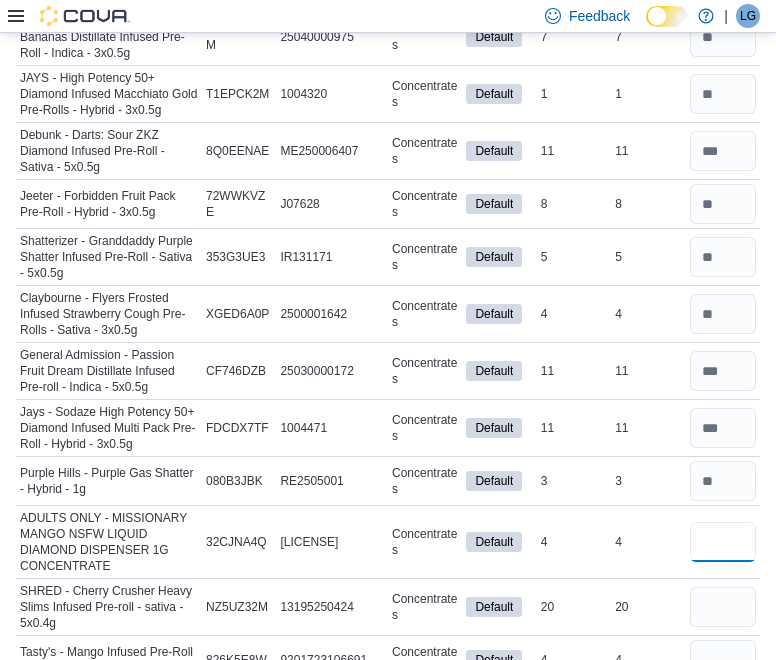 scroll, scrollTop: 3499, scrollLeft: 0, axis: vertical 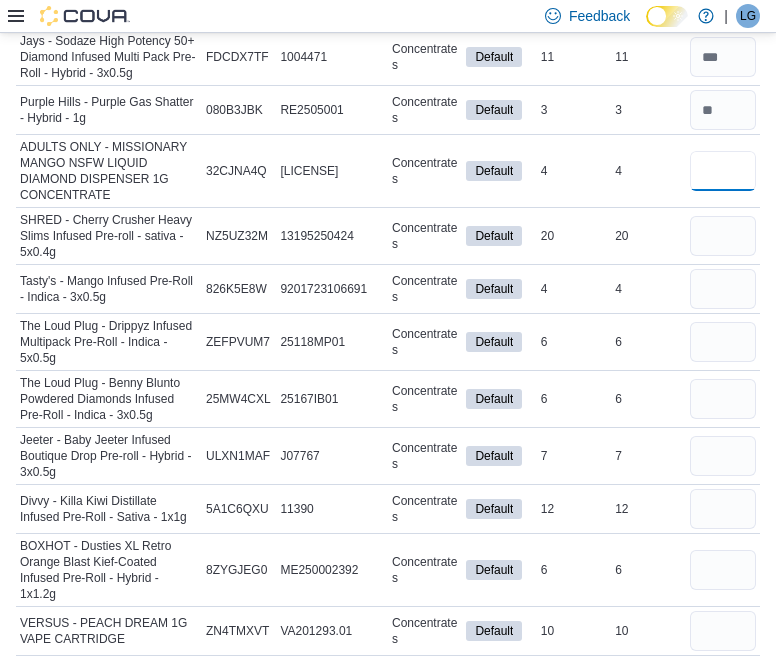 type on "*" 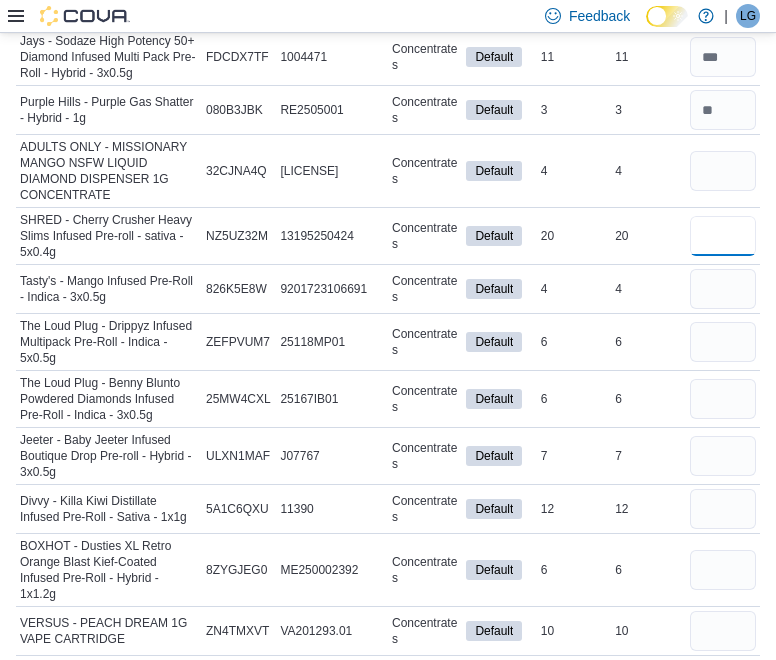 type 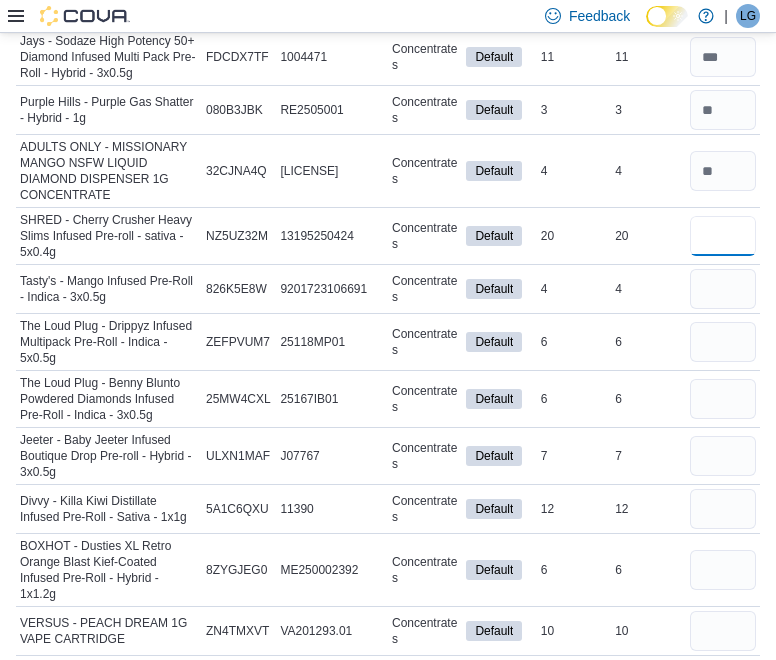type on "**" 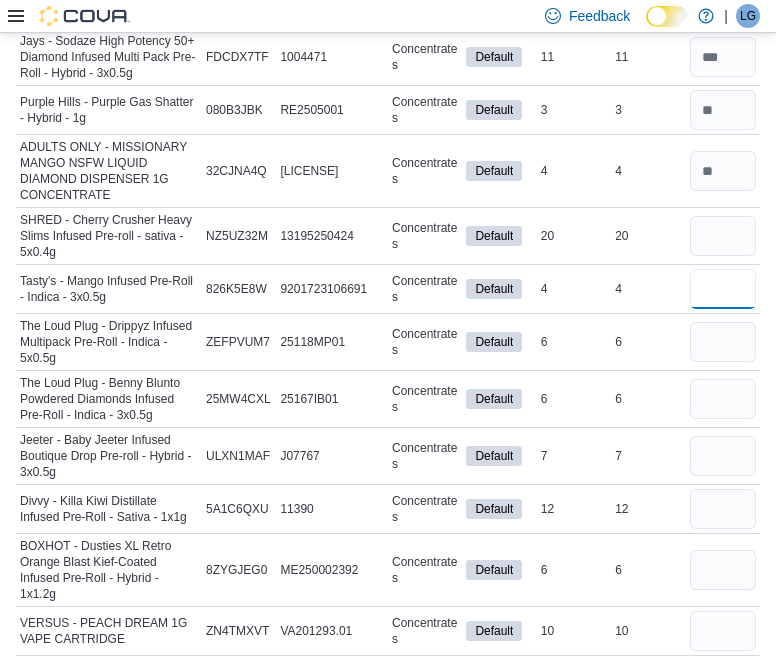 type 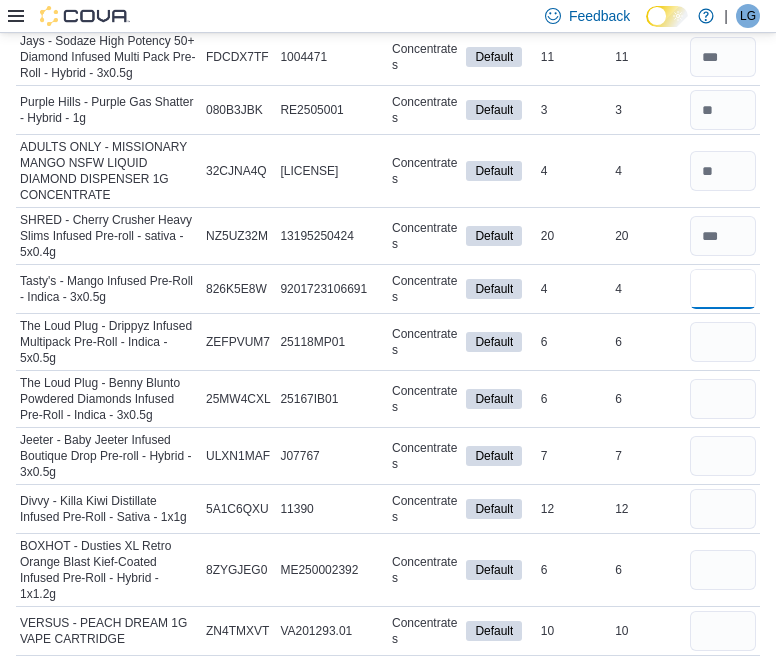 type on "*" 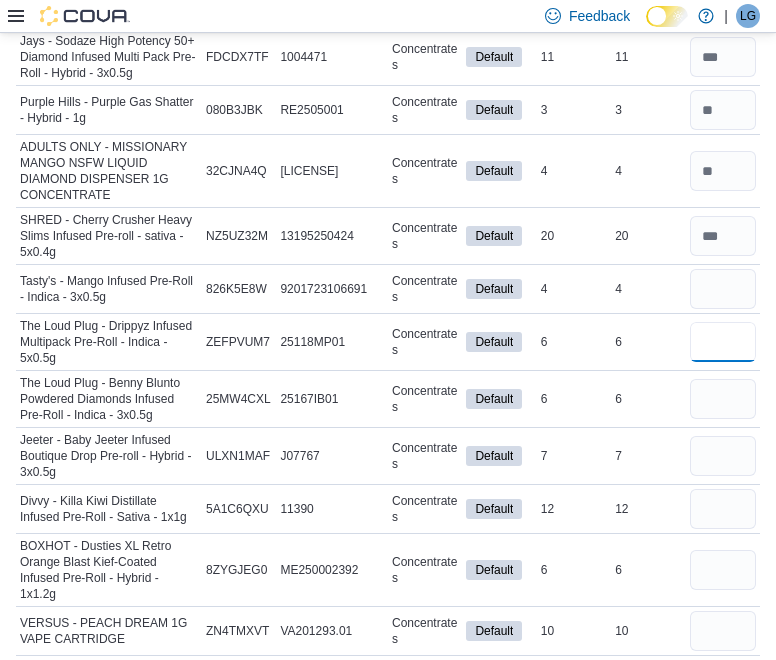 type 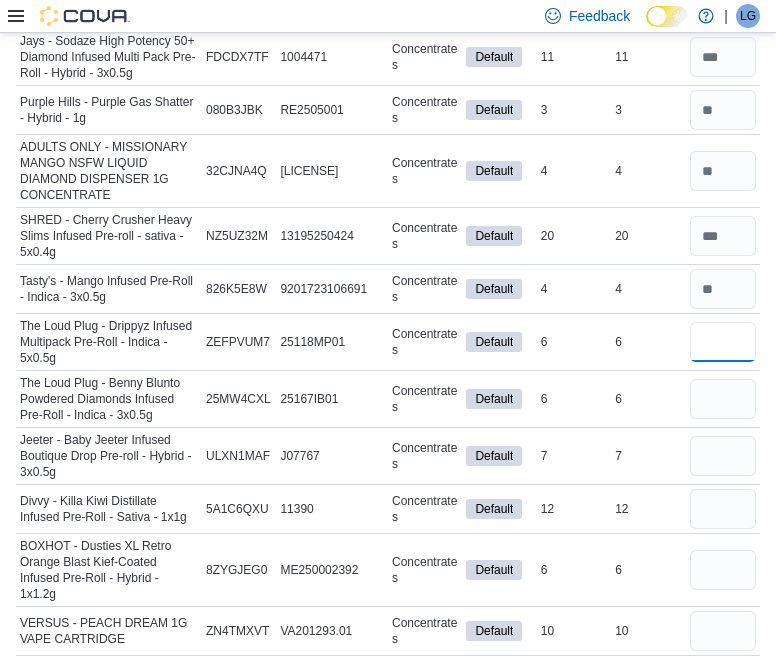type on "*" 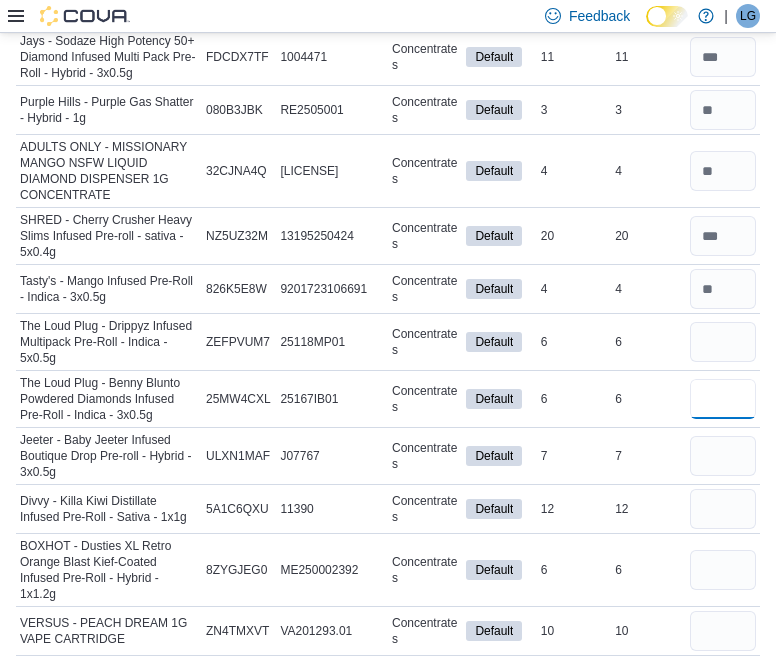 type 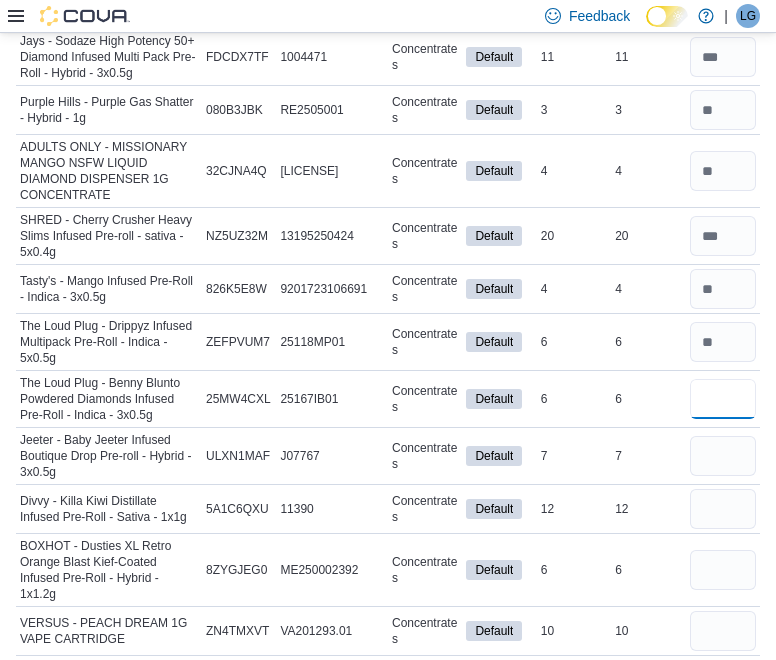 type on "*" 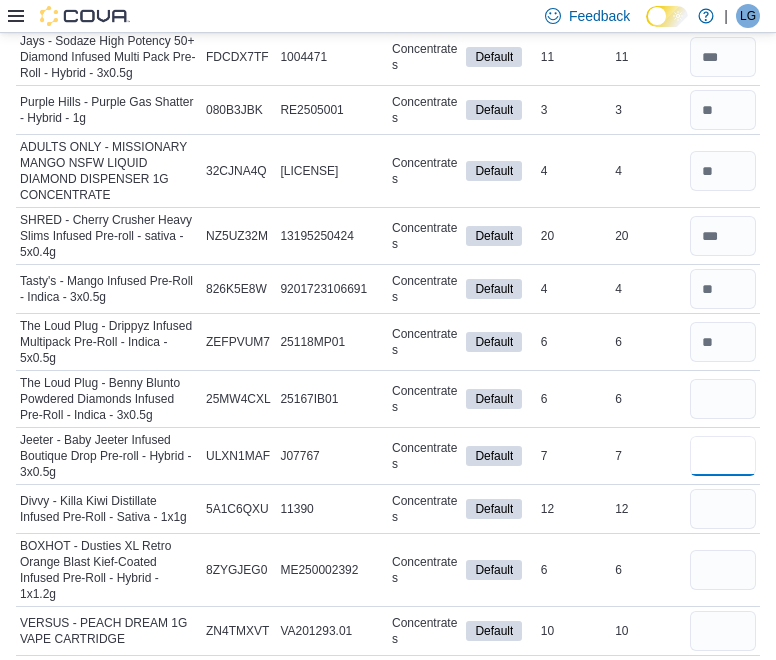 type 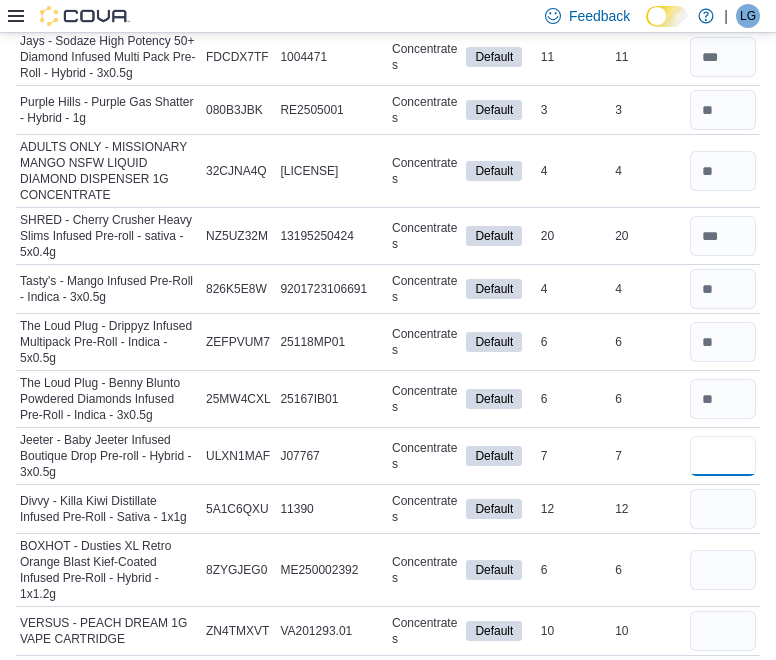 type on "*" 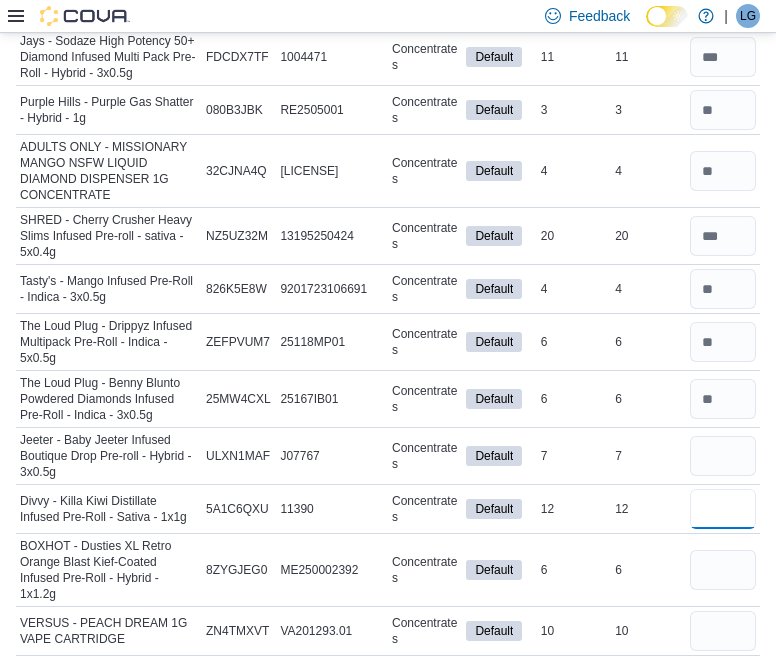 type 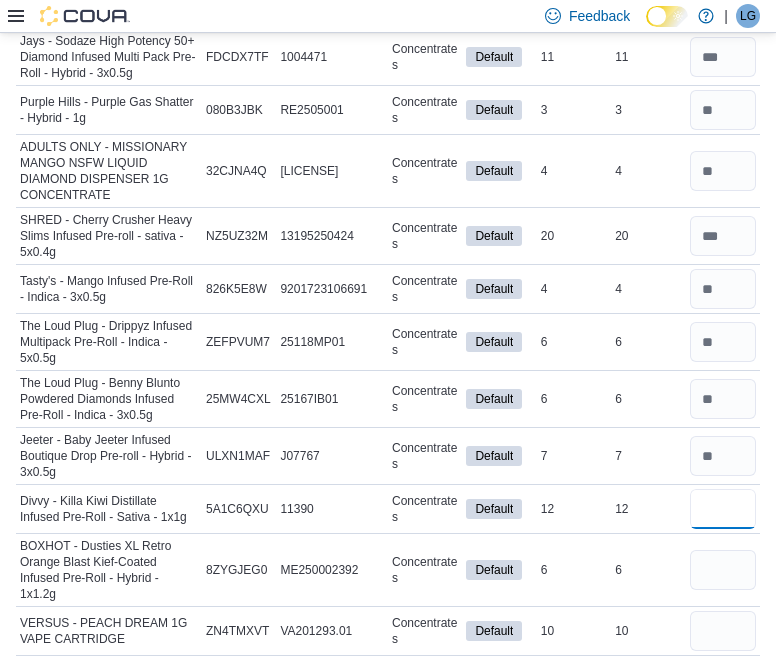 scroll, scrollTop: 3531, scrollLeft: 0, axis: vertical 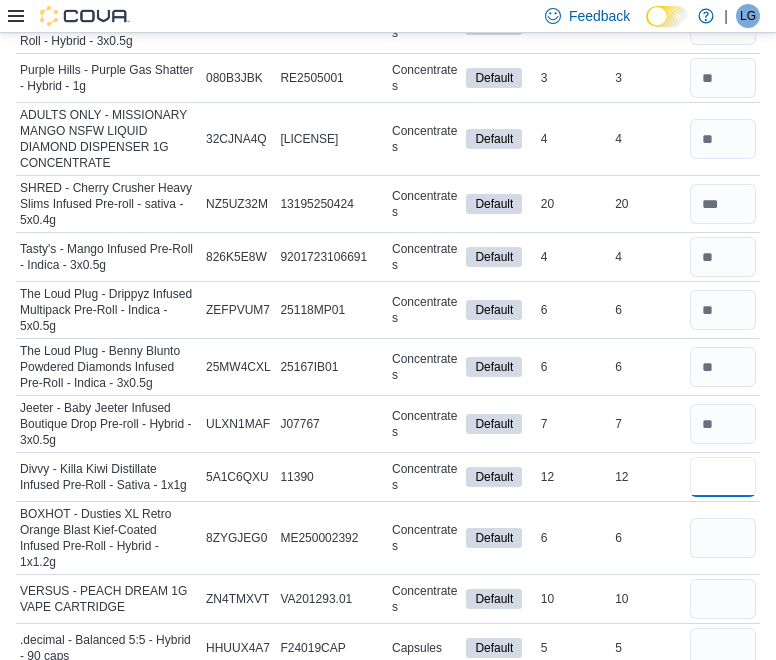 type on "**" 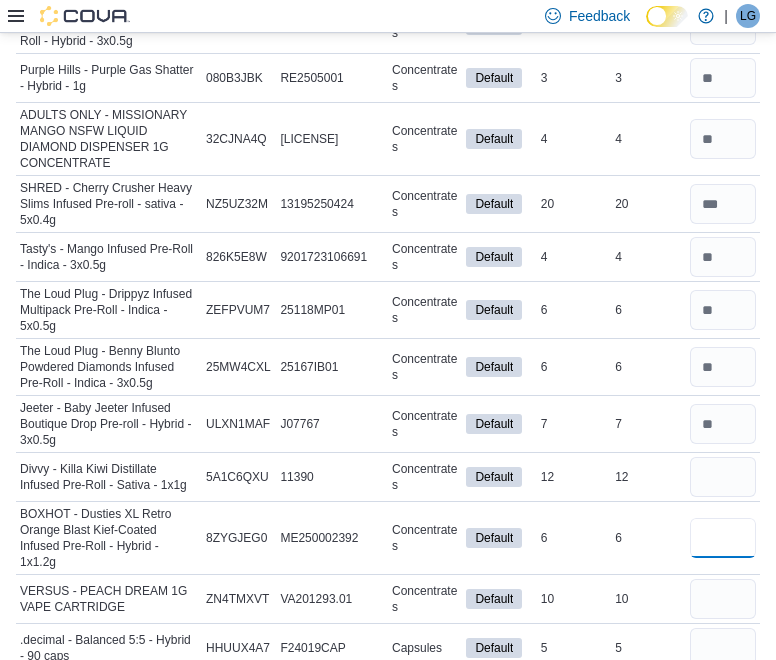 type 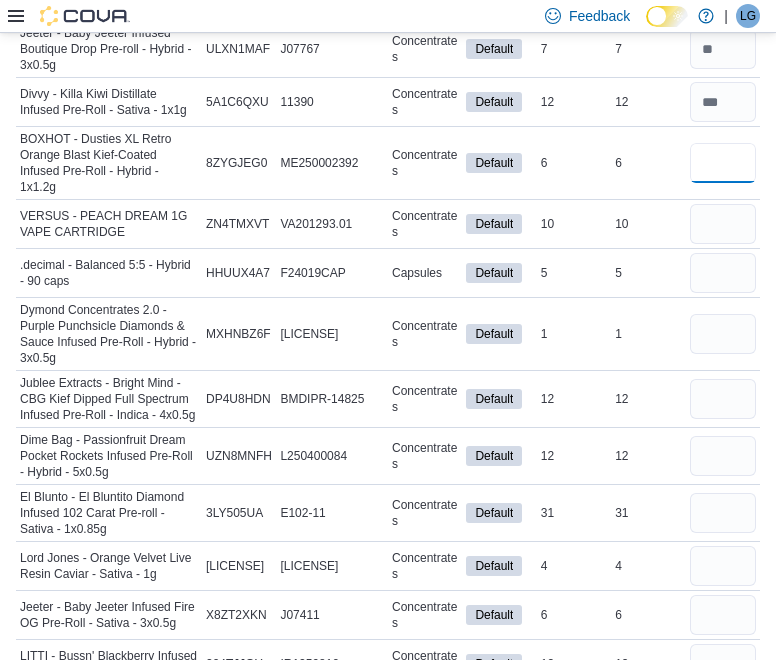 type on "*" 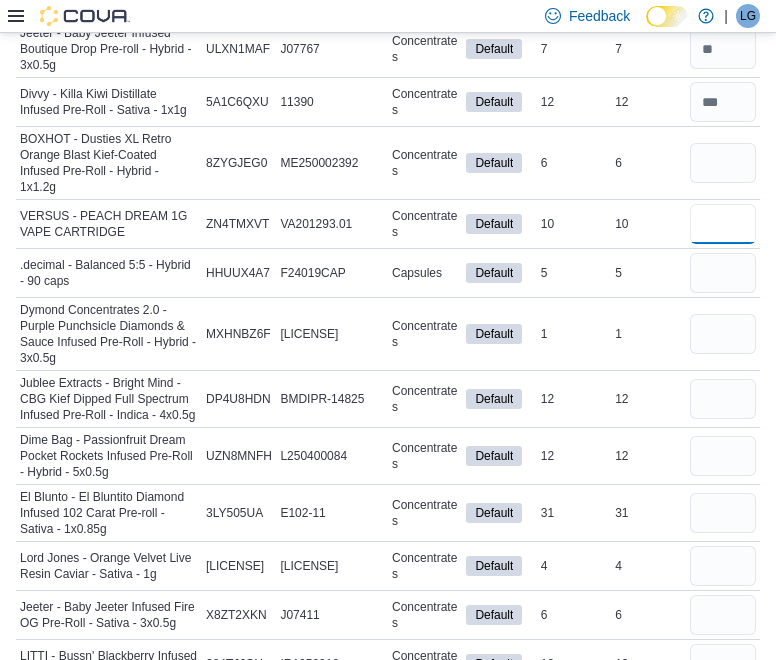 type 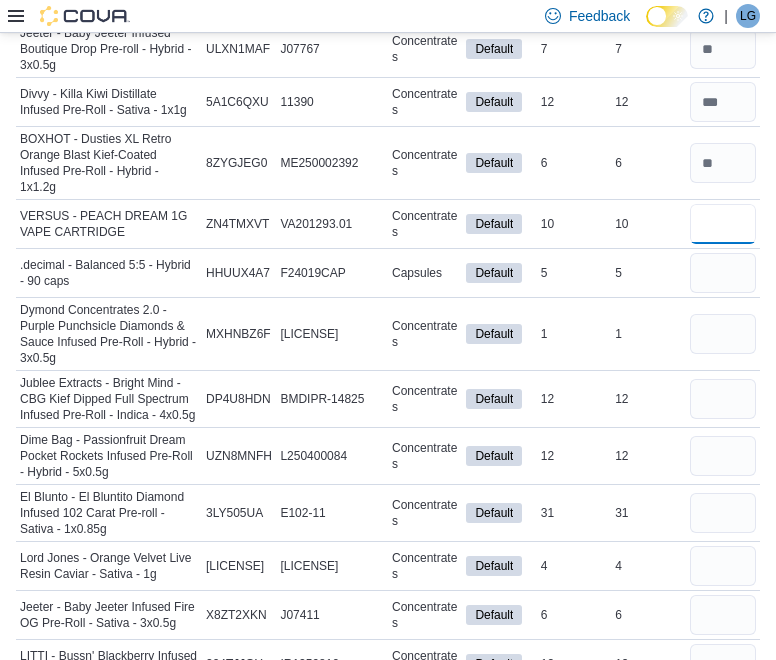 type on "**" 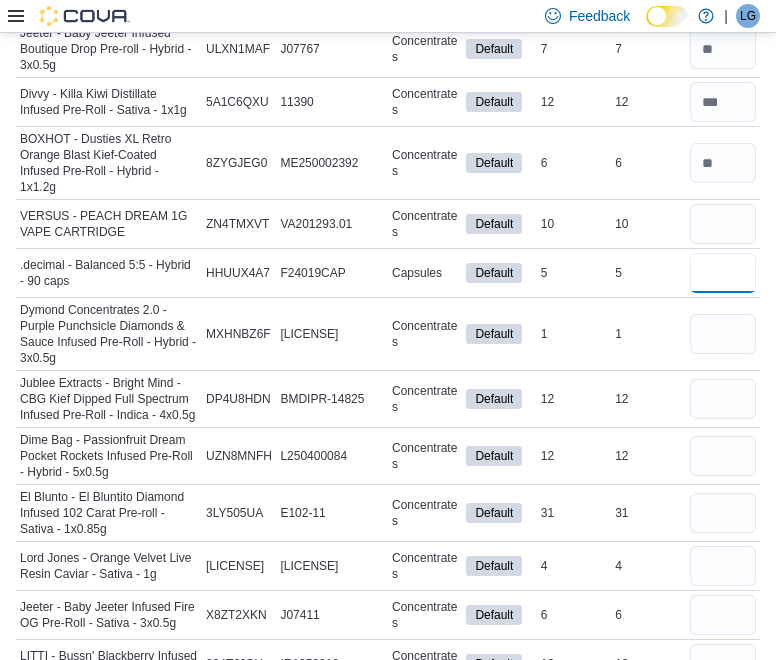 type 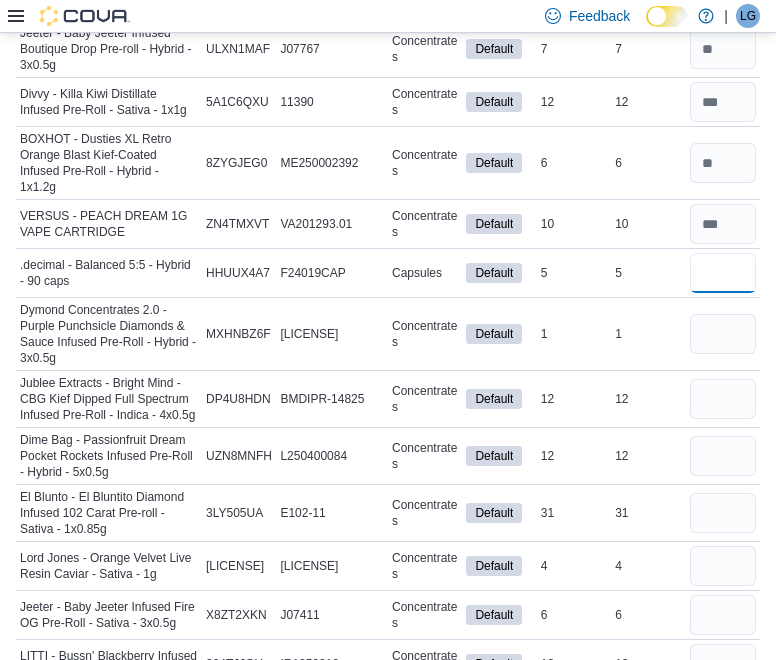 type on "*" 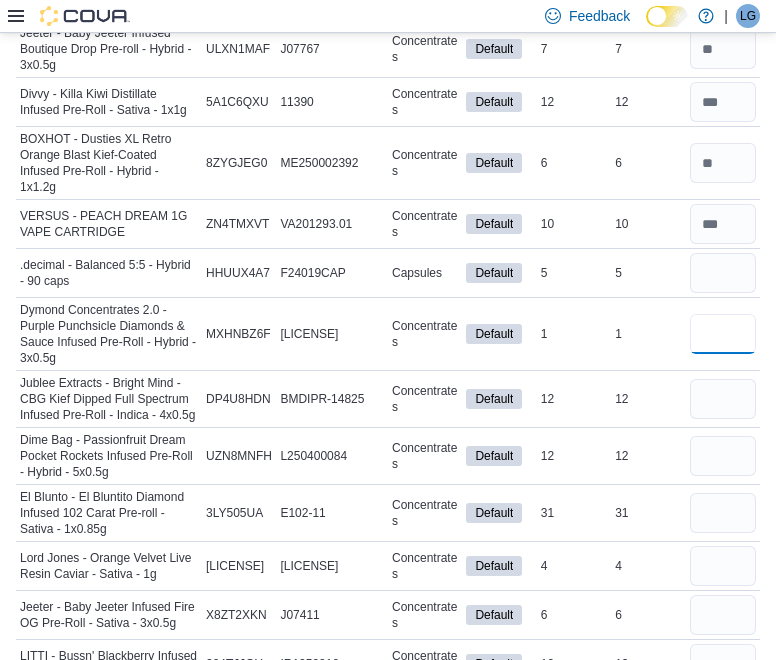 type 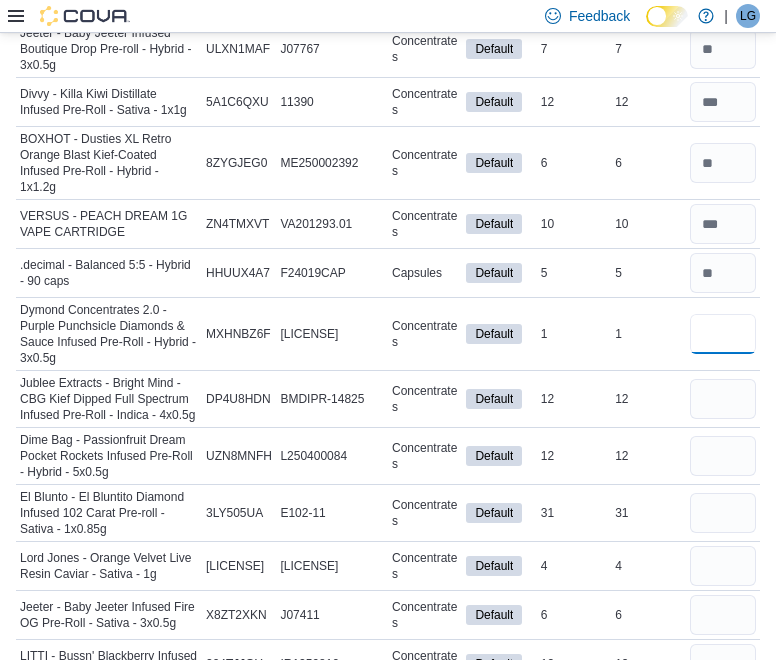 type on "*" 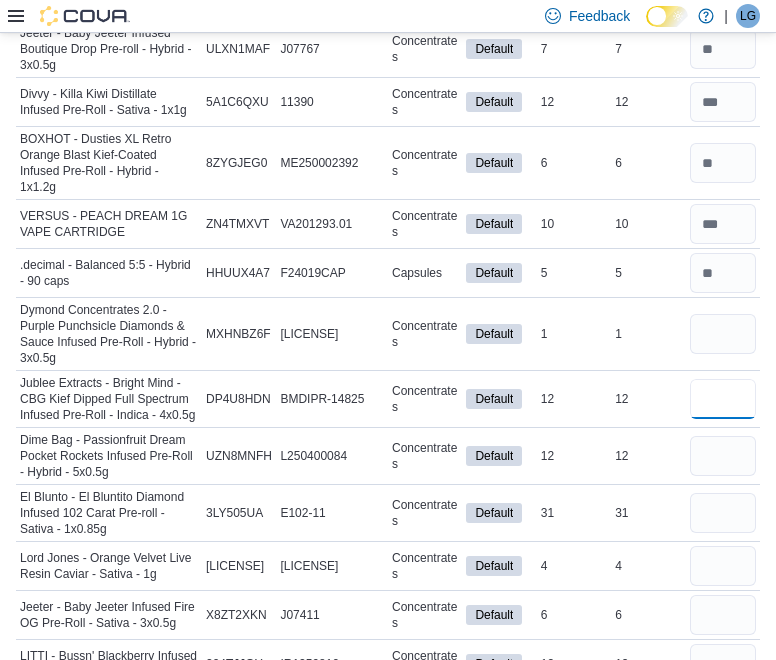 type 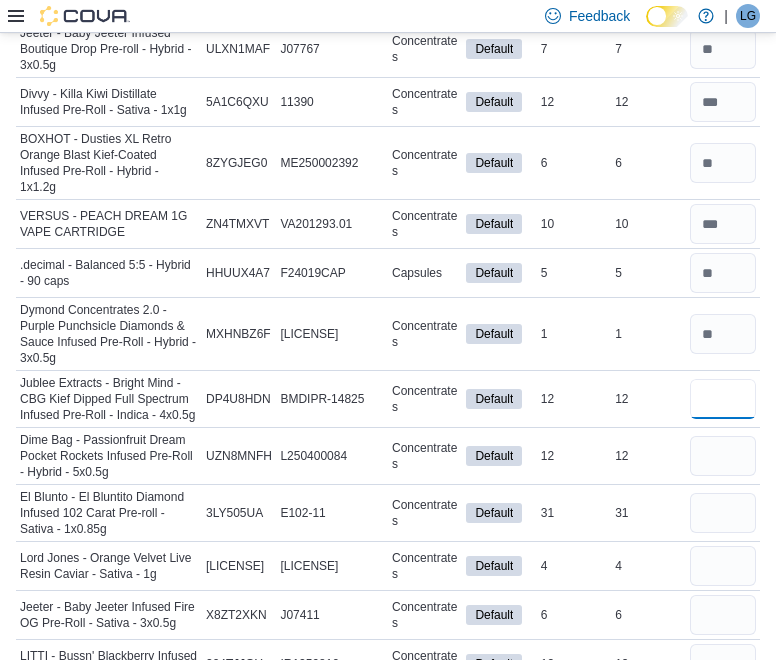 type on "**" 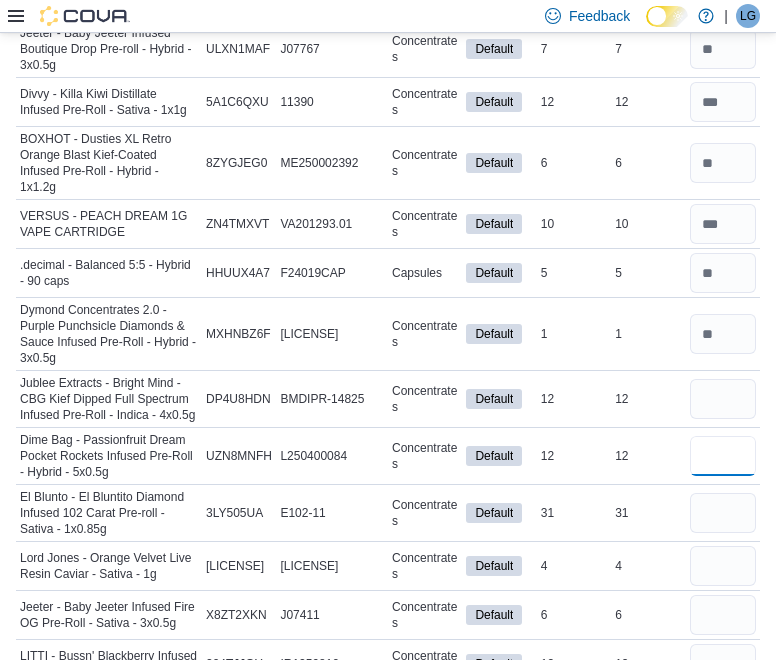 type 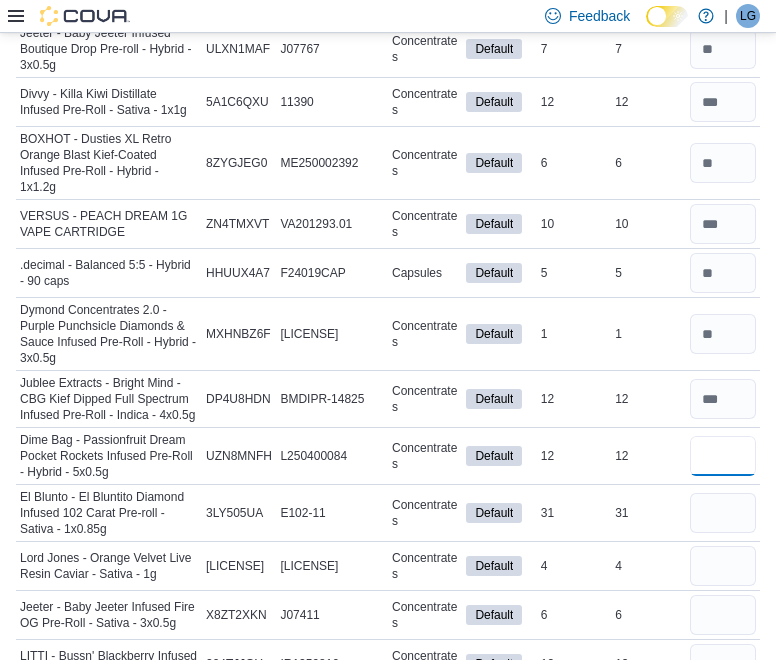 type on "**" 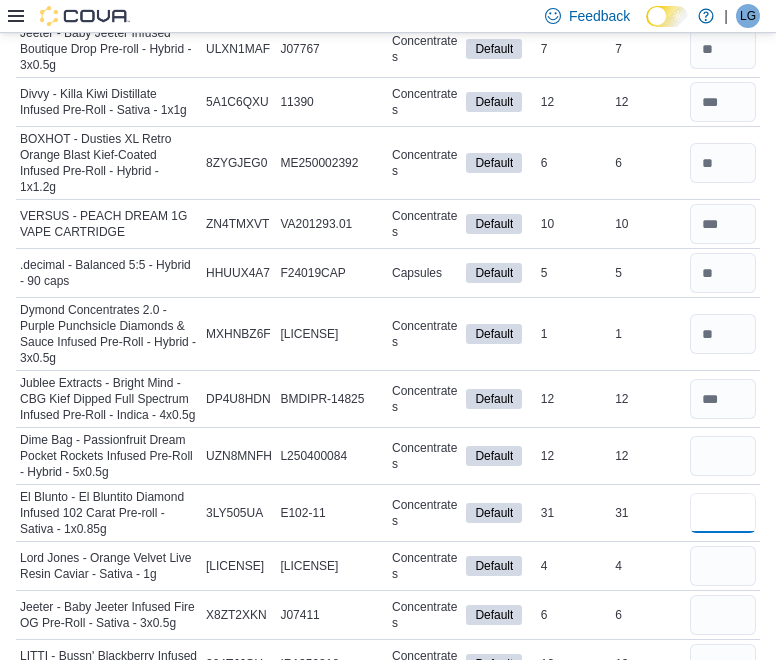 type 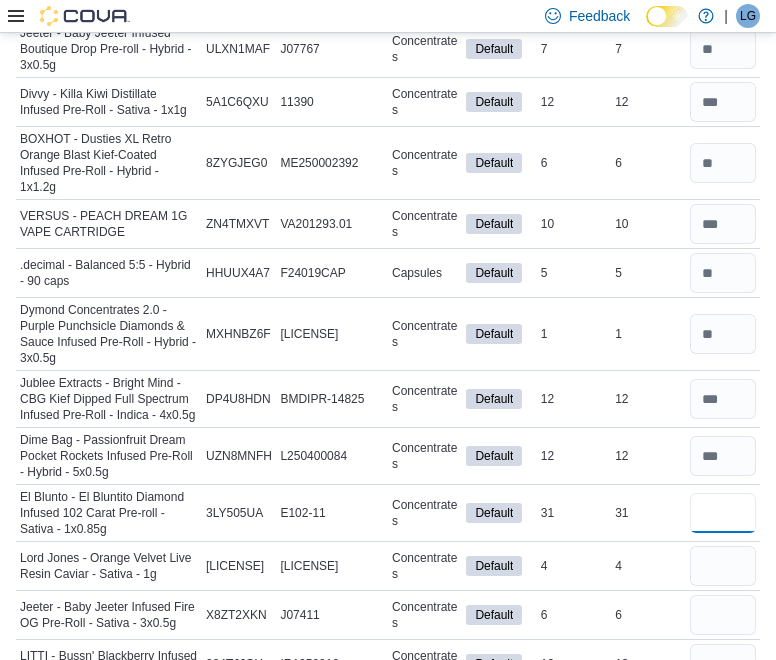 scroll, scrollTop: 4272, scrollLeft: 0, axis: vertical 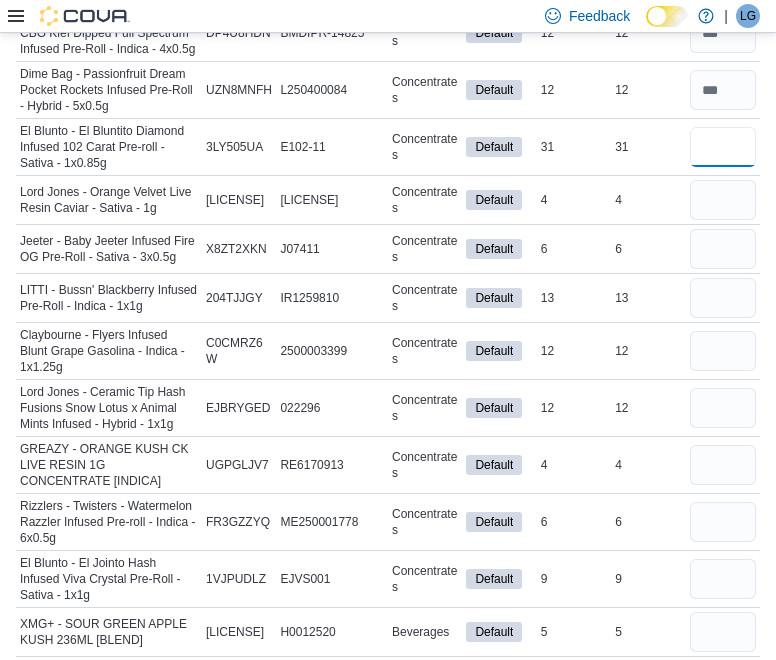 type on "**" 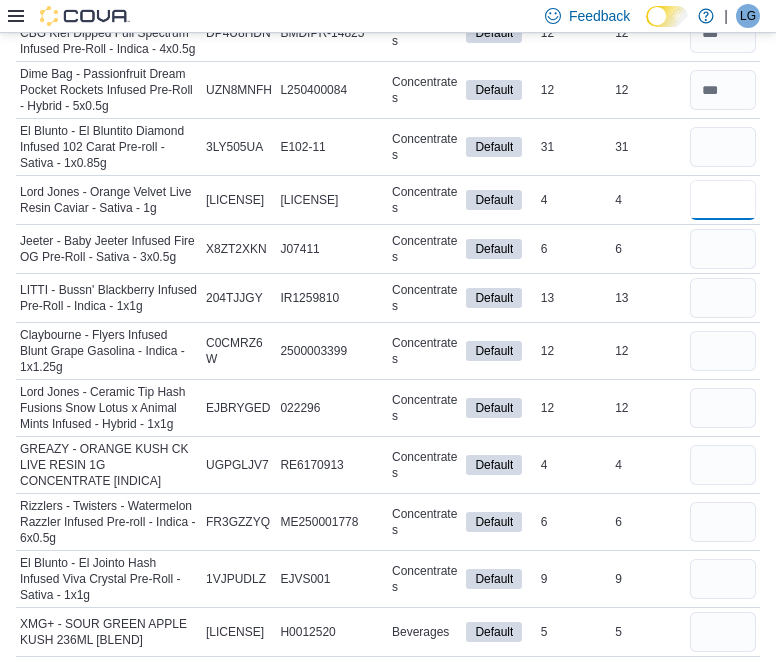 type 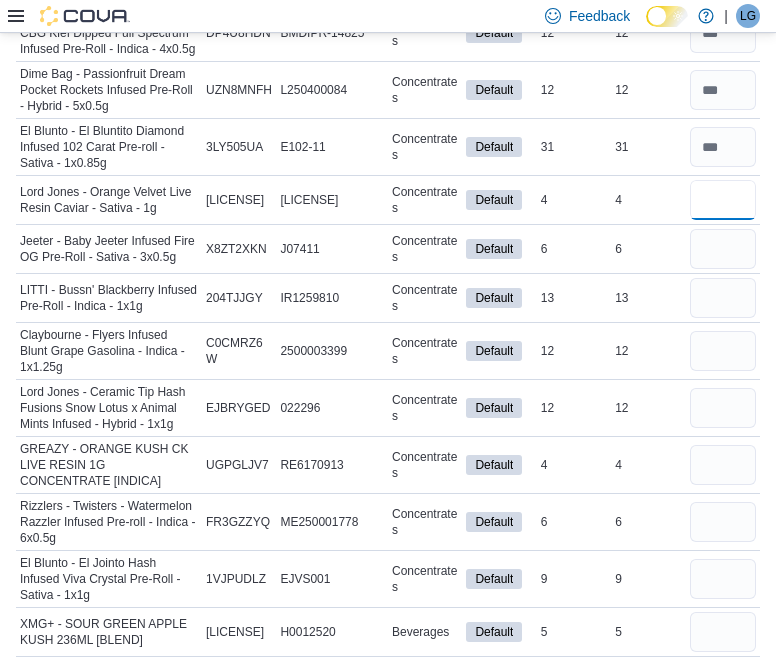 type on "*" 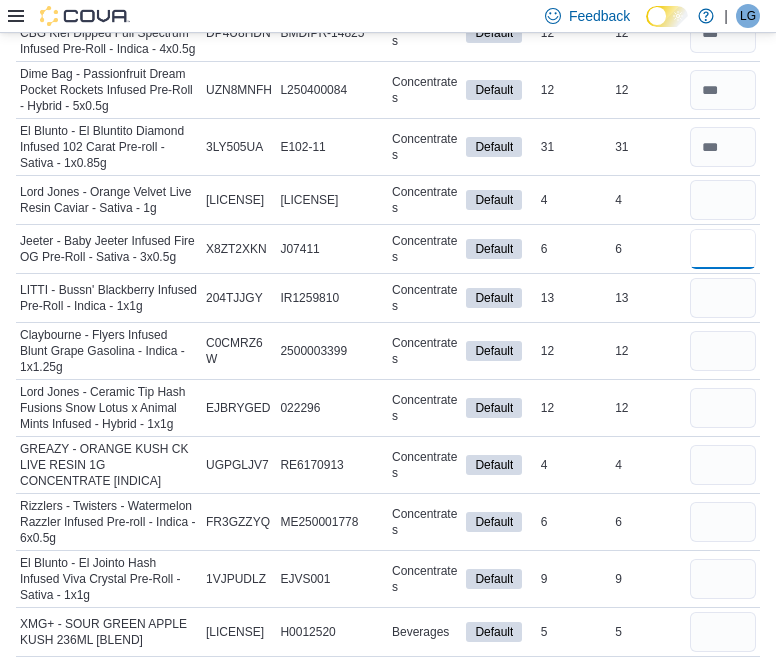 type 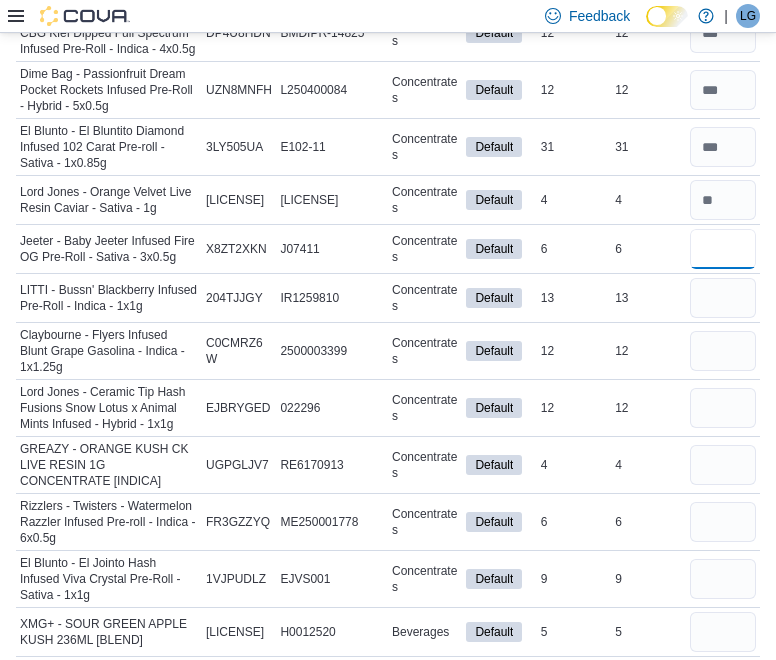 type on "*" 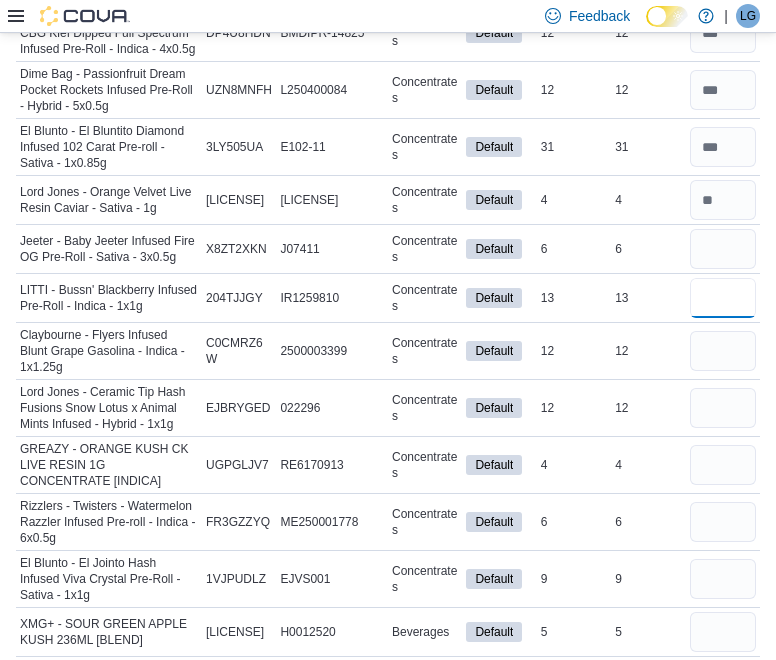 type 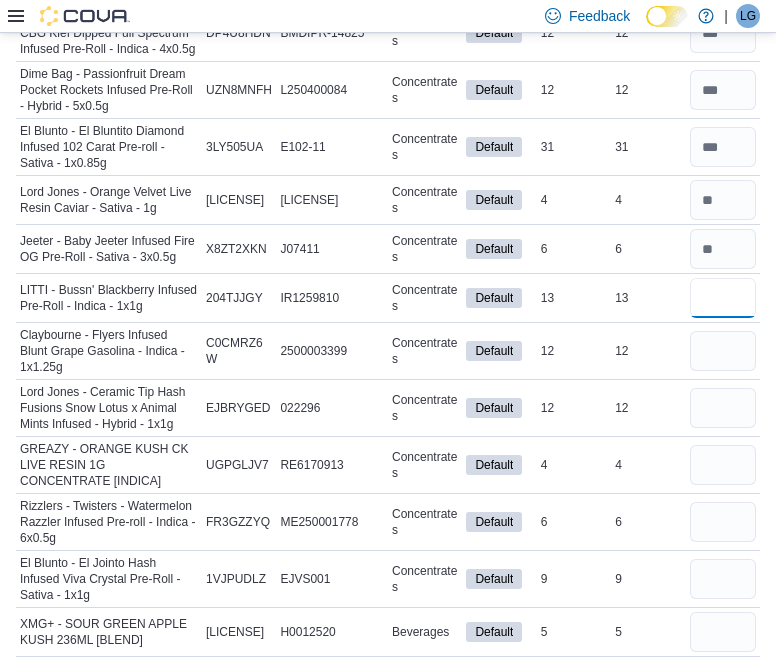 type on "**" 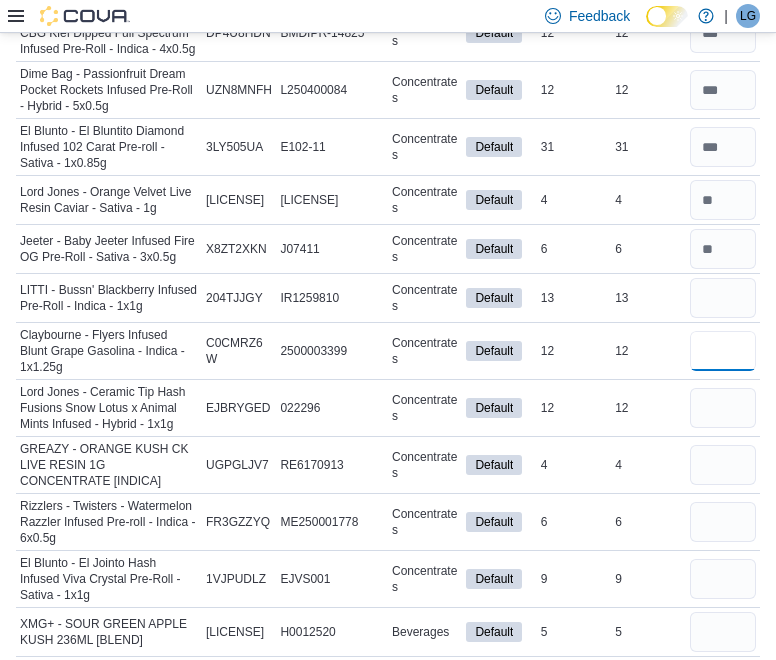 type 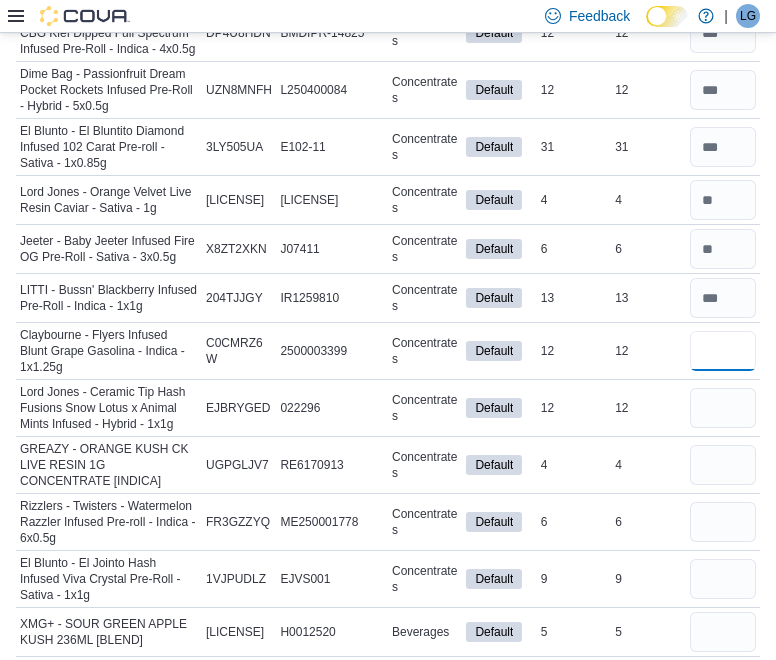 type on "**" 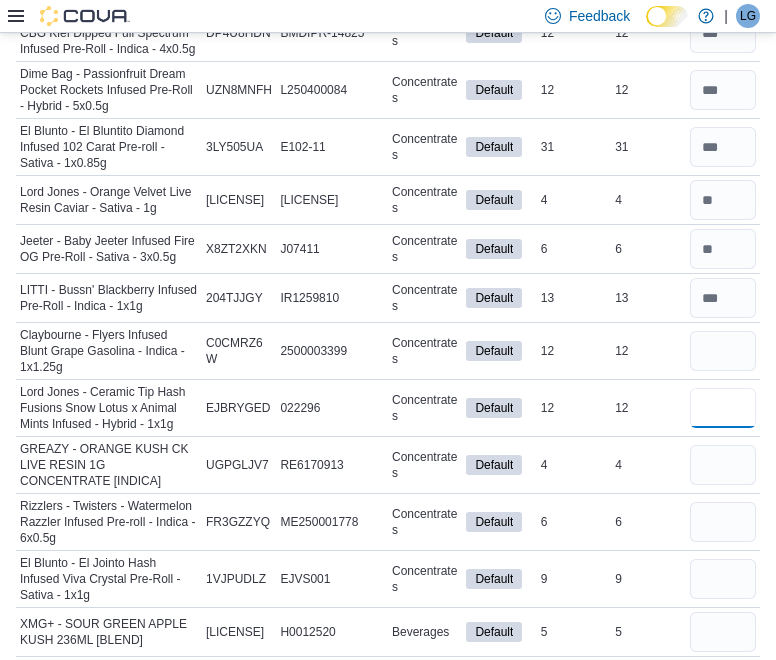 type 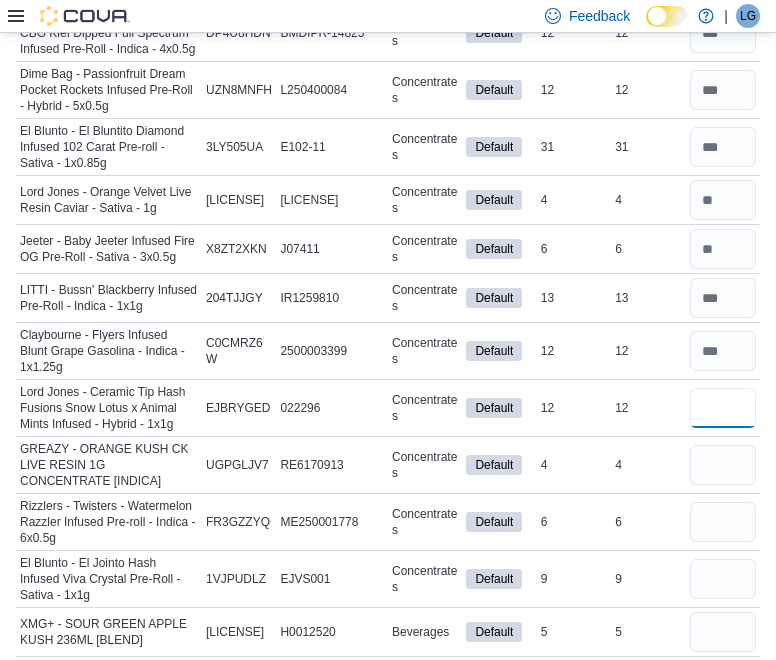 type on "**" 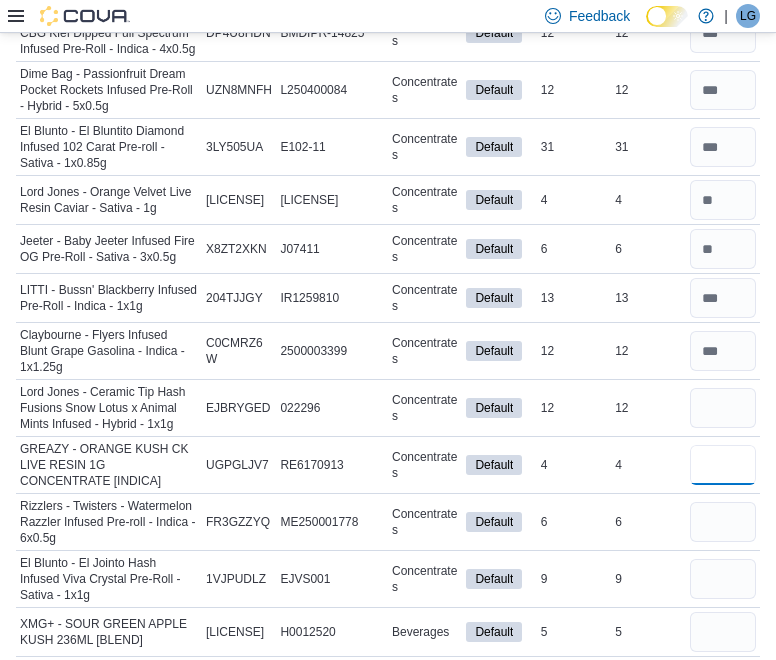 type 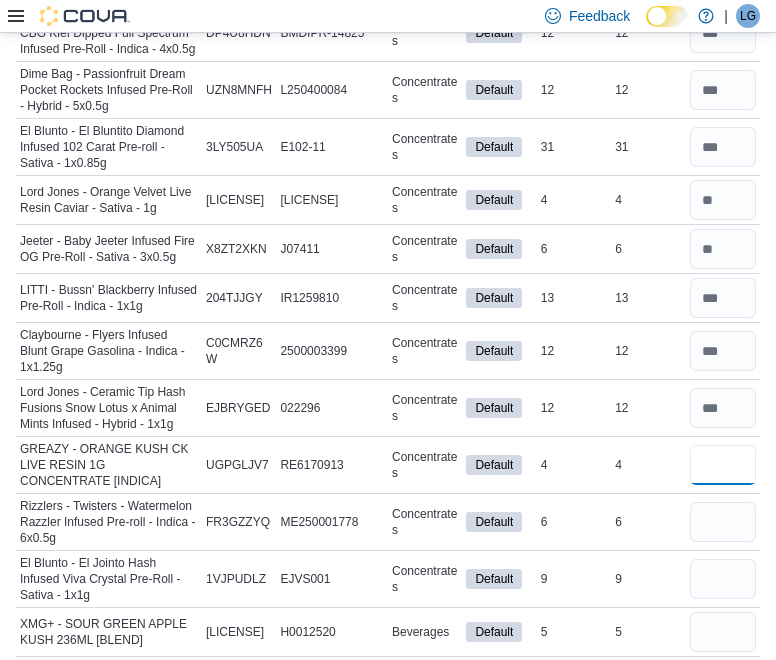 scroll, scrollTop: 4296, scrollLeft: 0, axis: vertical 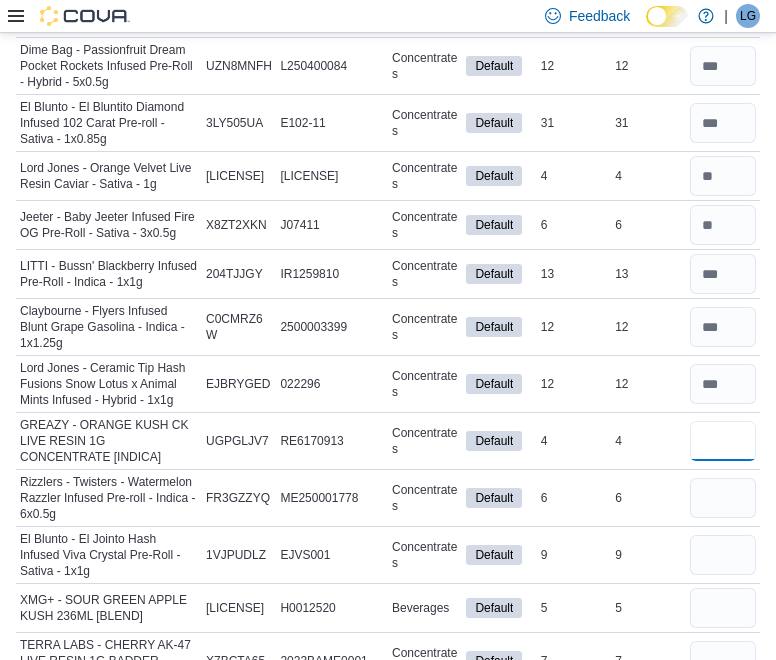type on "*" 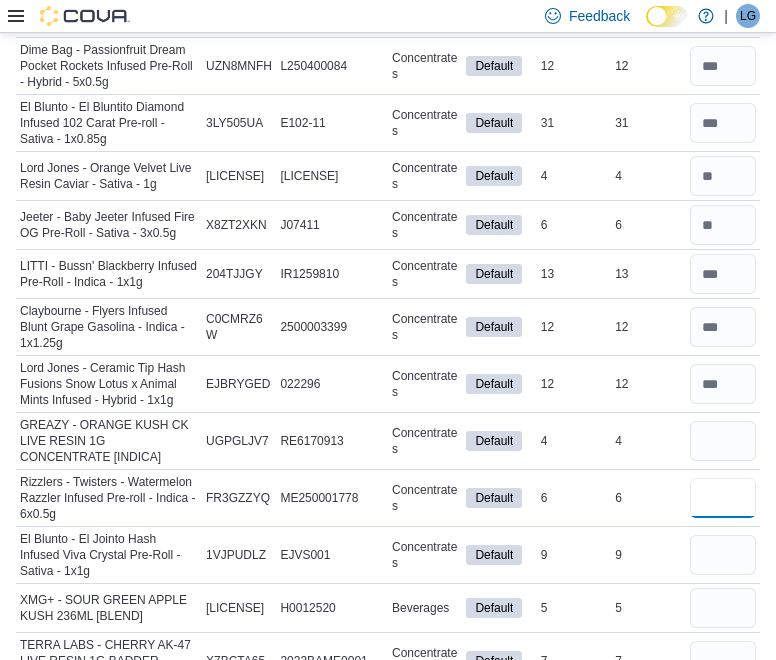 type 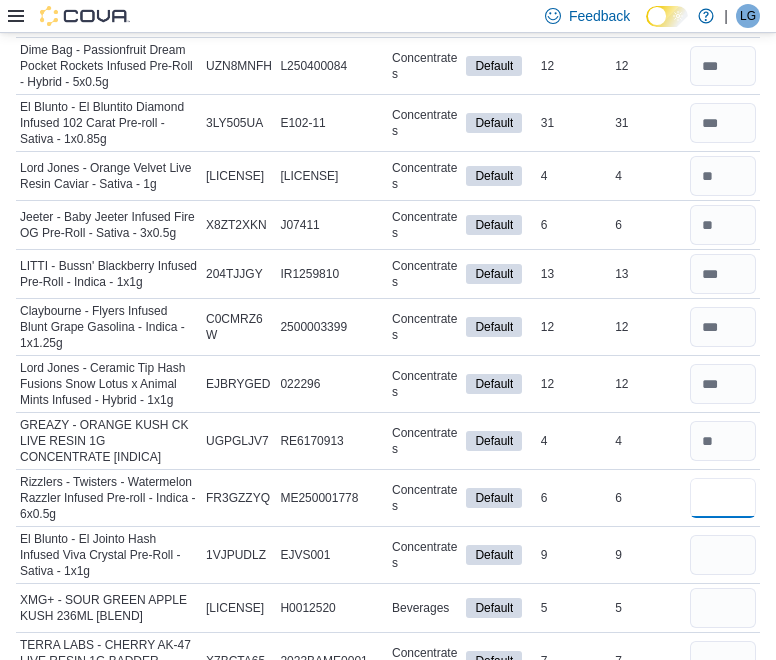scroll, scrollTop: 4663, scrollLeft: 0, axis: vertical 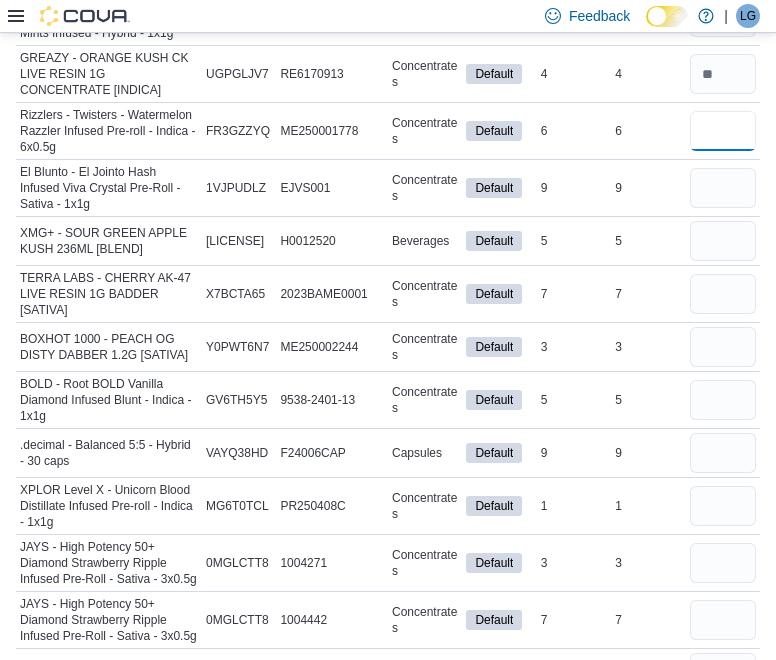 type on "*" 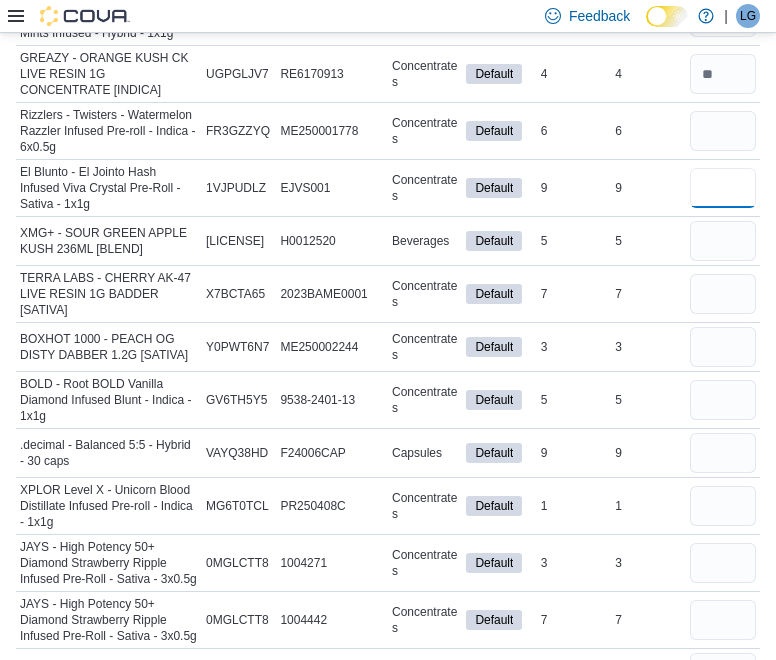 type 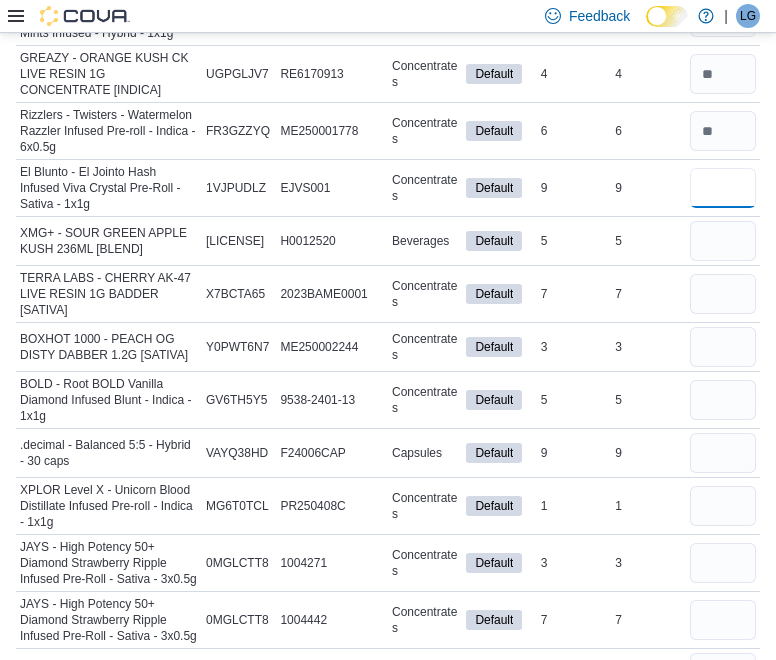 type on "*" 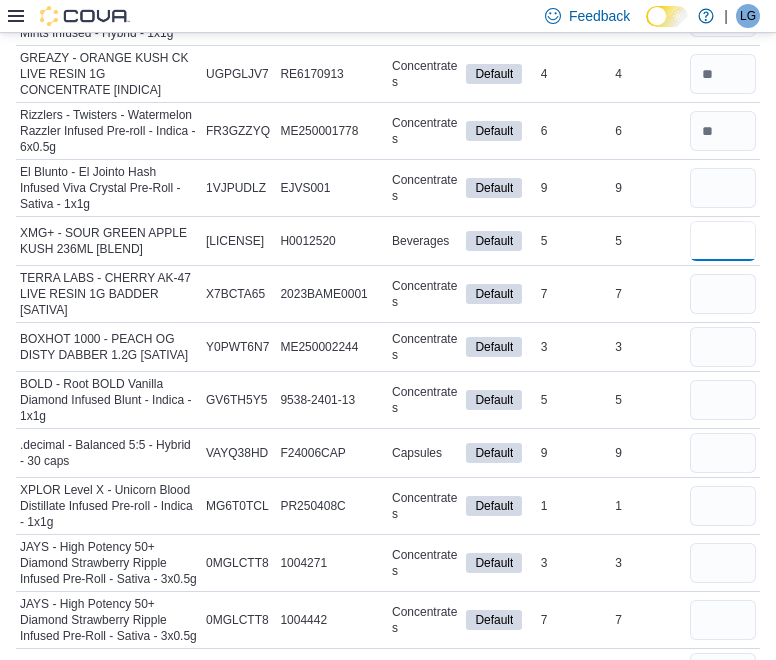 type 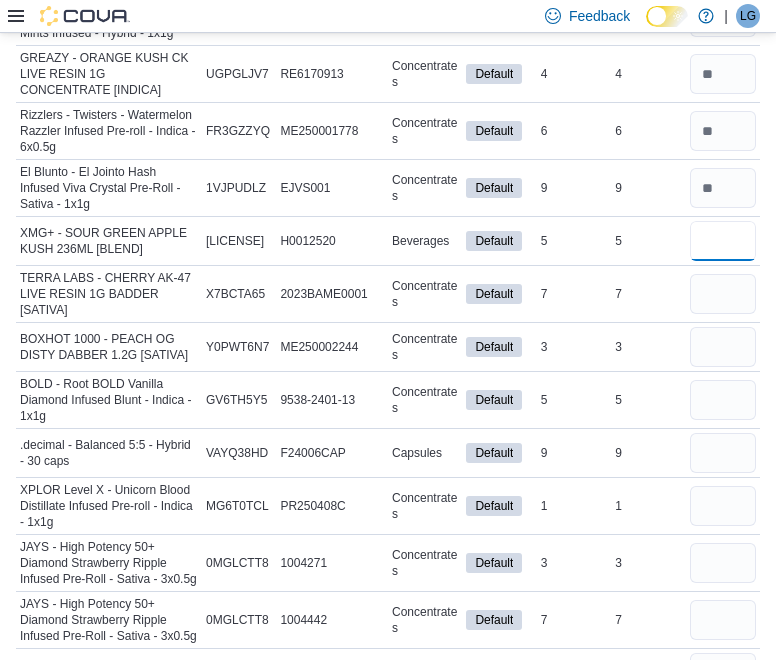 type on "*" 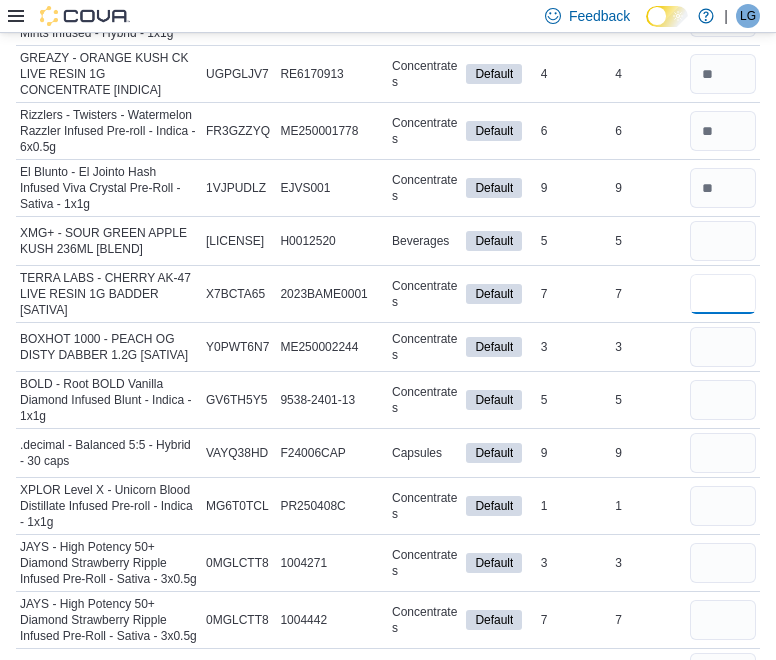 type 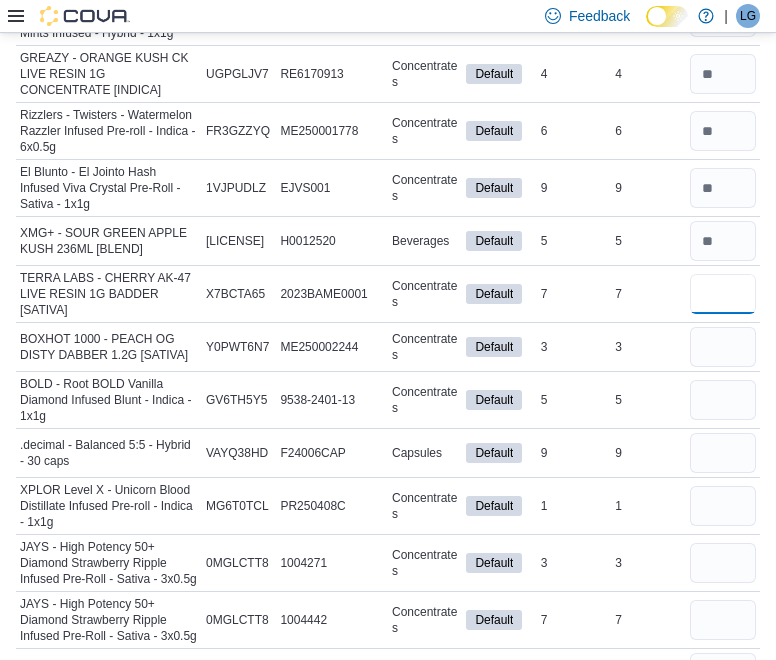 type on "*" 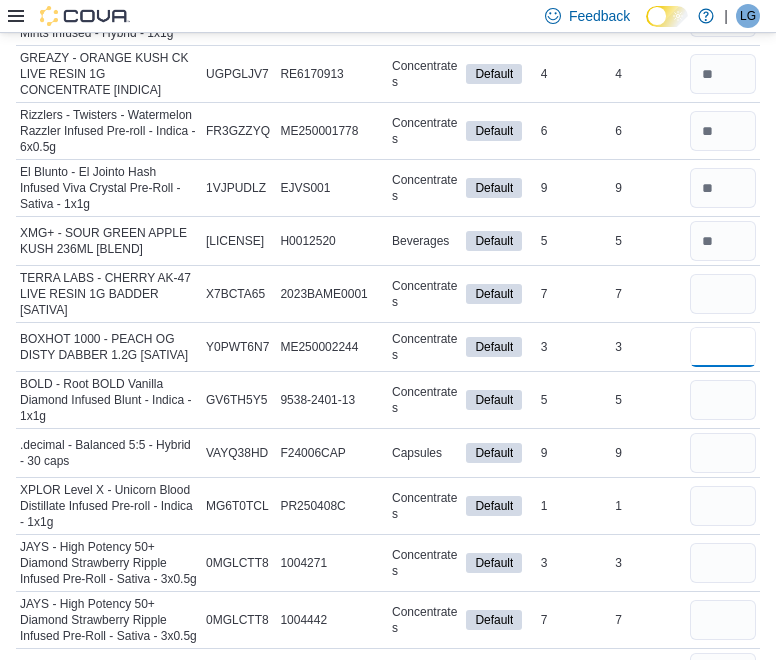 type 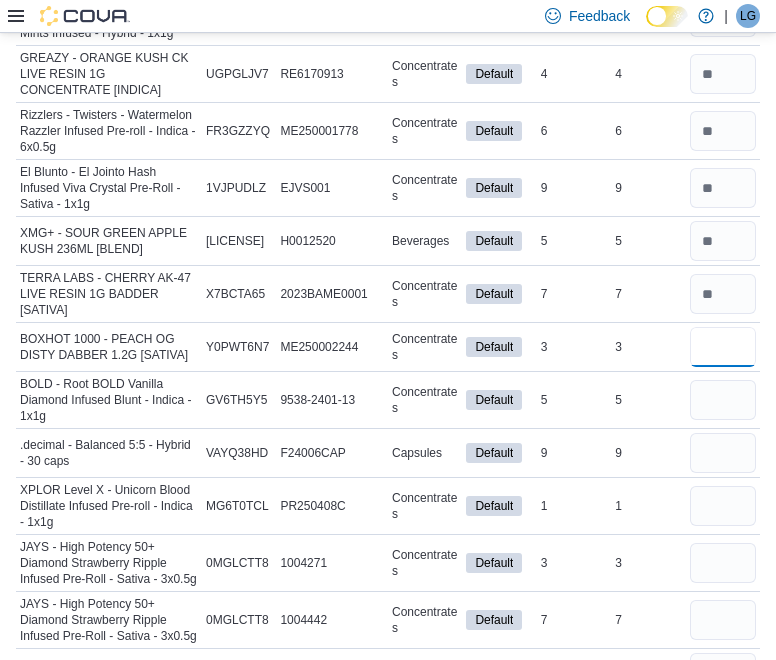 type on "*" 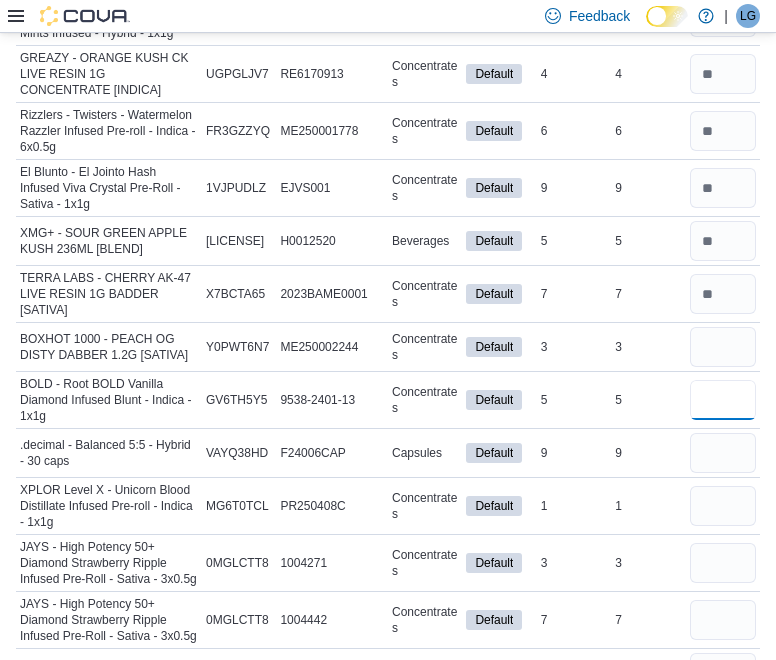 type 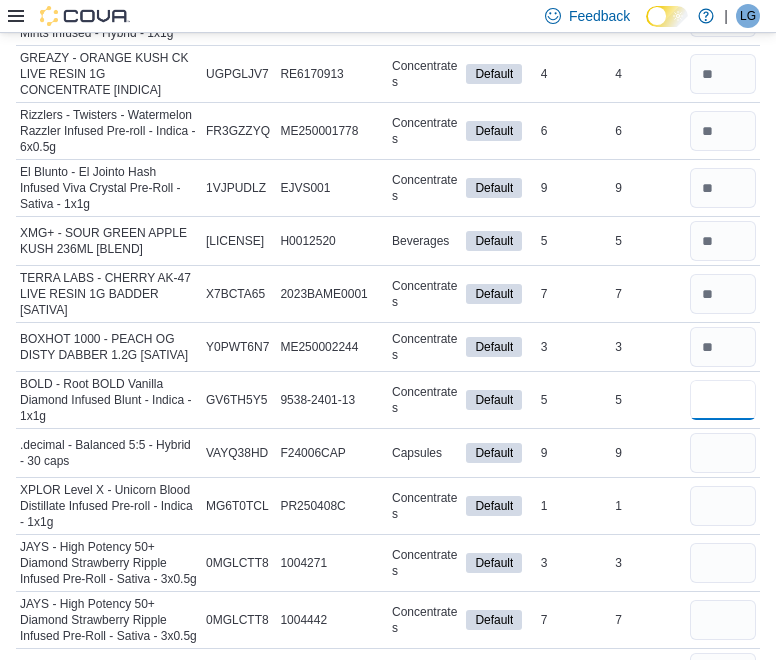 type on "*" 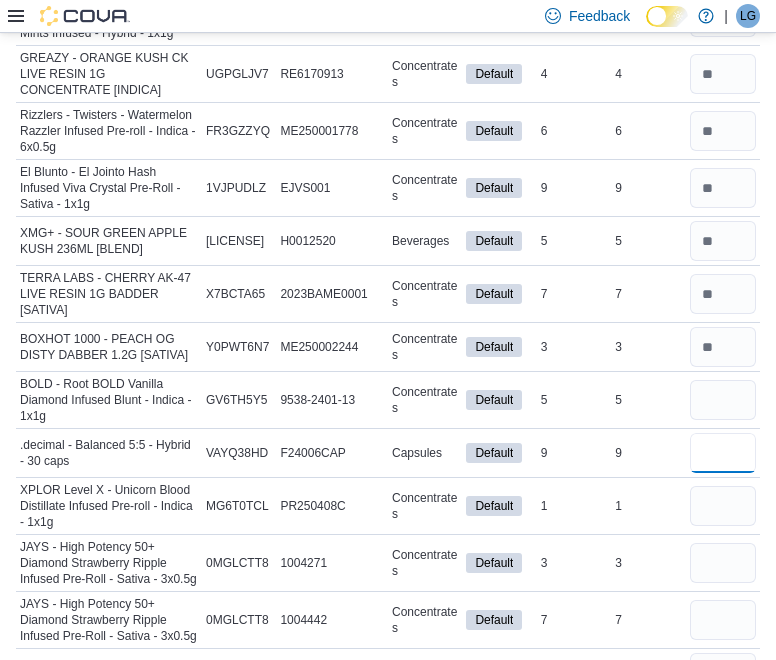 type 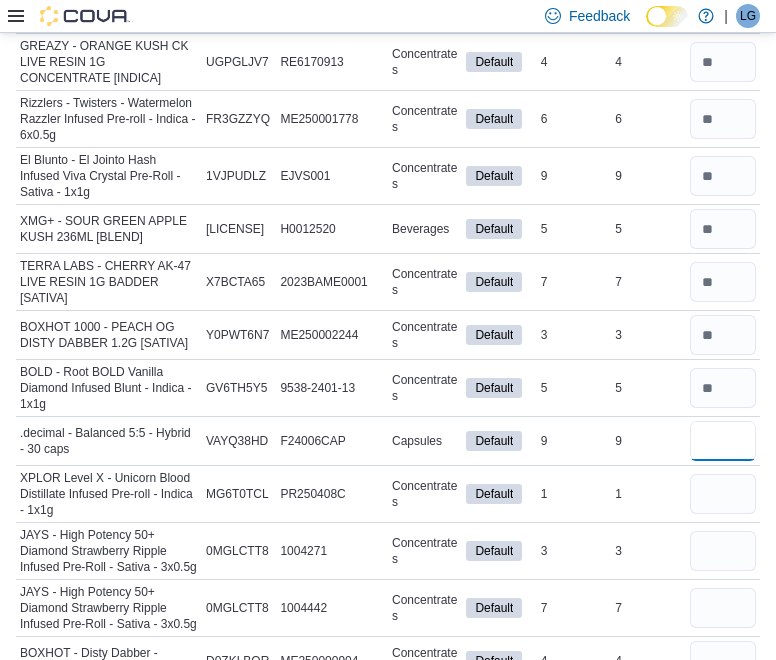 type on "*" 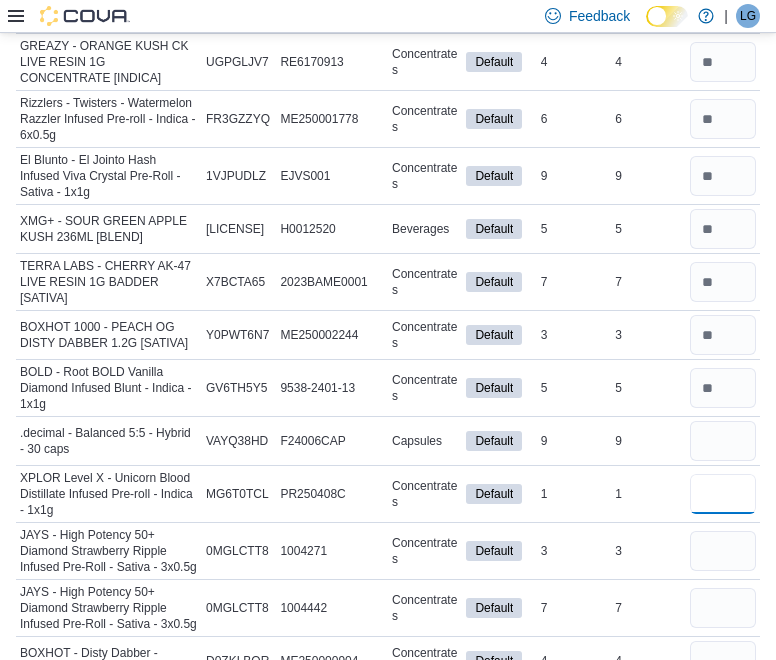 type 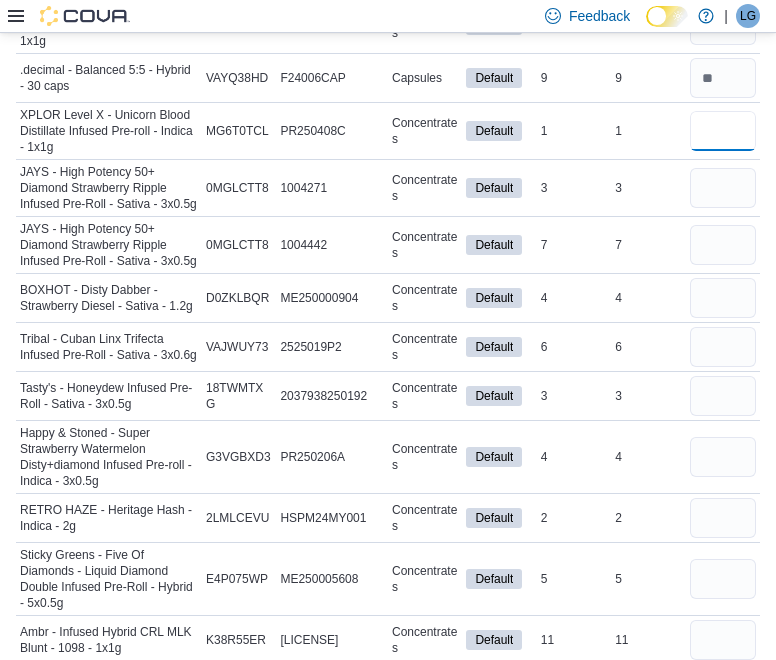 type on "*" 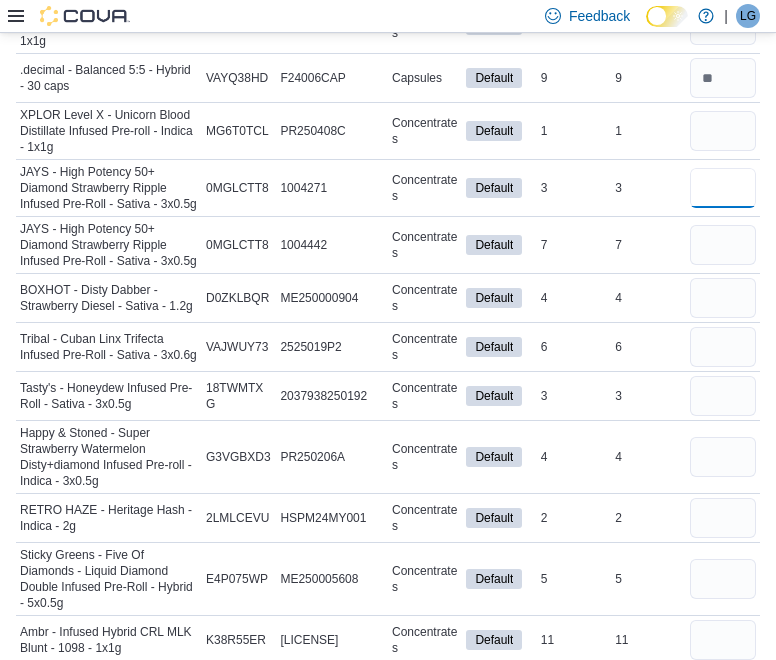 type 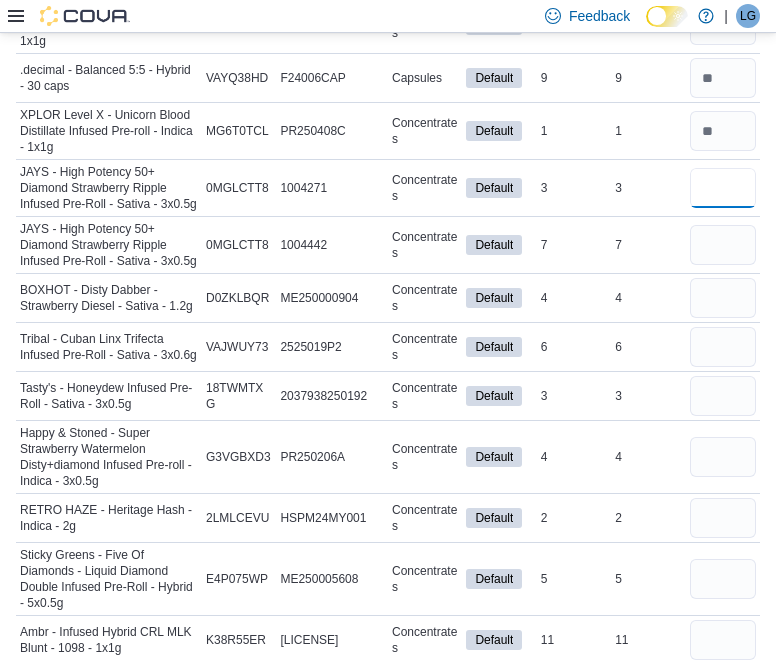 type on "*" 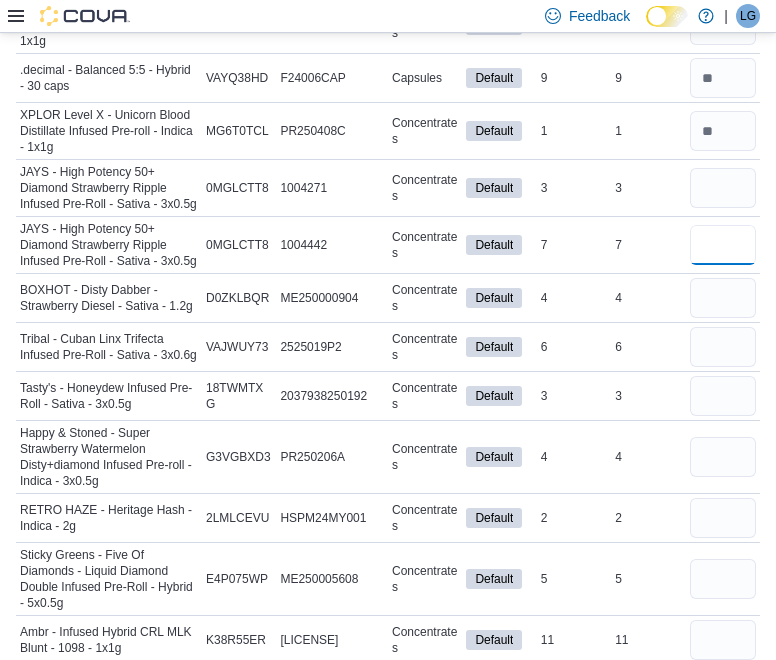 type 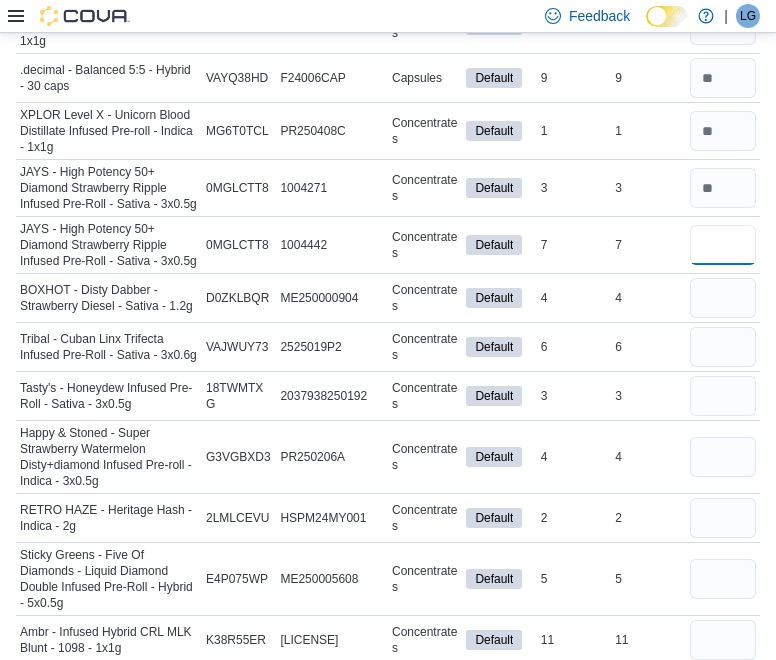 type on "*" 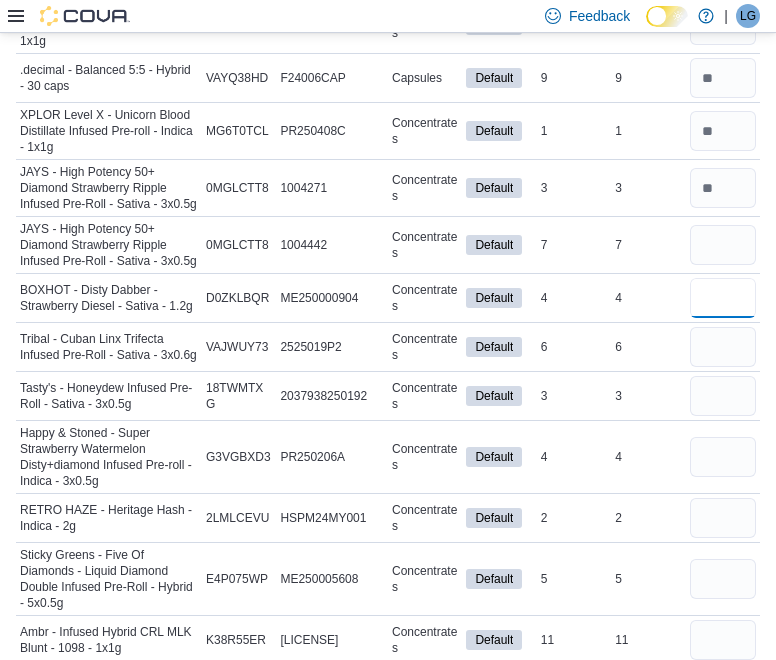 type 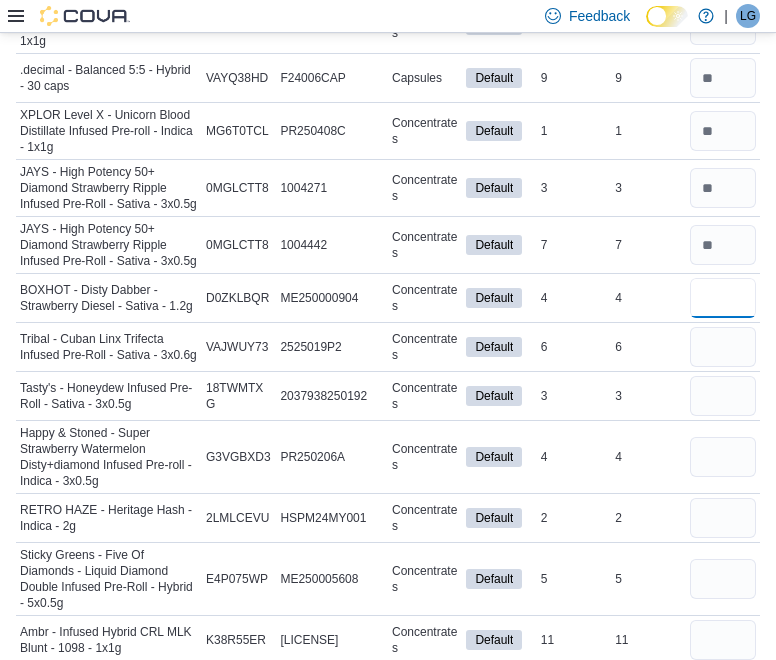 type on "*" 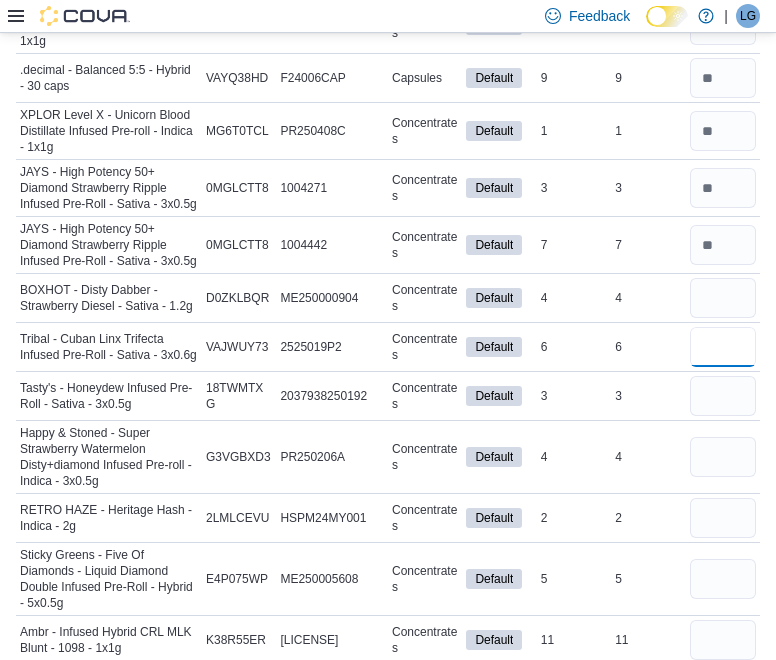 type 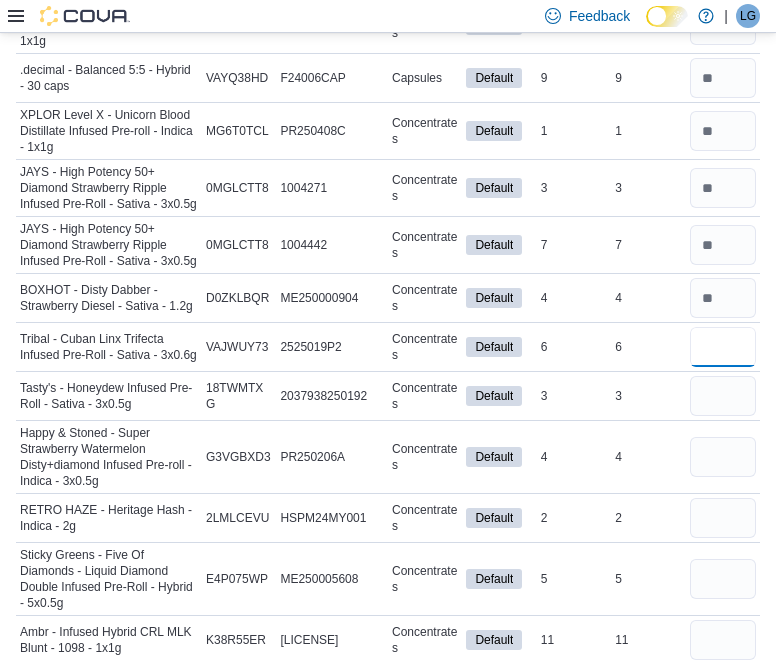 type on "*" 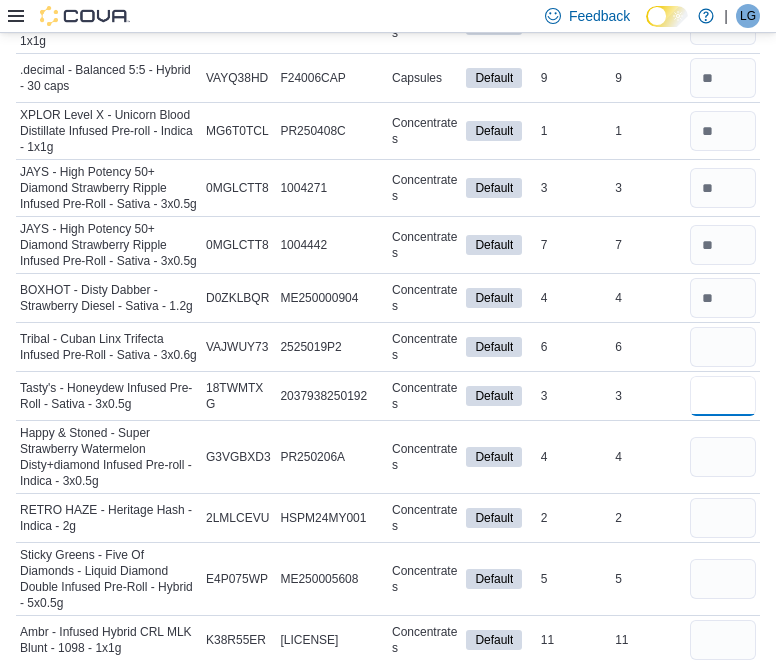 type 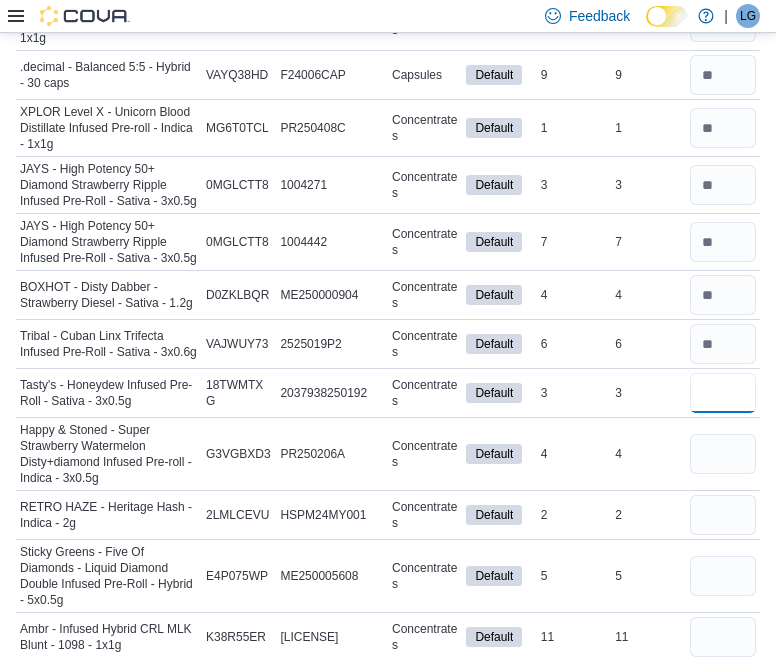 type on "*" 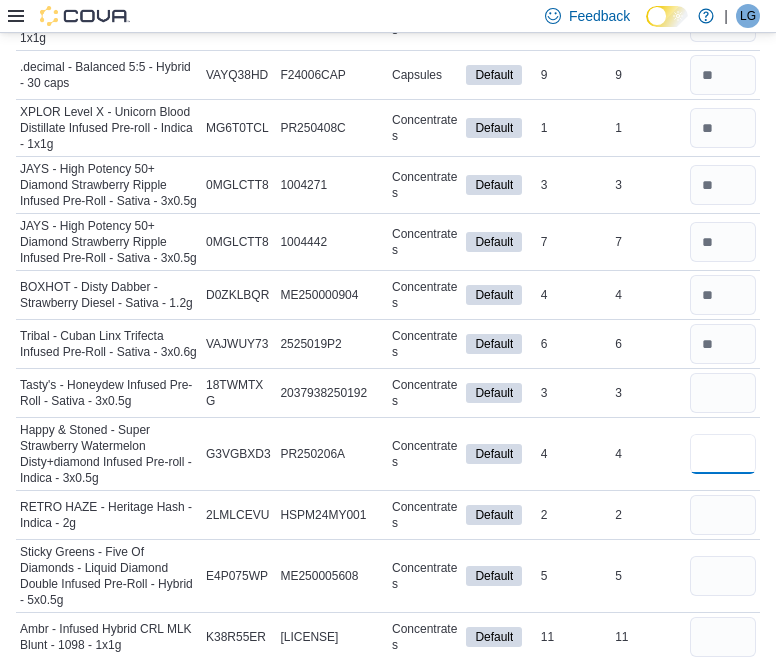type 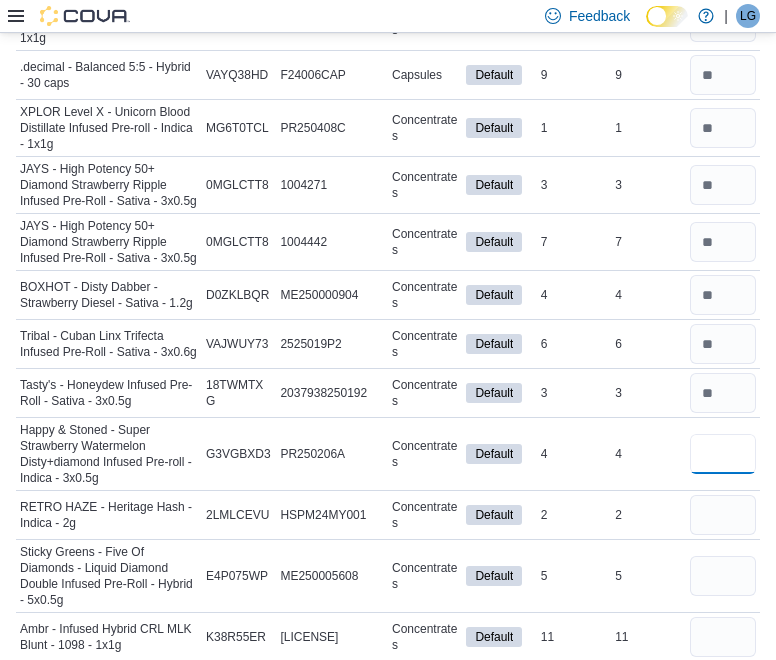 scroll, scrollTop: 5412, scrollLeft: 0, axis: vertical 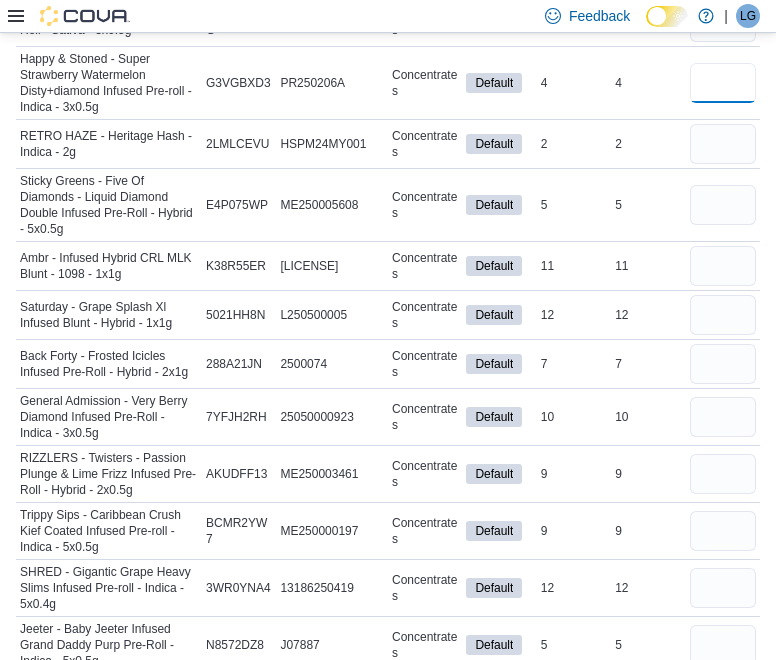 type on "*" 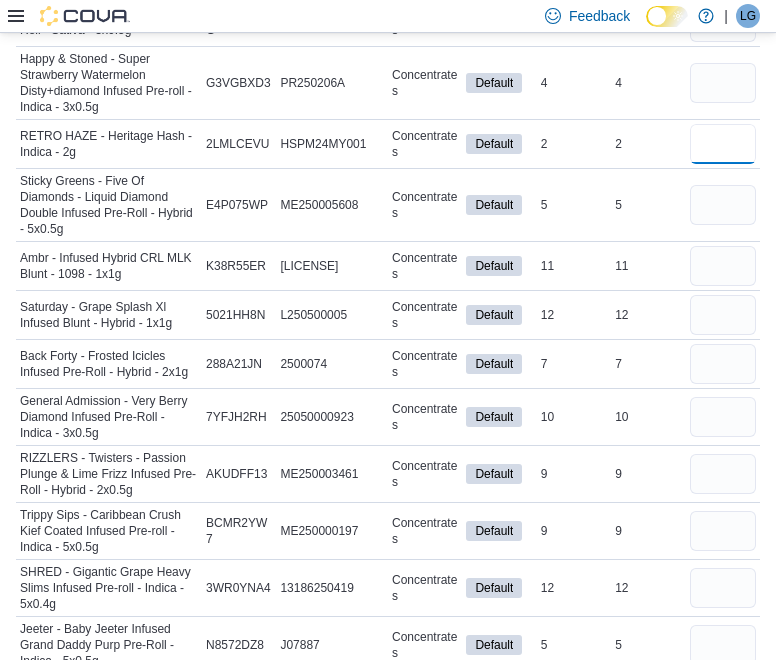 type 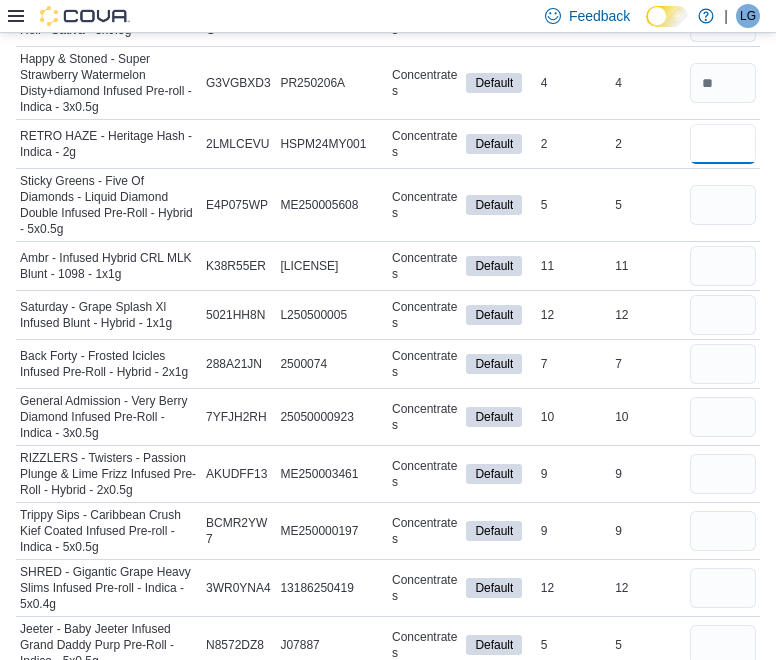 type on "*" 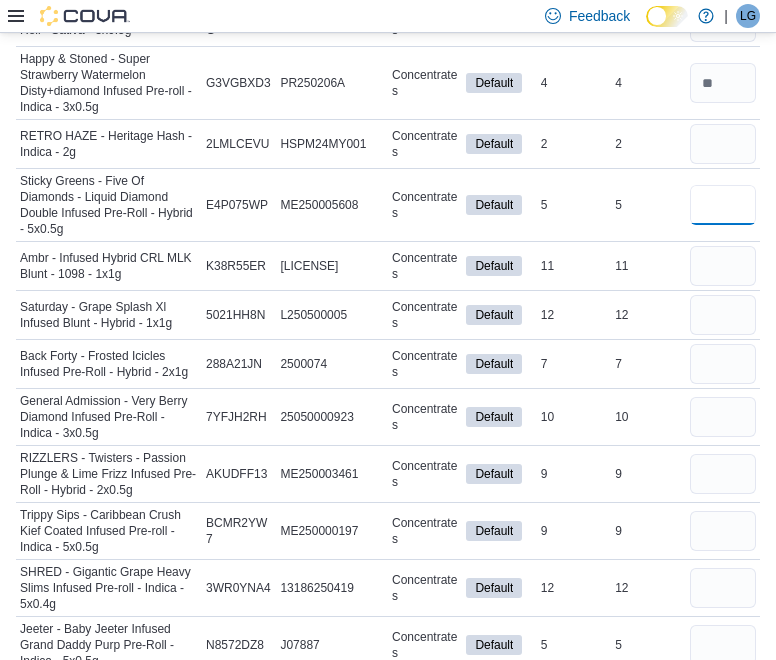 type 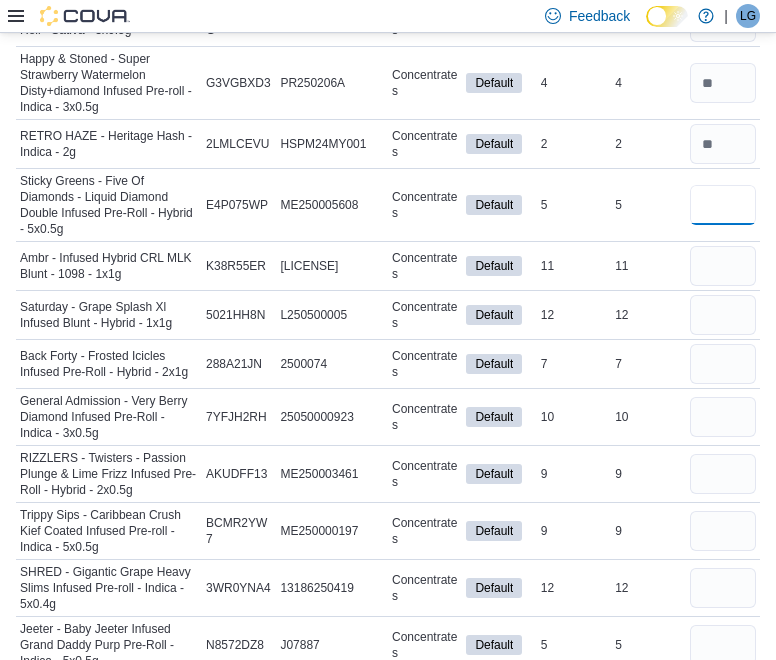 type on "*" 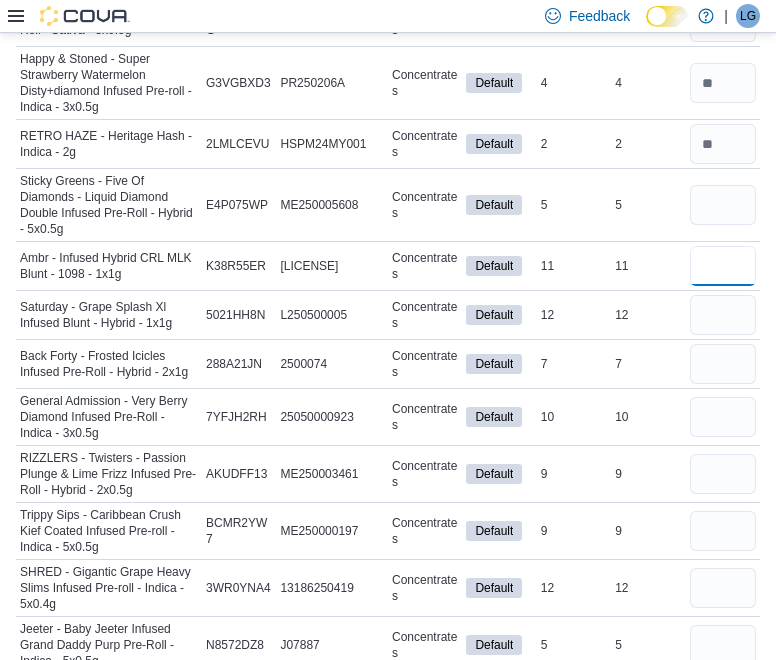 type 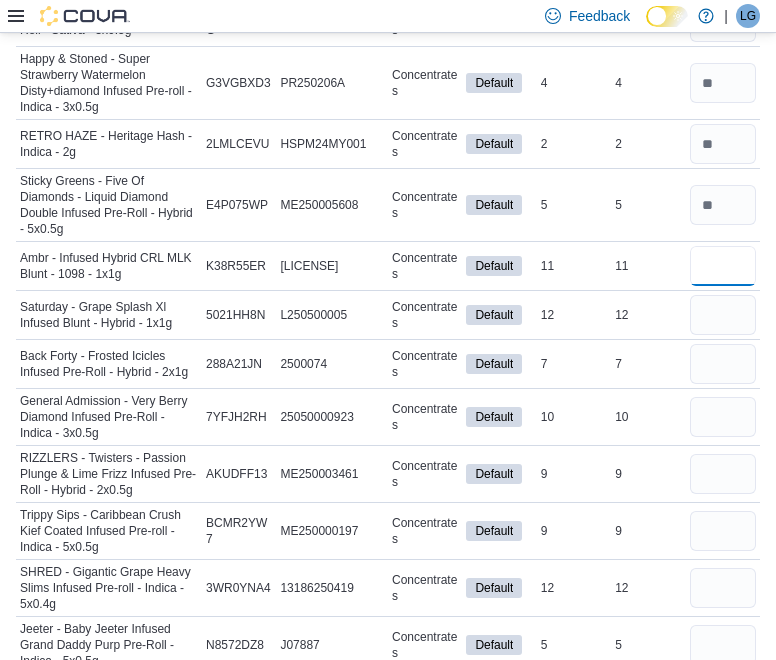 type on "**" 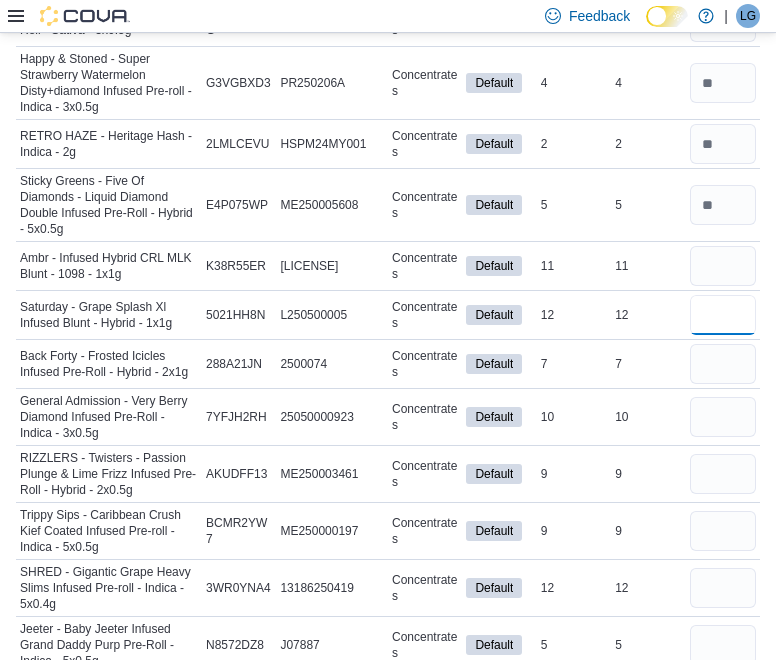 type 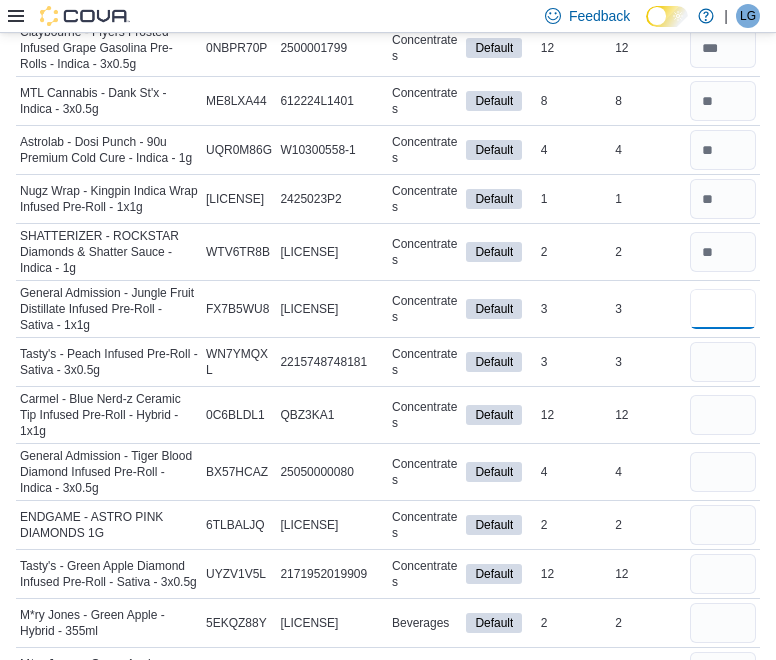 scroll, scrollTop: 8443, scrollLeft: 0, axis: vertical 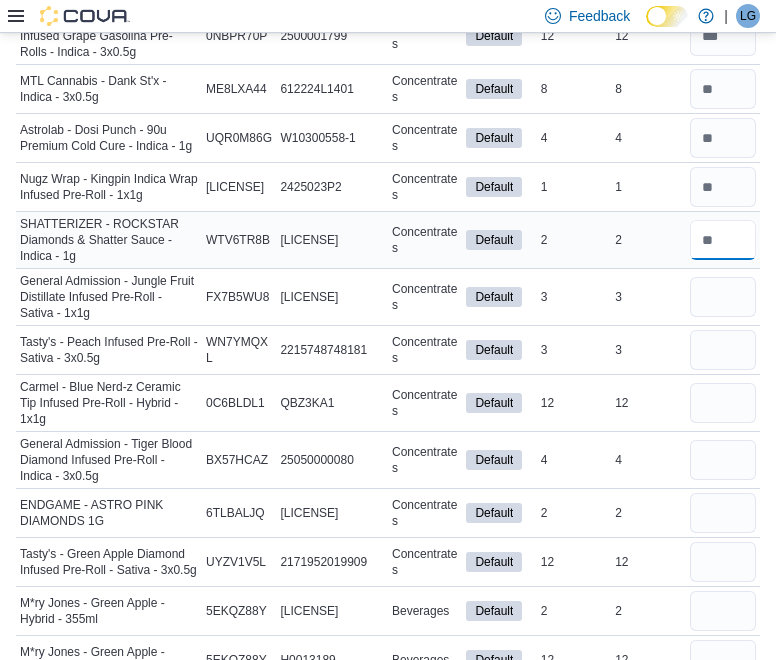 click at bounding box center [723, 240] 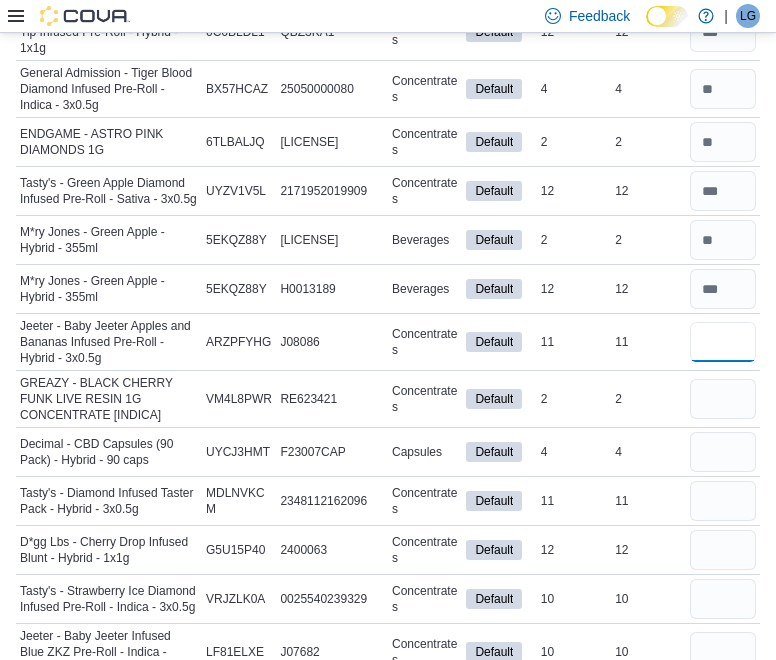 scroll, scrollTop: 9177, scrollLeft: 0, axis: vertical 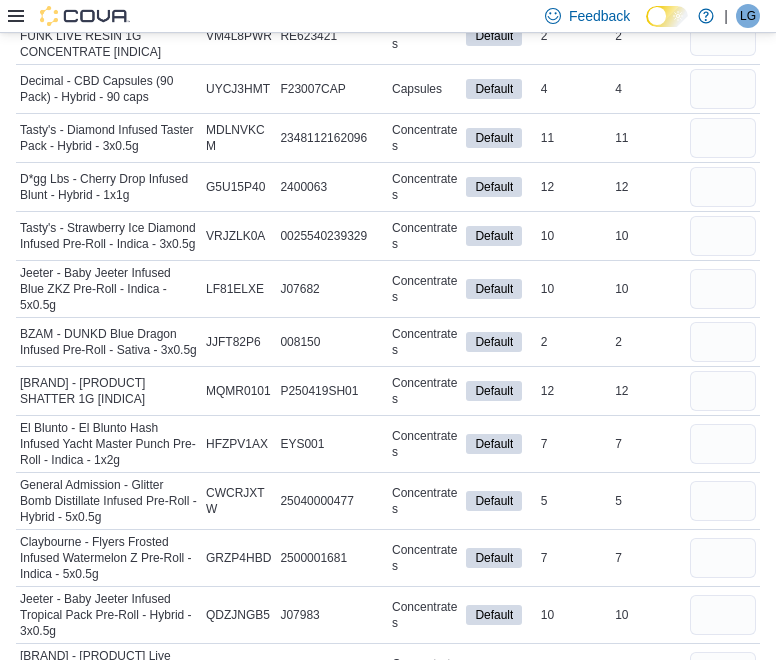 click at bounding box center (723, -21) 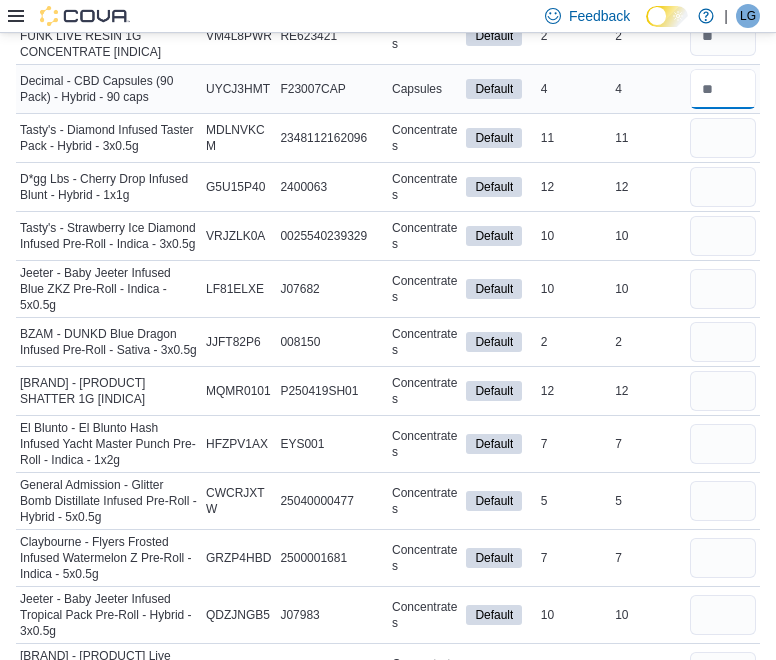 click at bounding box center [723, 89] 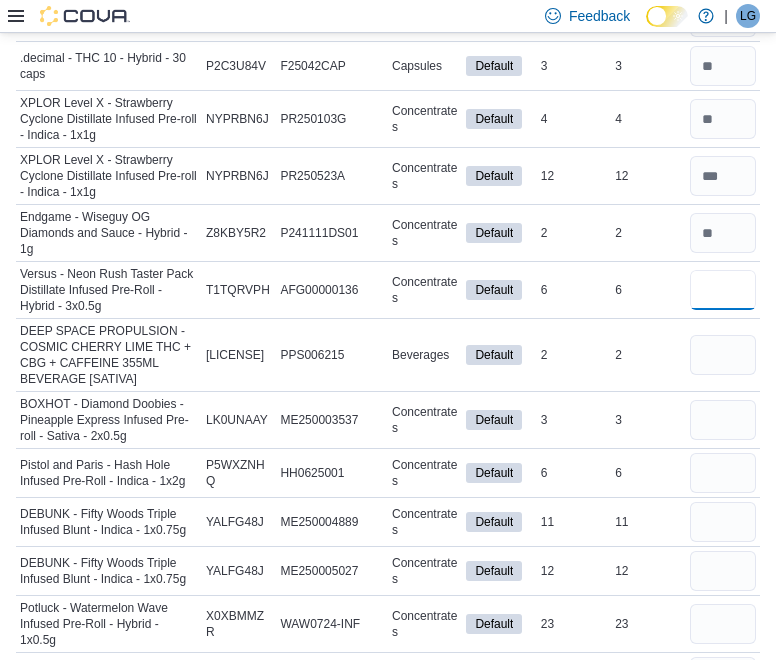 scroll, scrollTop: 12225, scrollLeft: 0, axis: vertical 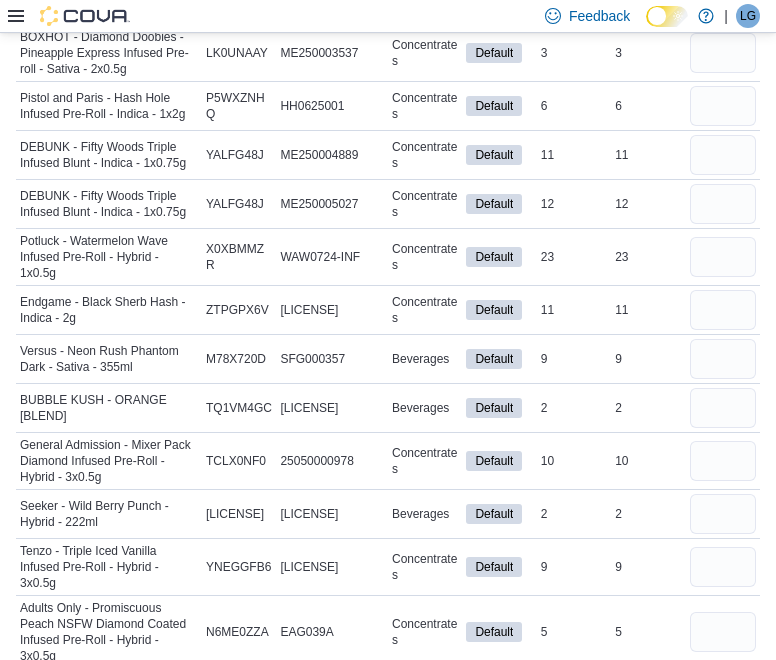 click at bounding box center (723, -77) 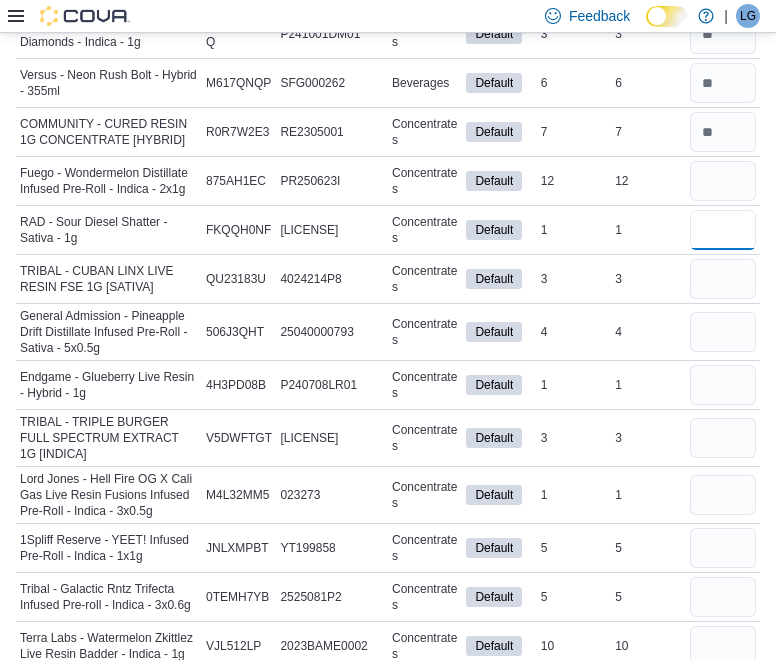 scroll, scrollTop: 14062, scrollLeft: 0, axis: vertical 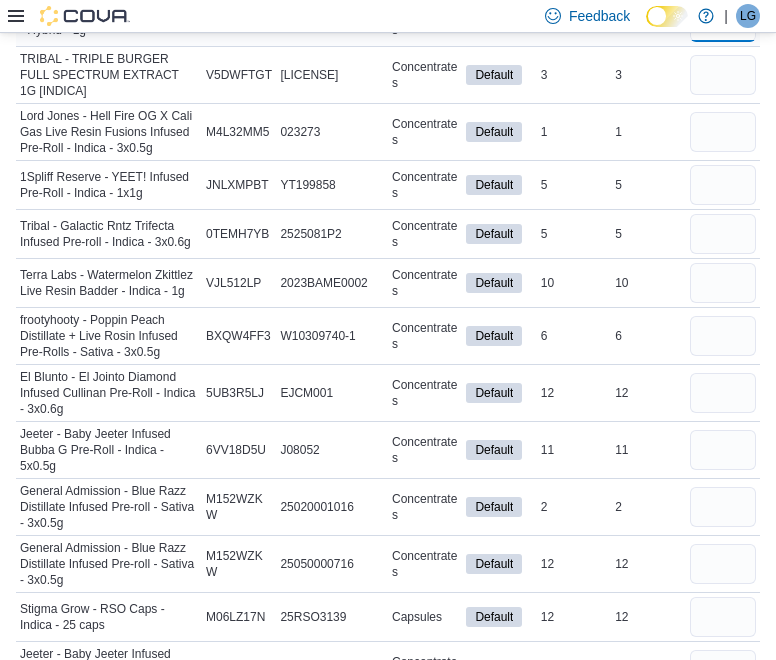 click at bounding box center (723, 22) 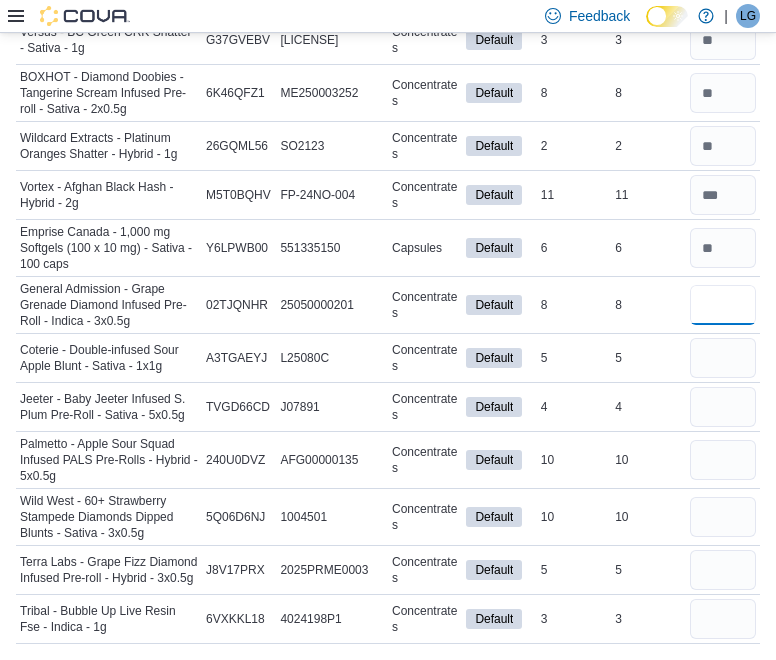 scroll, scrollTop: 18286, scrollLeft: 0, axis: vertical 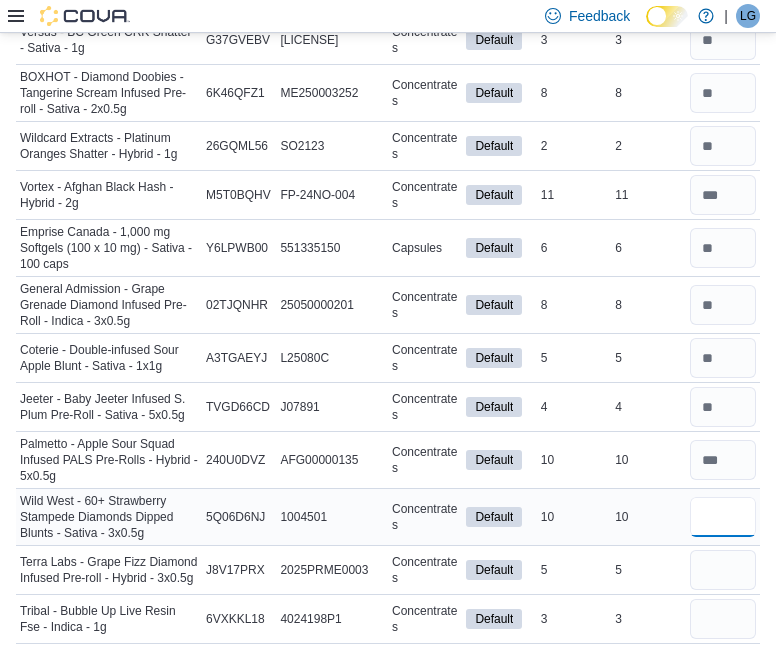 click at bounding box center (723, 517) 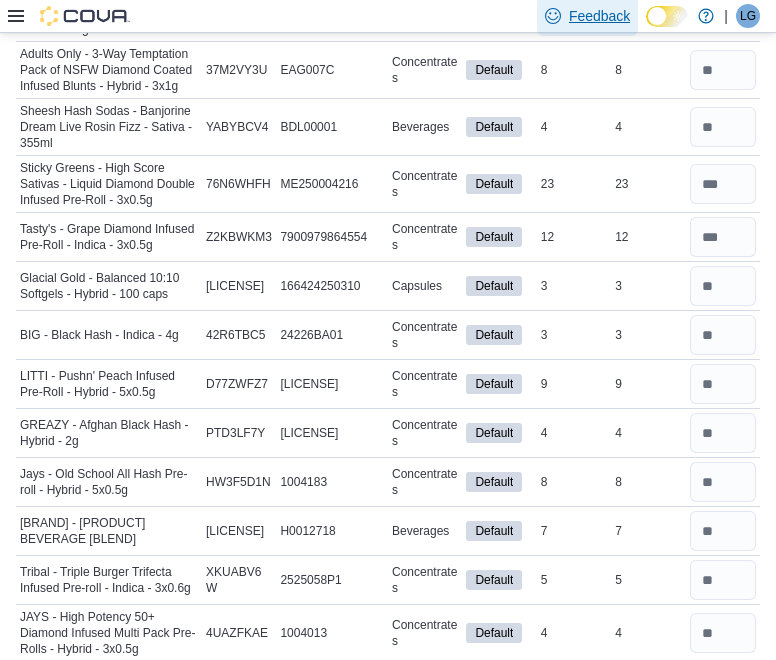 scroll, scrollTop: 0, scrollLeft: 0, axis: both 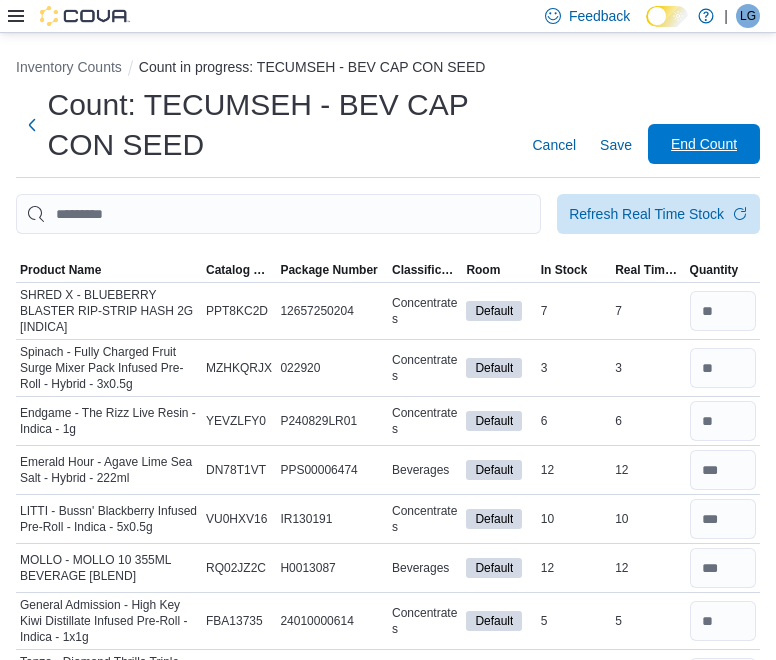 click on "End Count" at bounding box center [704, 144] 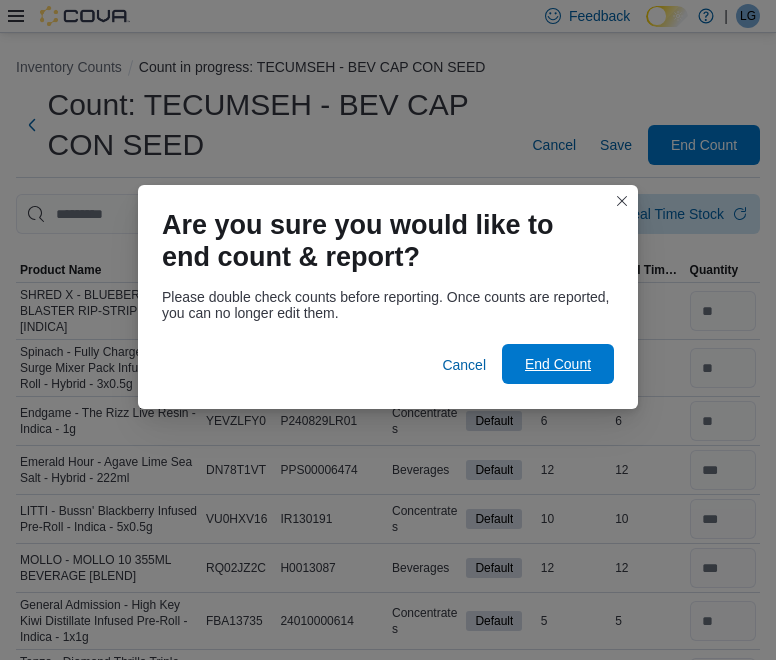 click on "End Count" at bounding box center (558, 364) 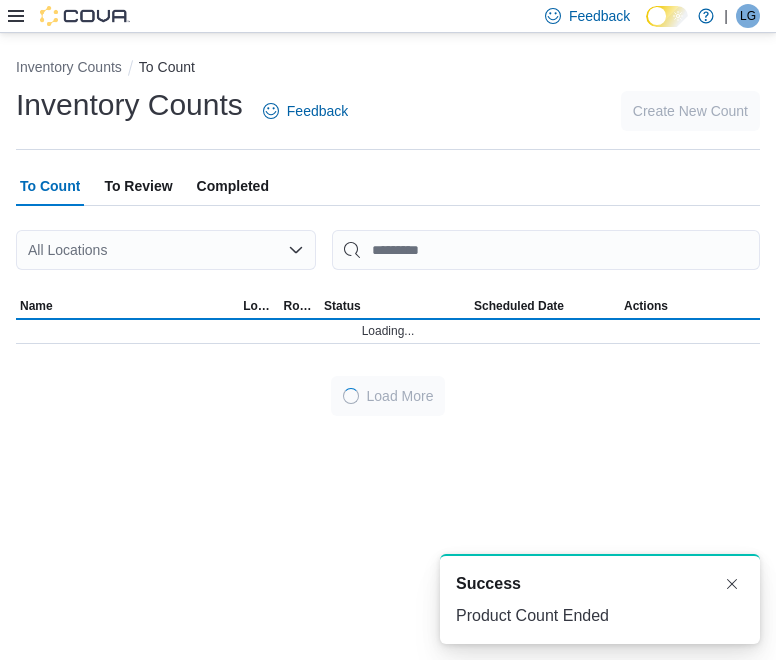scroll, scrollTop: 0, scrollLeft: 0, axis: both 